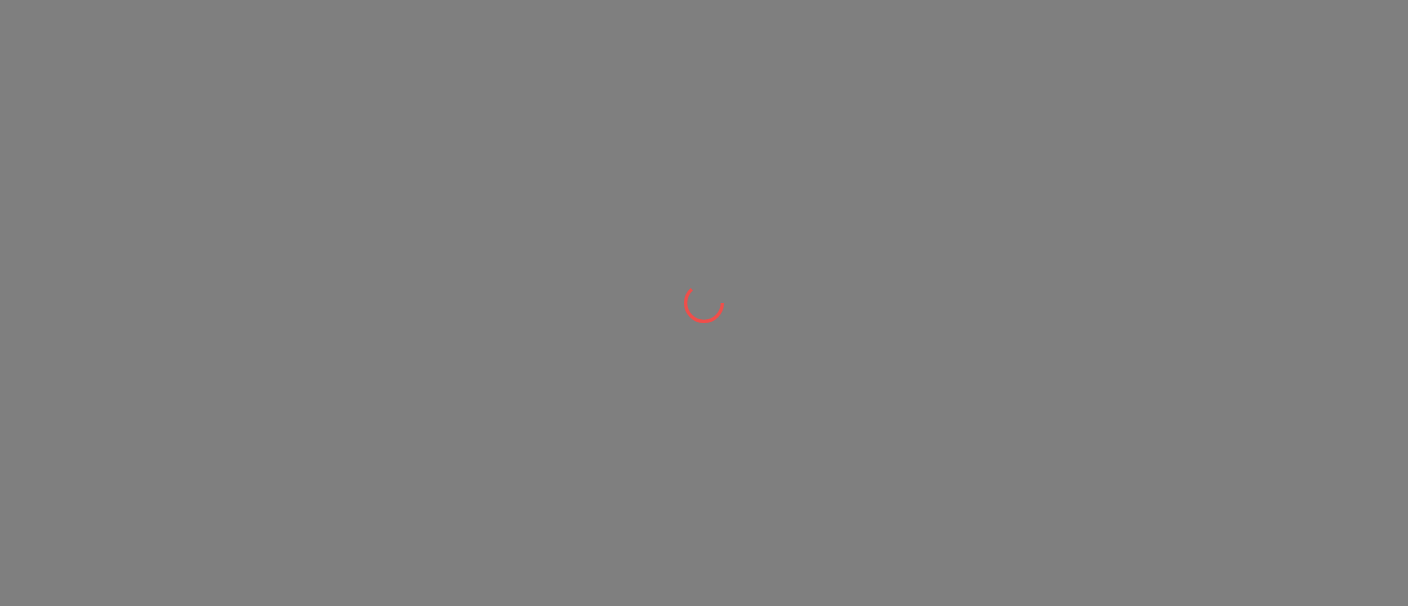 scroll, scrollTop: 0, scrollLeft: 0, axis: both 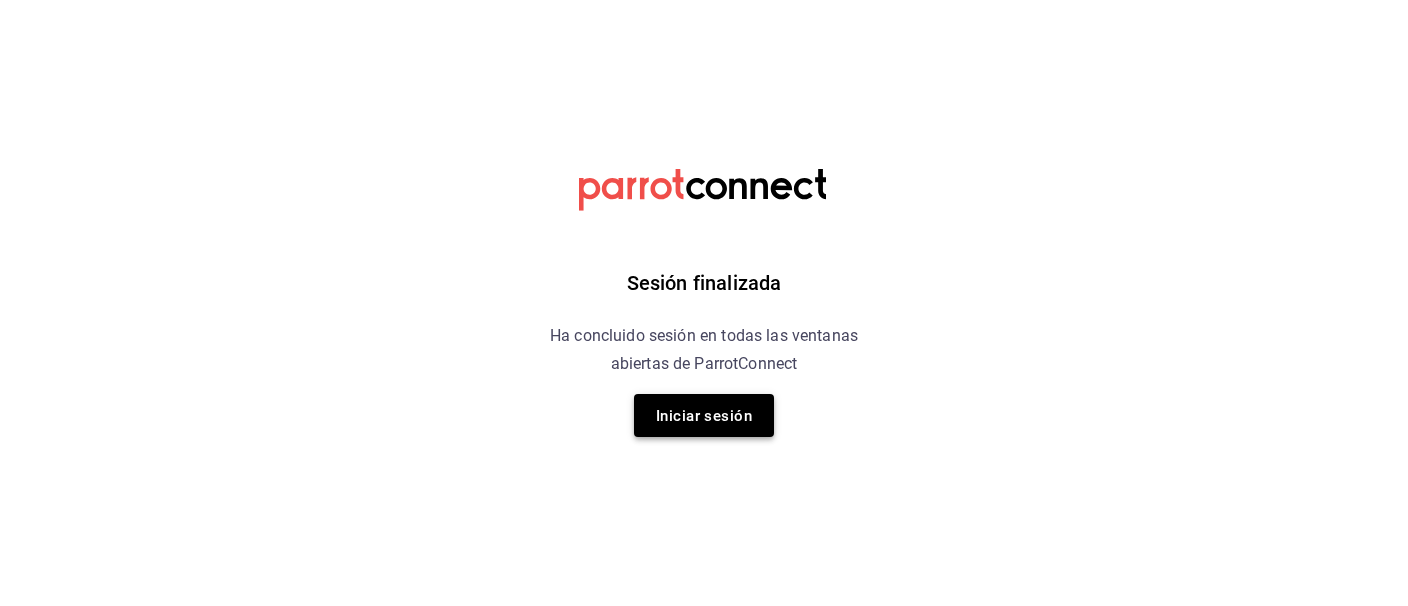 click on "Iniciar sesión" at bounding box center (704, 416) 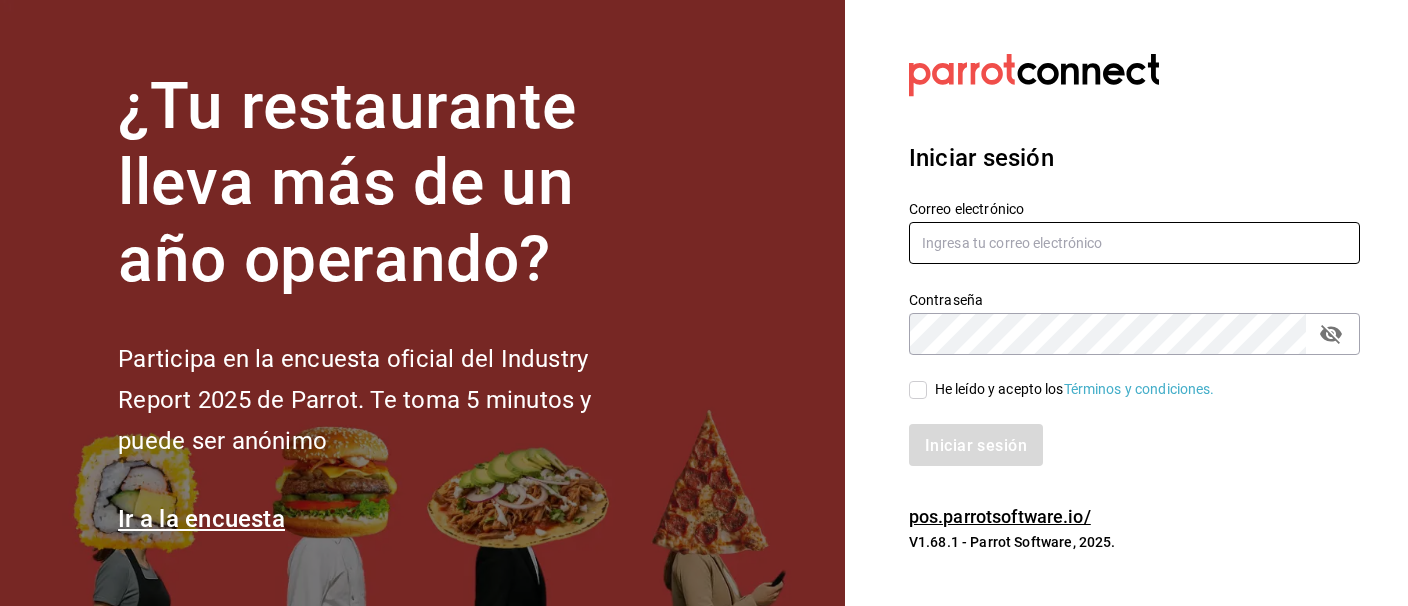 type on "cargc@live.com" 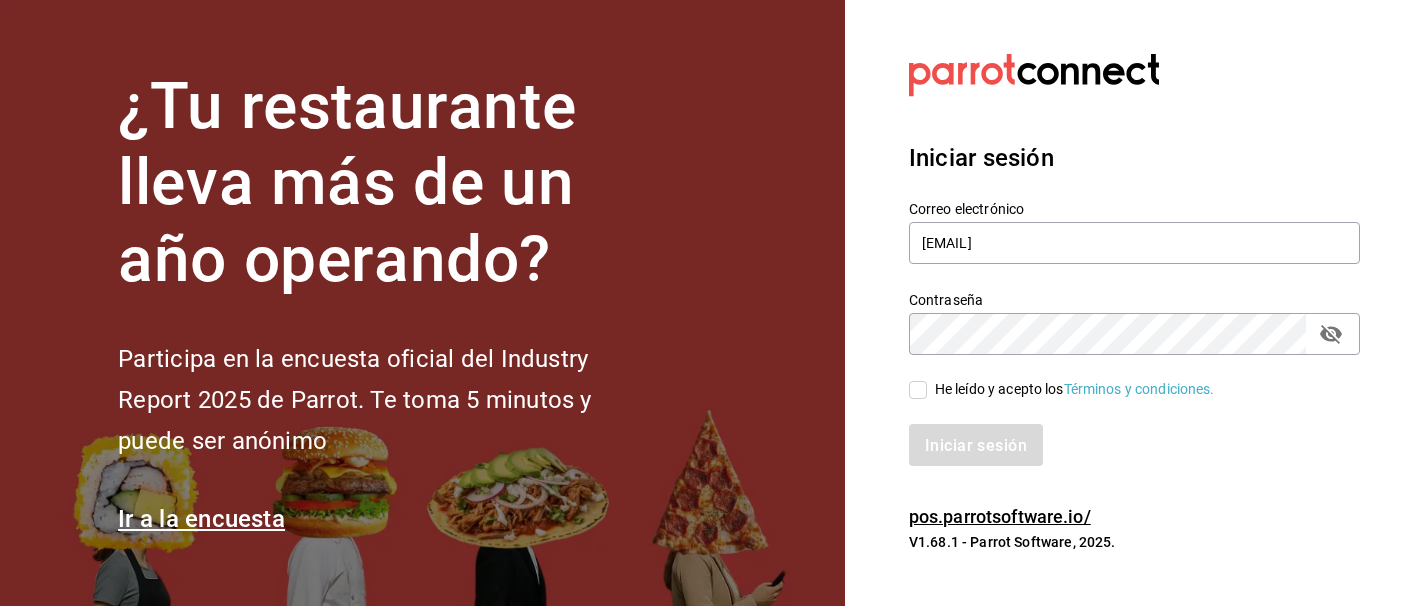 click on "He leído y acepto los  Términos y condiciones." at bounding box center [918, 390] 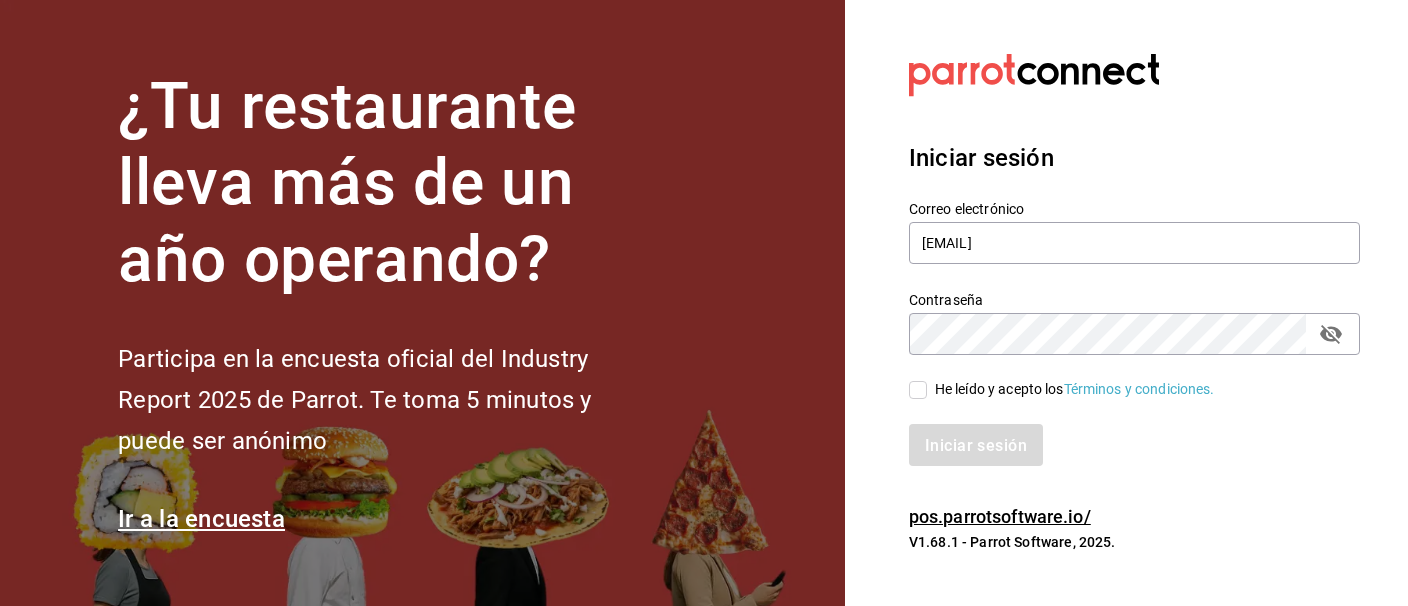 checkbox on "true" 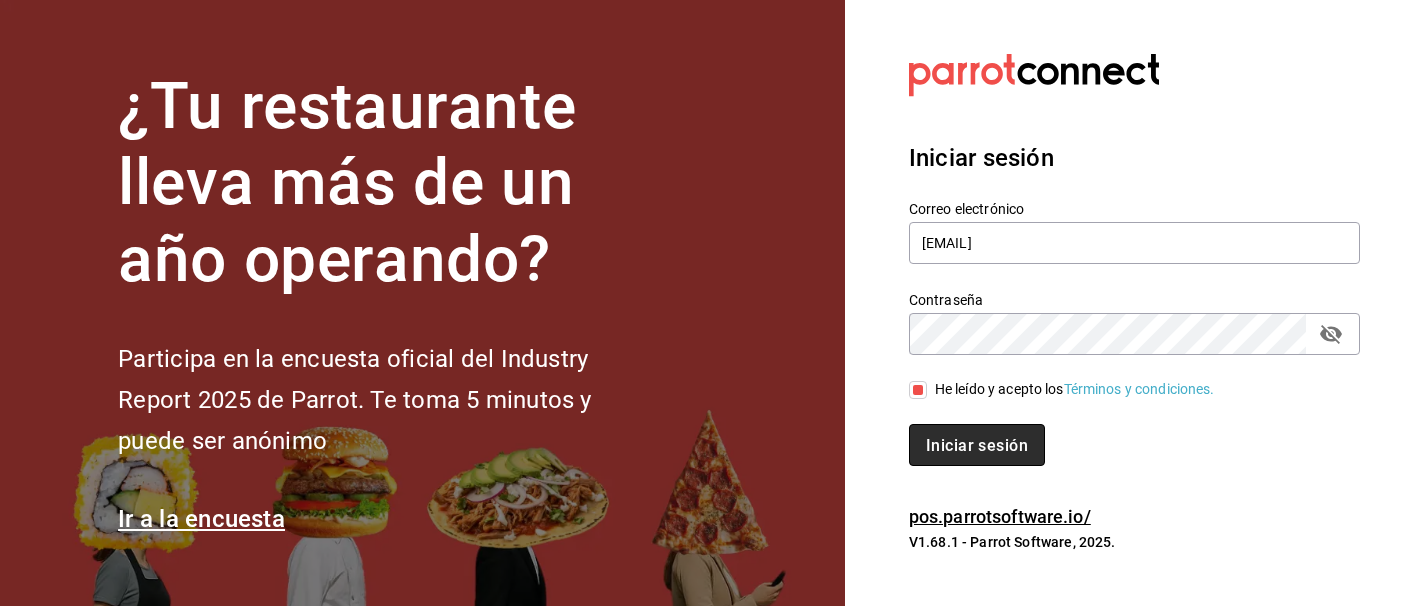 click on "Iniciar sesión" at bounding box center [977, 445] 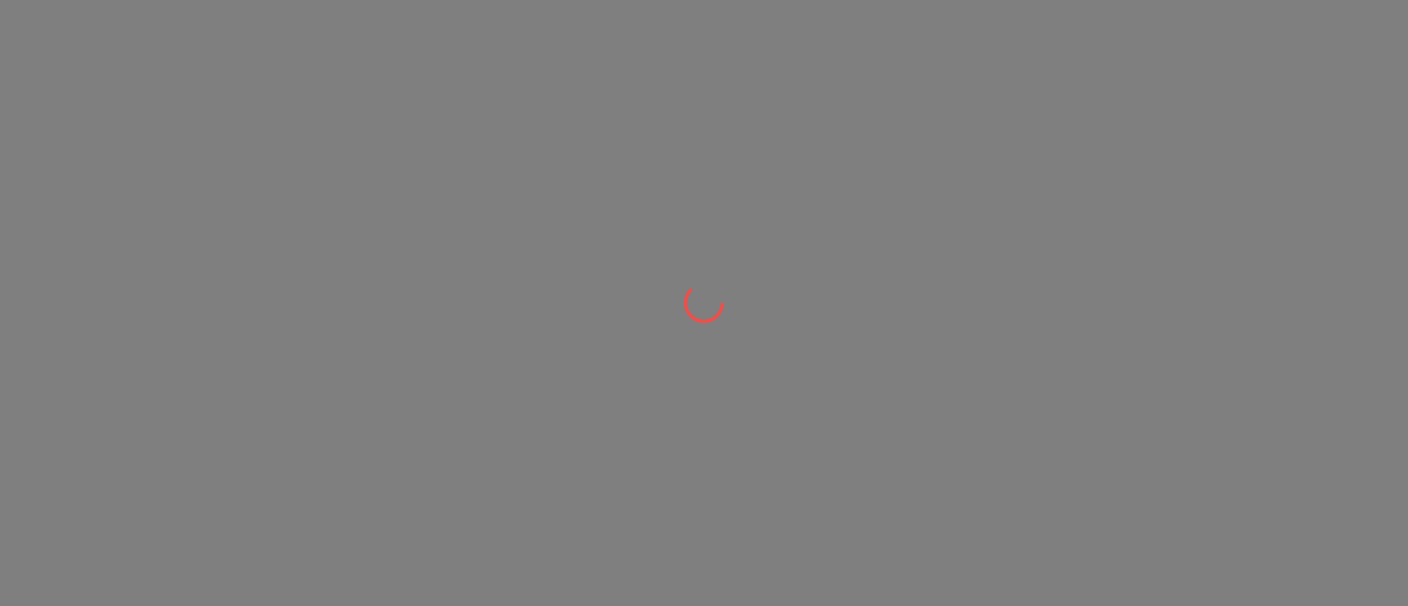 scroll, scrollTop: 0, scrollLeft: 0, axis: both 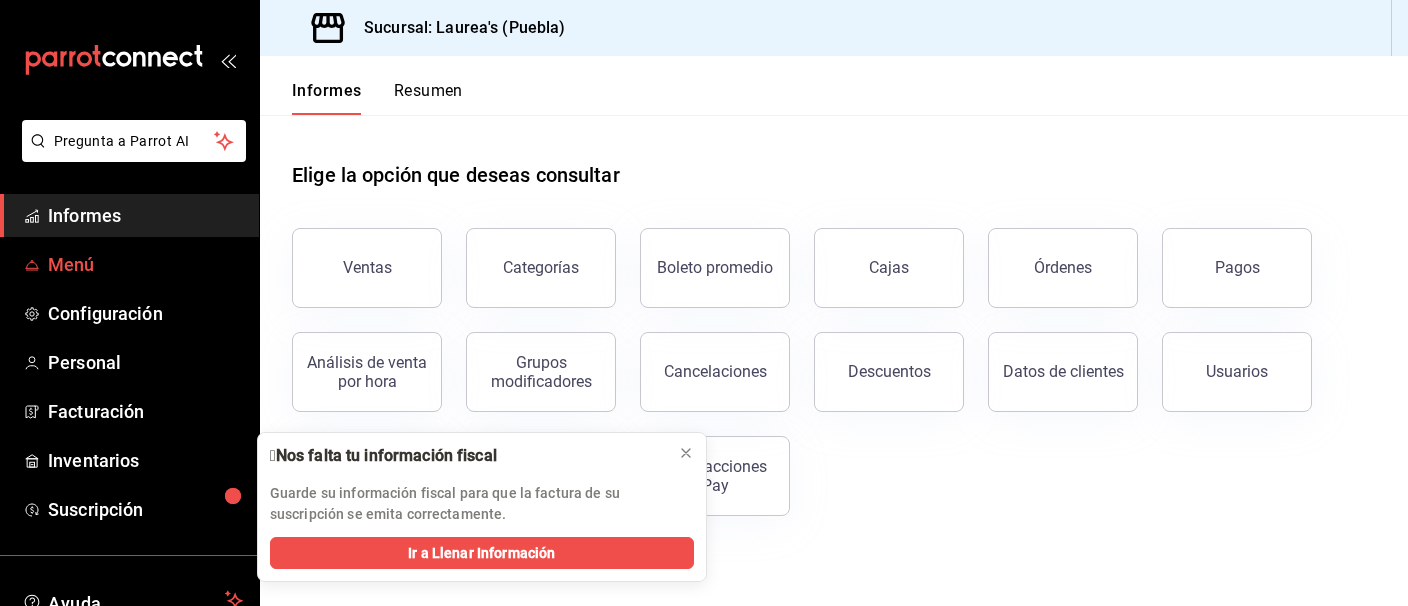 click on "Menú" at bounding box center [145, 264] 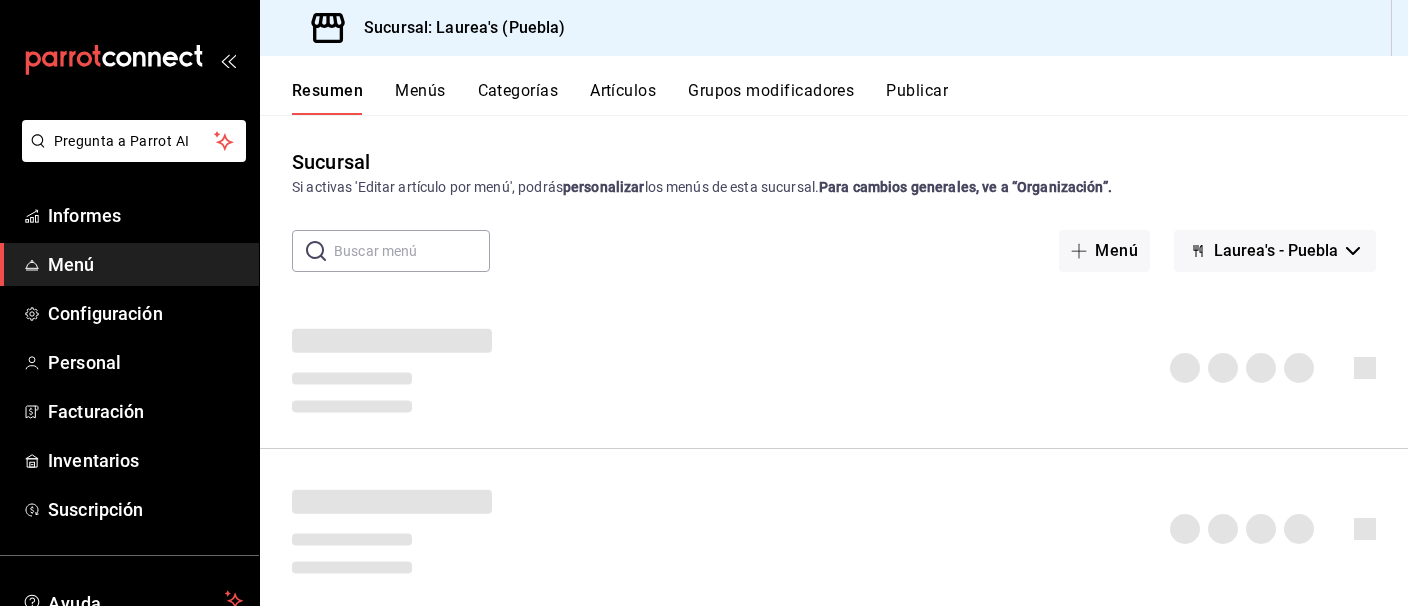 click on "Artículos" at bounding box center [623, 97] 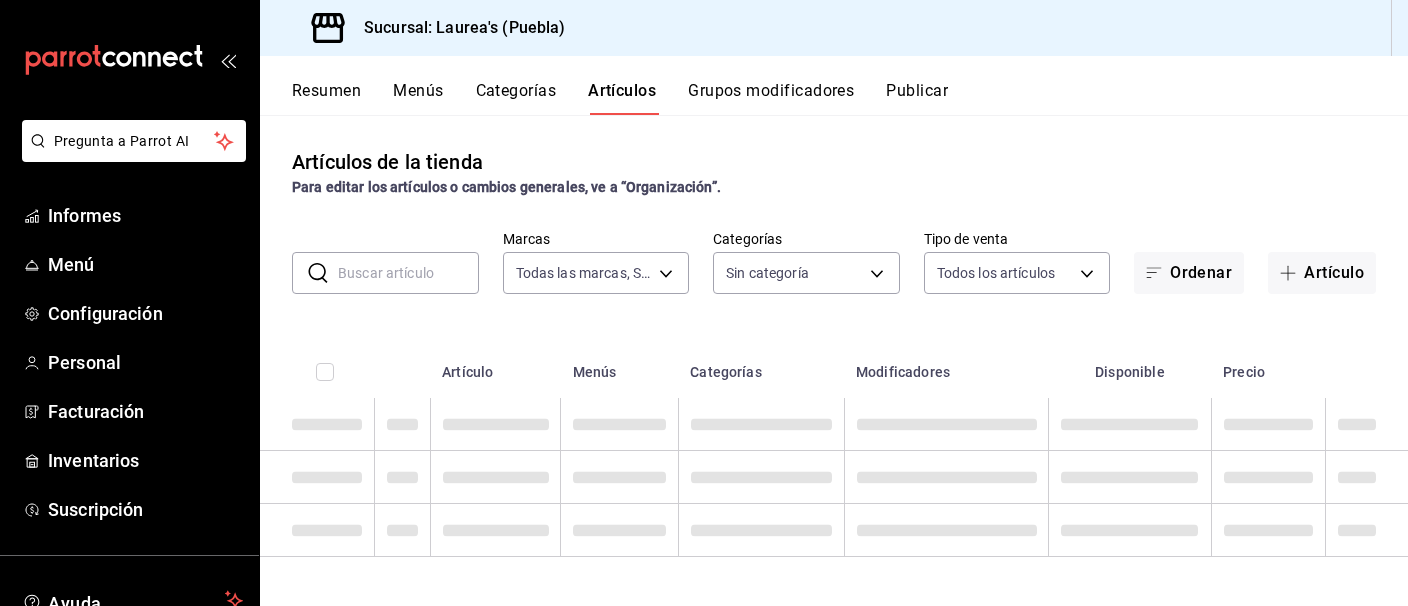 type on "7c749ec0-a870-4e3d-81e1-acde17211e35" 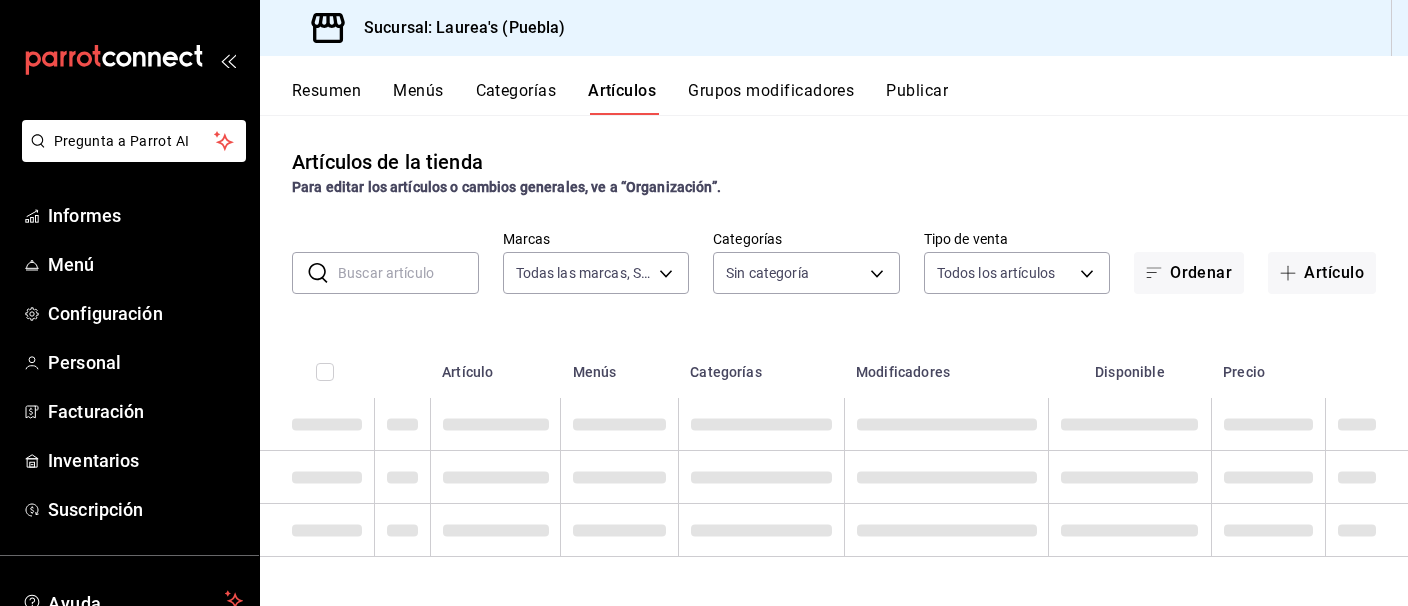 click at bounding box center [408, 273] 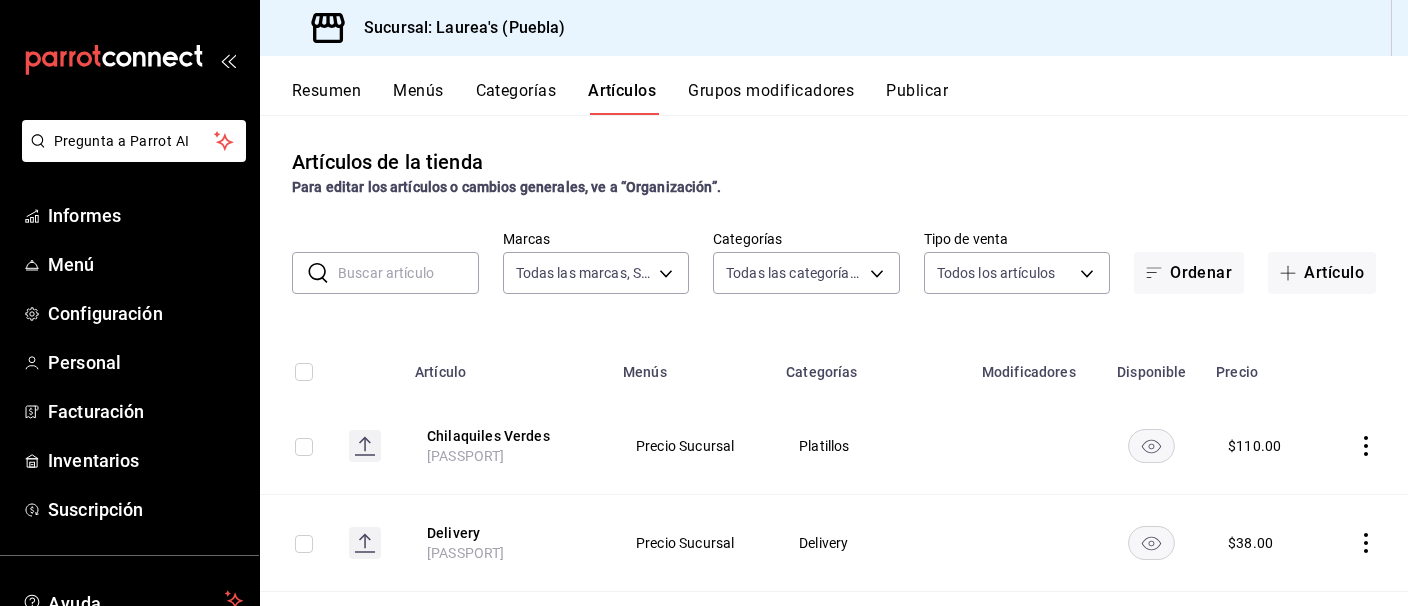 type on "74bb17ce-4fa8-4493-a958-960011de166e,25282086-e794-4fd0-af5e-eff6311da0c8,63684eec-a157-4192-b5f1-ee9495547d00,edc6107f-2152-455a-a074-3301ce1945c0,5e38650b-1e6a-4397-8905-7dbd945ff1ff,d6be5238-c06b-48a0-a4a3-6e86547f25b3,dfaf750f-6111-4ef9-ada3-2b96a16cfb4c,20e1731f-0511-4676-a1a1-415e88f11c83,7a71bbca-e9ba-4a38-9191-9271796c83fa,7a8185f7-70df-4f4d-b102-c5d27ed5989c,ebfec1b6-b89d-4afc-82b5-6ab0eb71fa4e,110f46db-fcdd-491e-8a44-032418a3c4f1,11498f1f-8c2e-4fe1-817f-77f28ac16638,e871adfd-c7ec-4128-9ccb-a634e50dd84d,b043866e-0539-4408-acb0-4155bcadba23,b1d8b97f-e4a8-4527-8e06-626ba09eac35,5d13dfb4-c469-4286-a3b9-a674506255ff,e5757026-d557-4a05-bdb6-56891a8c39f8,a76b8205-e2b5-414e-b375-c55e55c88b4d,a6e73c9f-93c0-4103-97b5-96e0d298c67e,a35c5aa2-9e0a-4786-bd99-10e6153d6c13,426c1481-424b-4444-8df6-493494e90c82" 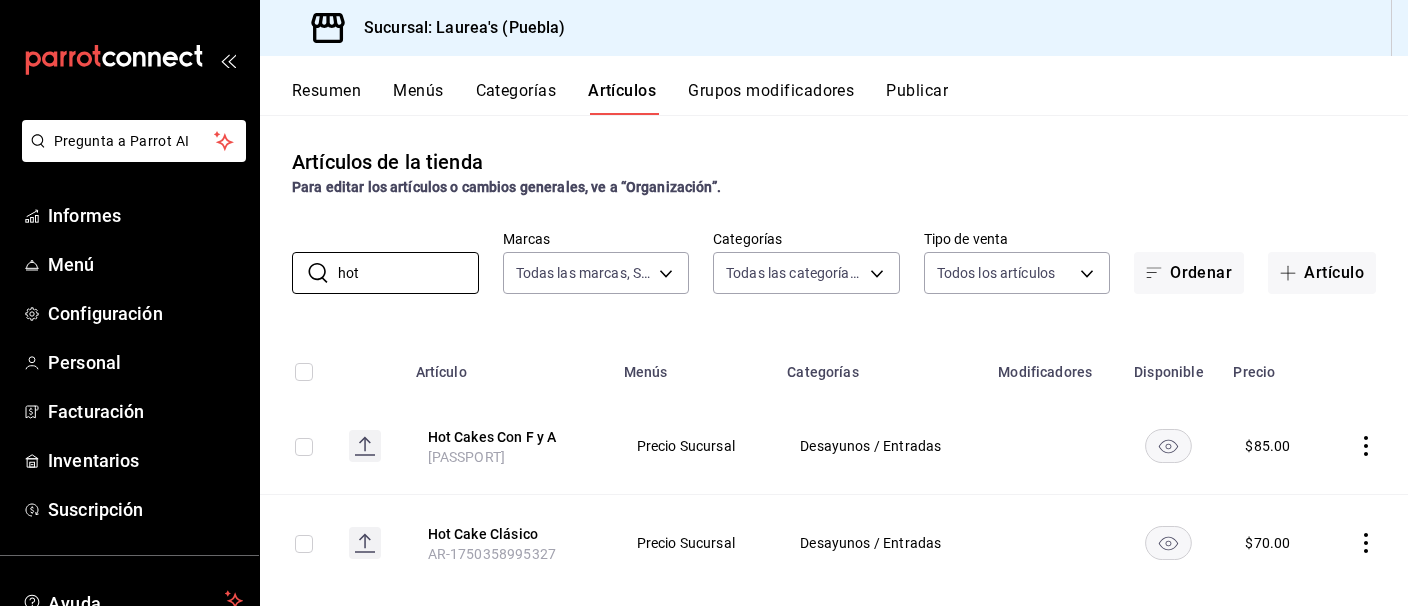 type on "hot" 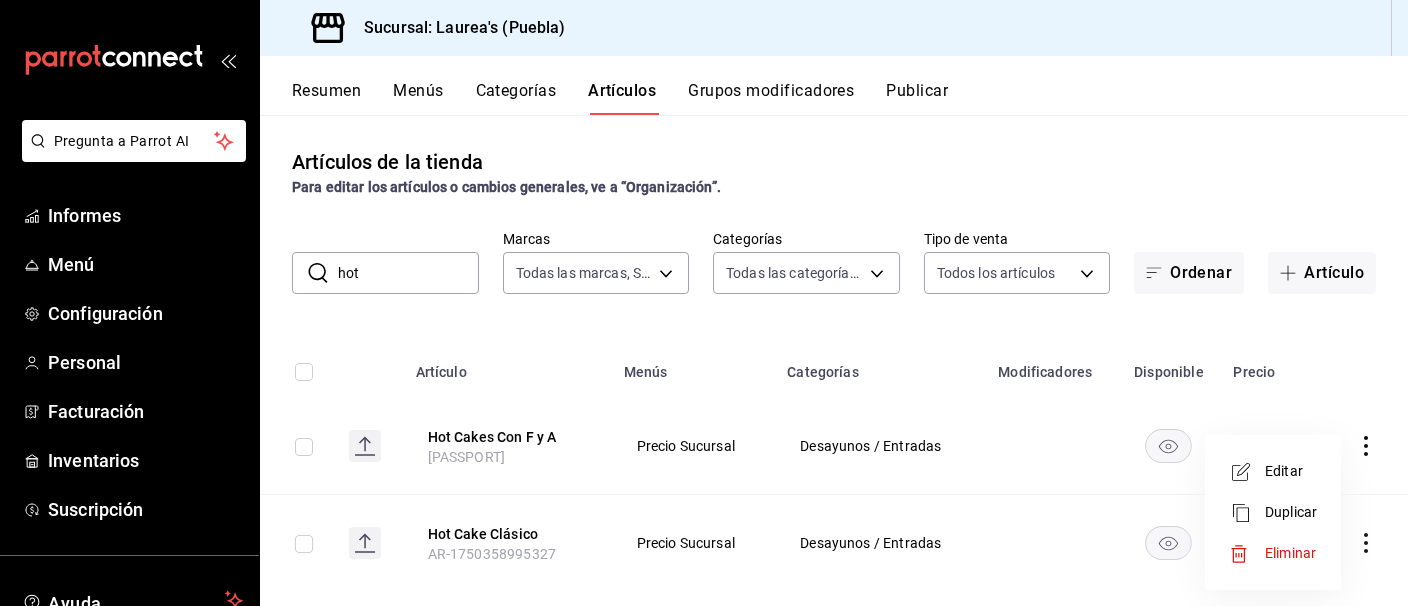 click on "Editar" at bounding box center (1284, 471) 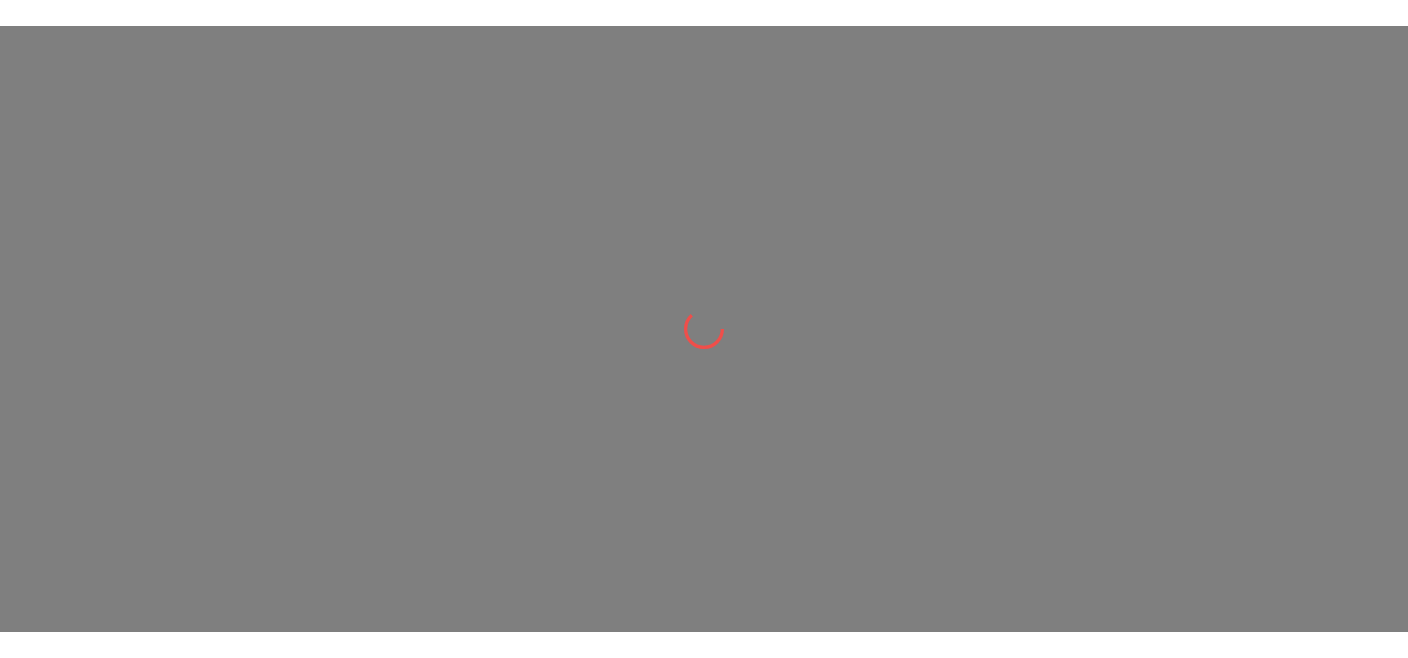 scroll, scrollTop: 0, scrollLeft: 0, axis: both 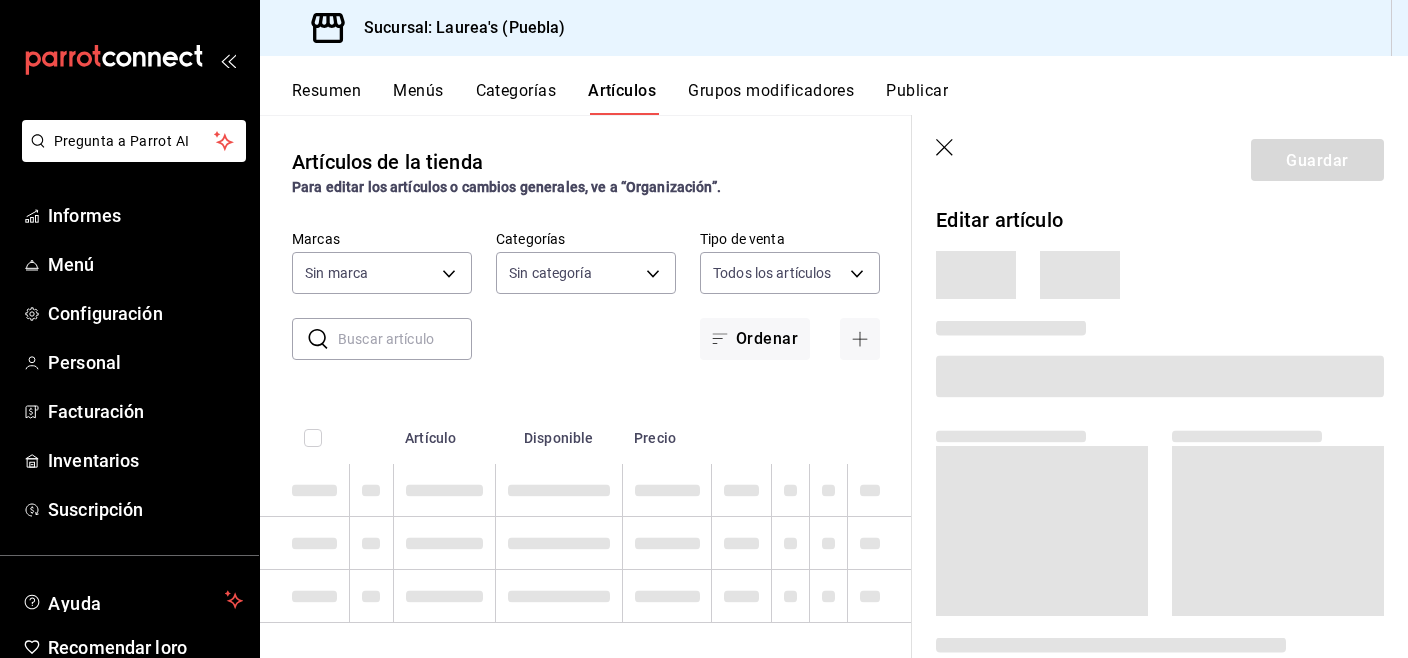 type on "74bb17ce-4fa8-4493-a958-960011de166e,25282086-e794-4fd0-af5e-eff6311da0c8,63684eec-a157-4192-b5f1-ee9495547d00,edc6107f-2152-455a-a074-3301ce1945c0,5e38650b-1e6a-4397-8905-7dbd945ff1ff,d6be5238-c06b-48a0-a4a3-6e86547f25b3,dfaf750f-6111-4ef9-ada3-2b96a16cfb4c,20e1731f-0511-4676-a1a1-415e88f11c83,7a71bbca-e9ba-4a38-9191-9271796c83fa,7a8185f7-70df-4f4d-b102-c5d27ed5989c,ebfec1b6-b89d-4afc-82b5-6ab0eb71fa4e,110f46db-fcdd-491e-8a44-032418a3c4f1,11498f1f-8c2e-4fe1-817f-77f28ac16638,e871adfd-c7ec-4128-9ccb-a634e50dd84d,b043866e-0539-4408-acb0-4155bcadba23,b1d8b97f-e4a8-4527-8e06-626ba09eac35,5d13dfb4-c469-4286-a3b9-a674506255ff,e5757026-d557-4a05-bdb6-56891a8c39f8,a76b8205-e2b5-414e-b375-c55e55c88b4d,a6e73c9f-93c0-4103-97b5-96e0d298c67e,a35c5aa2-9e0a-4786-bd99-10e6153d6c13,426c1481-424b-4444-8df6-493494e90c82" 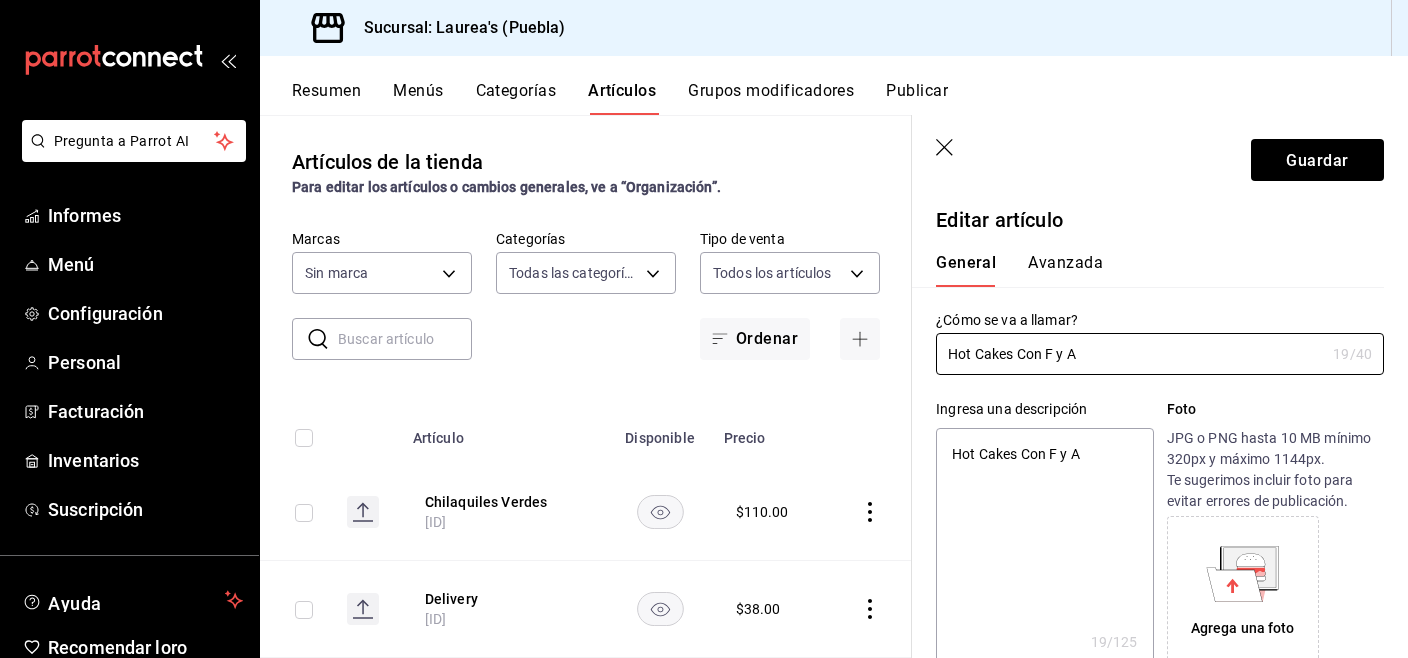 type on "7c749ec0-a870-4e3d-81e1-acde17211e35" 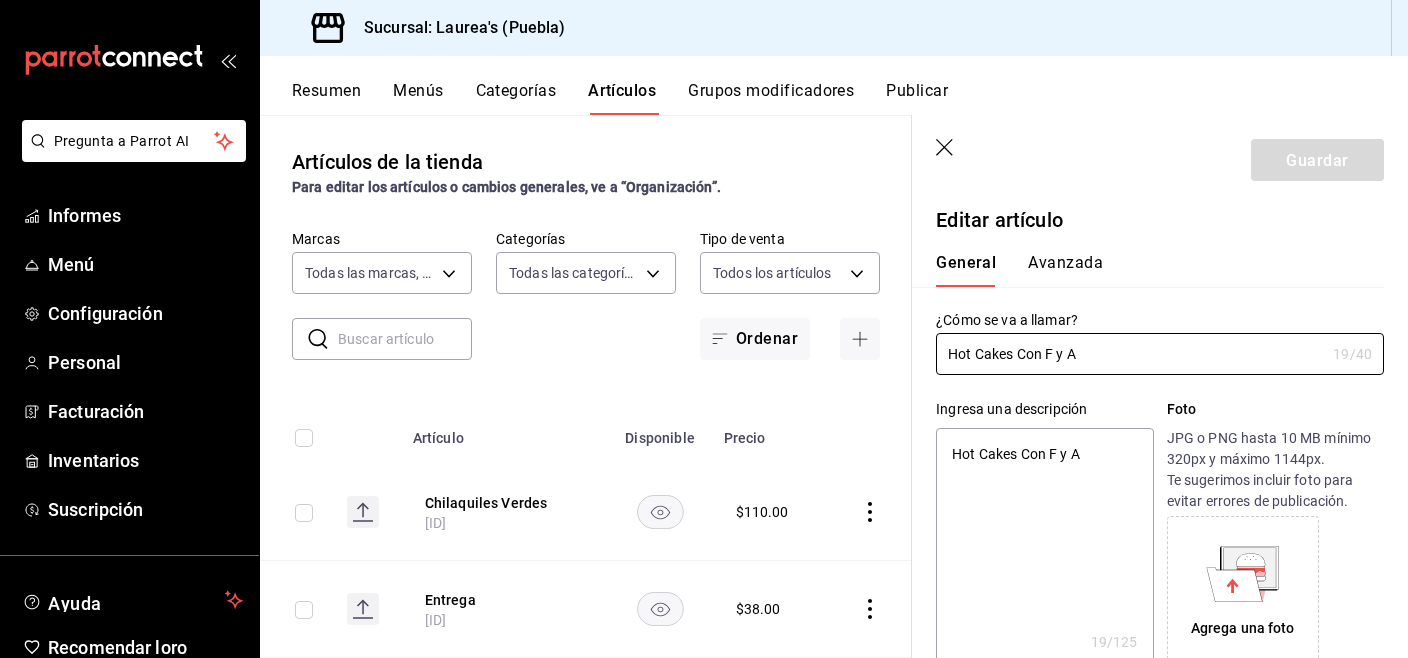 type on "x" 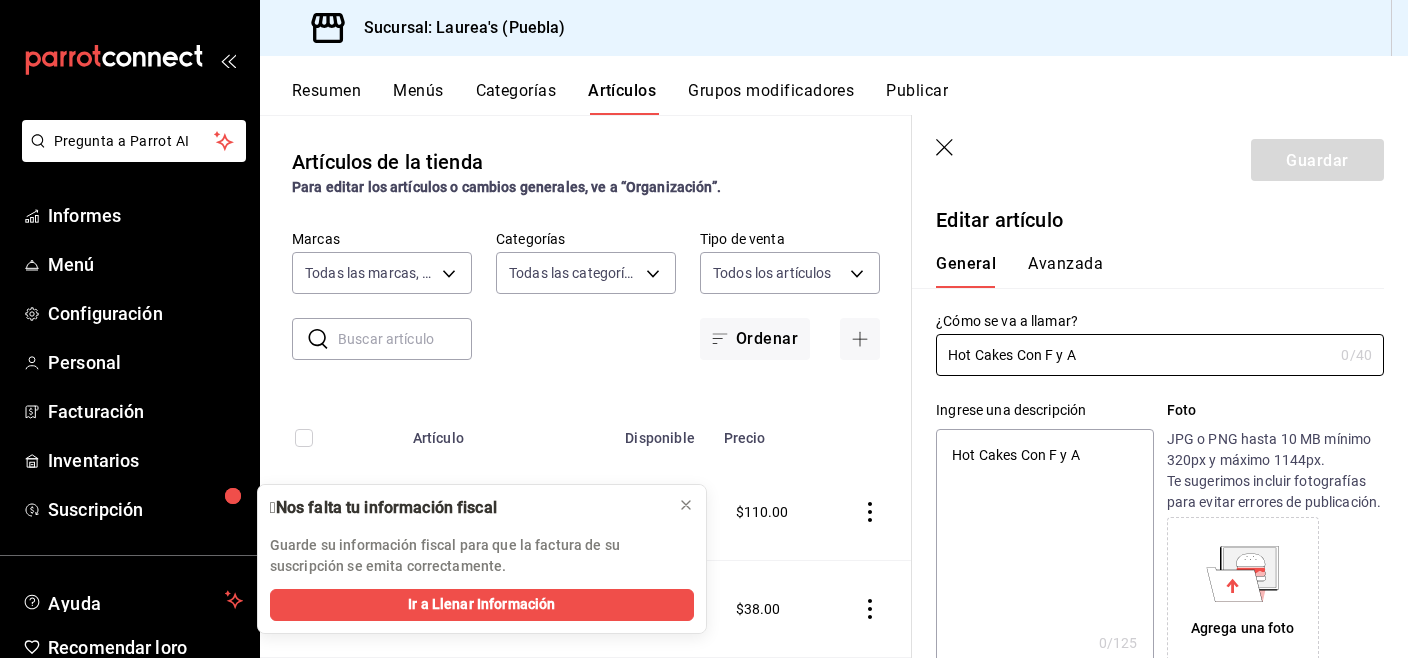 type on "Hot Cakes Con F y" 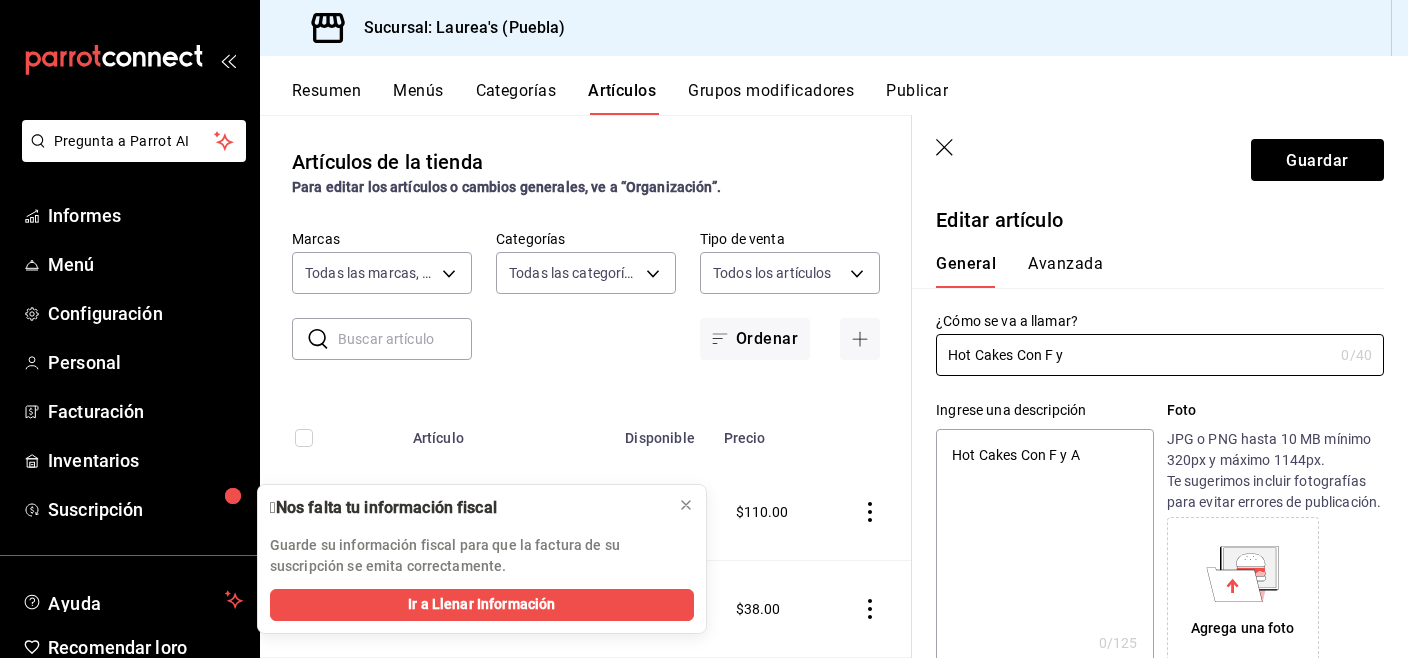 type on "x" 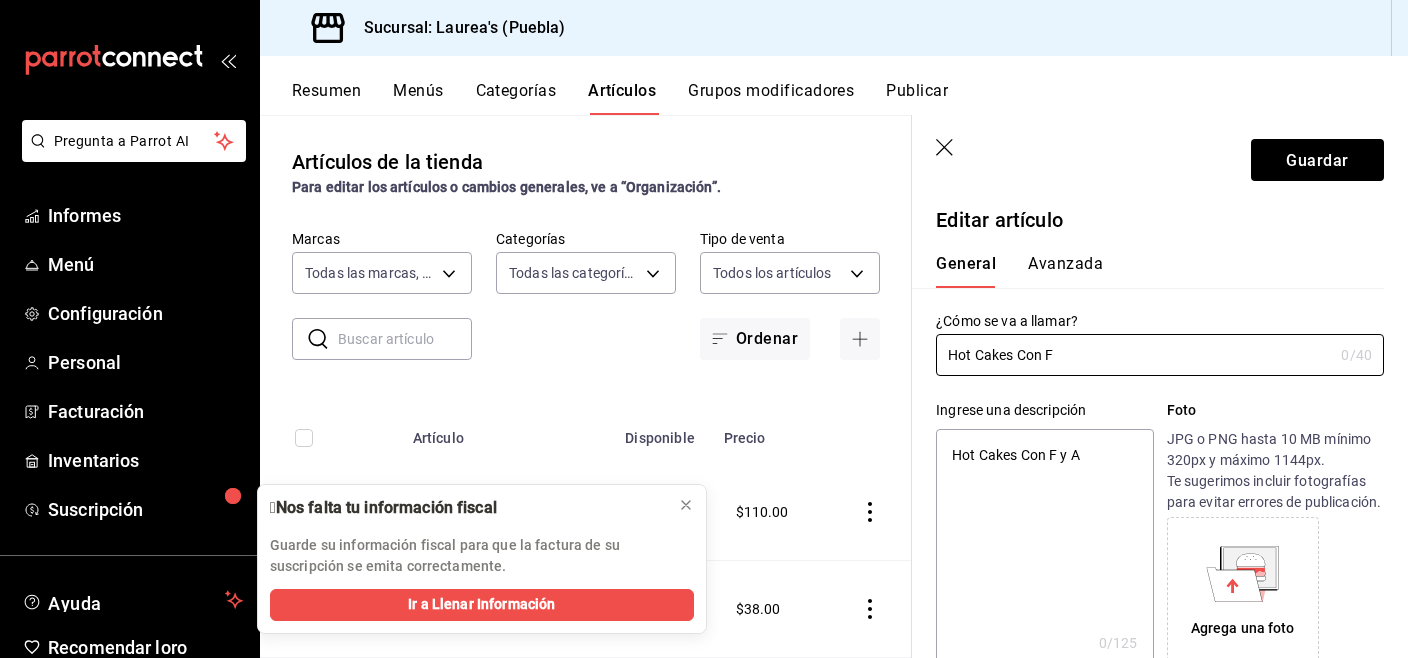 type on "Hot Cakes Con F" 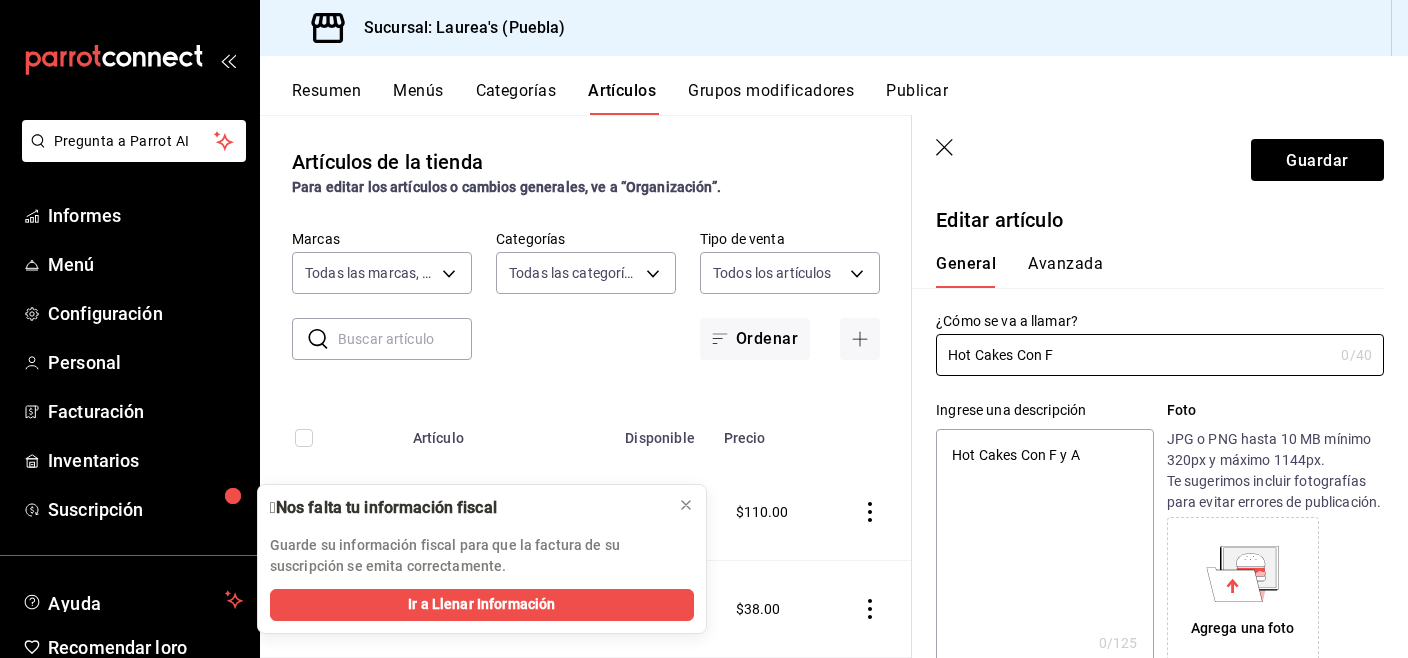 type on "Hot Cakes Con Fr" 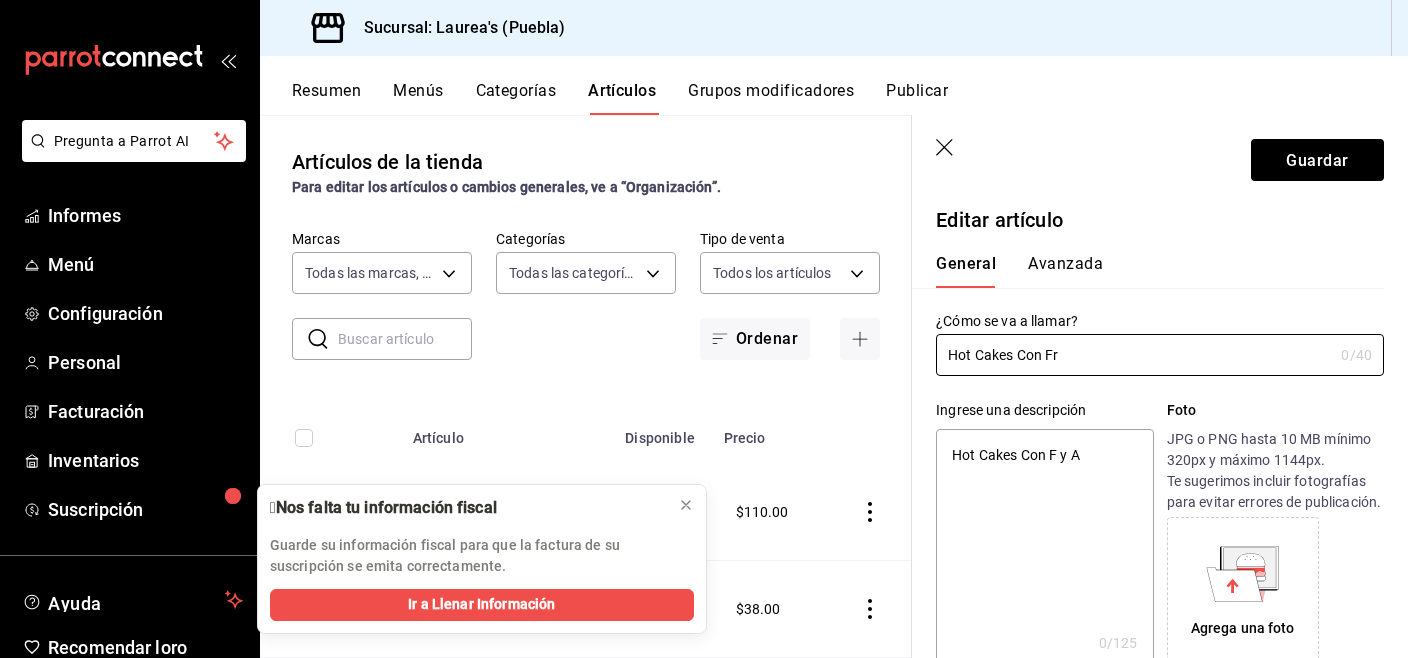 type on "Hot Cakes Con Fra" 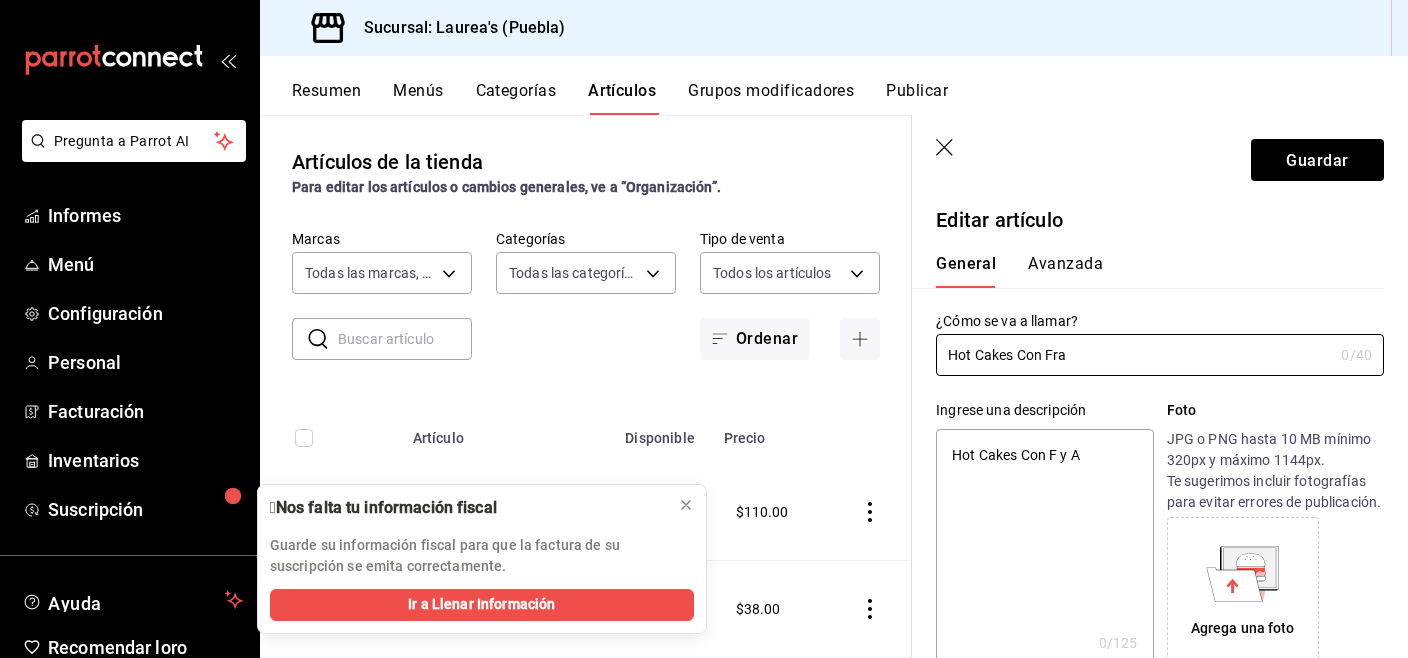 type on "Hot Cakes Con Fram" 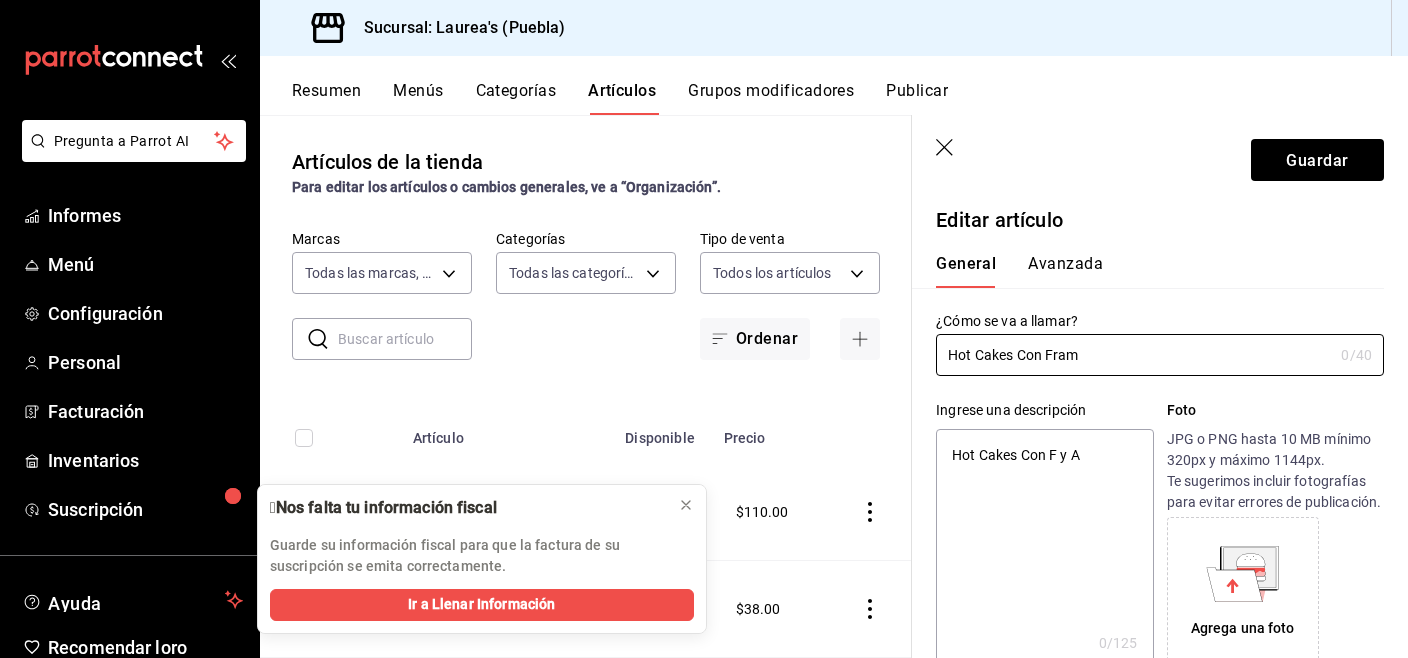 type on "x" 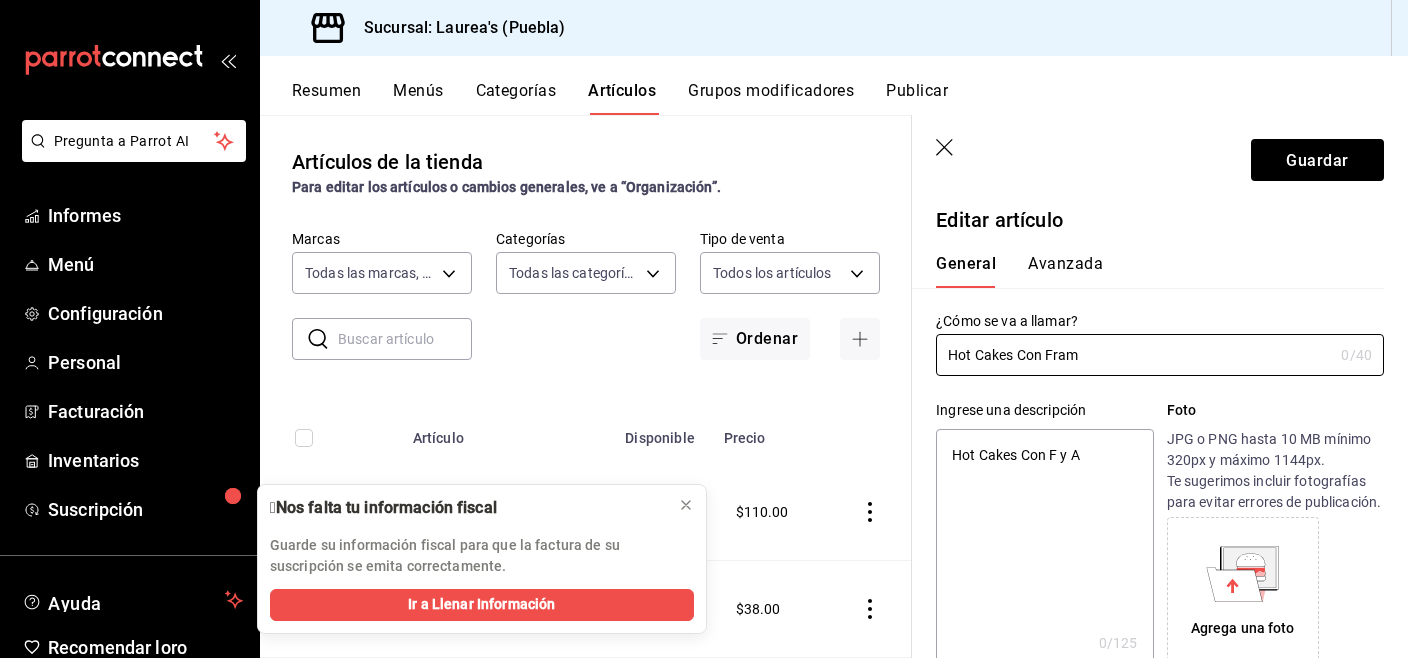 type on "Hot Cakes Con Framb" 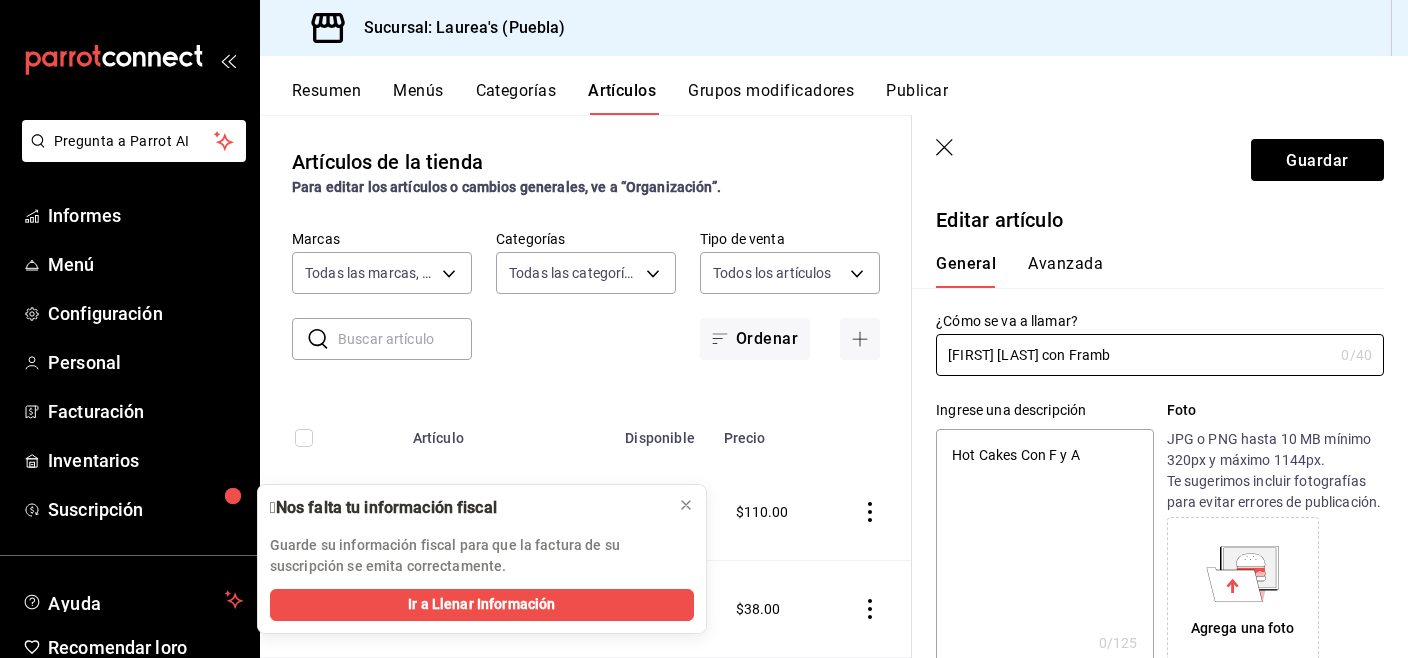 type on "Hot Cakes Con Frambu" 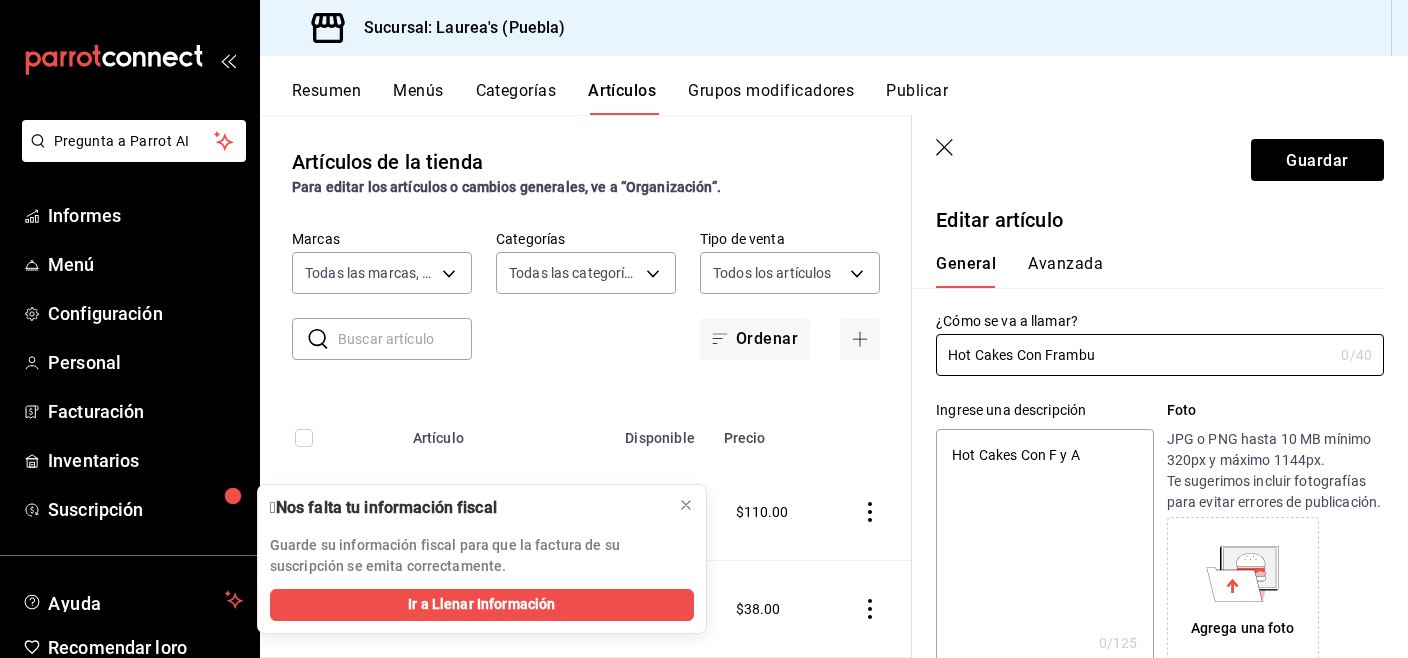 type on "Hot Cakes Con Frambue" 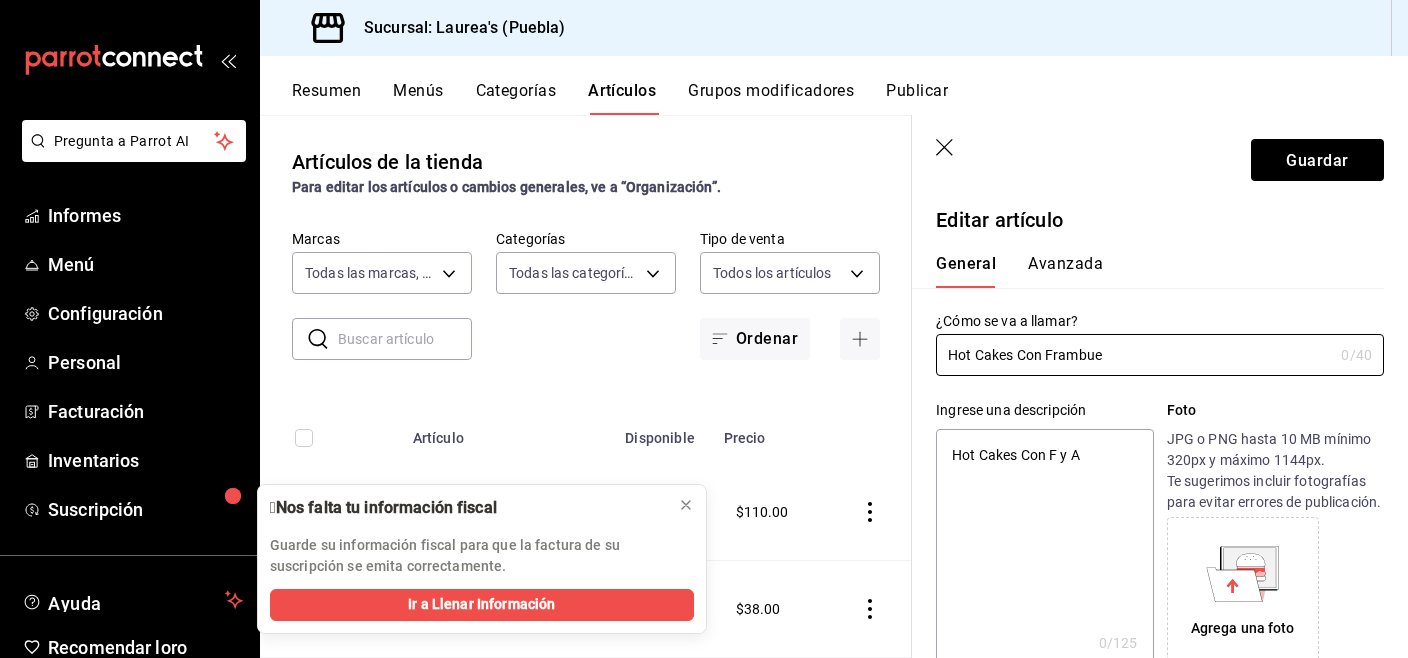 type on "Hot Cakes Con Frambues" 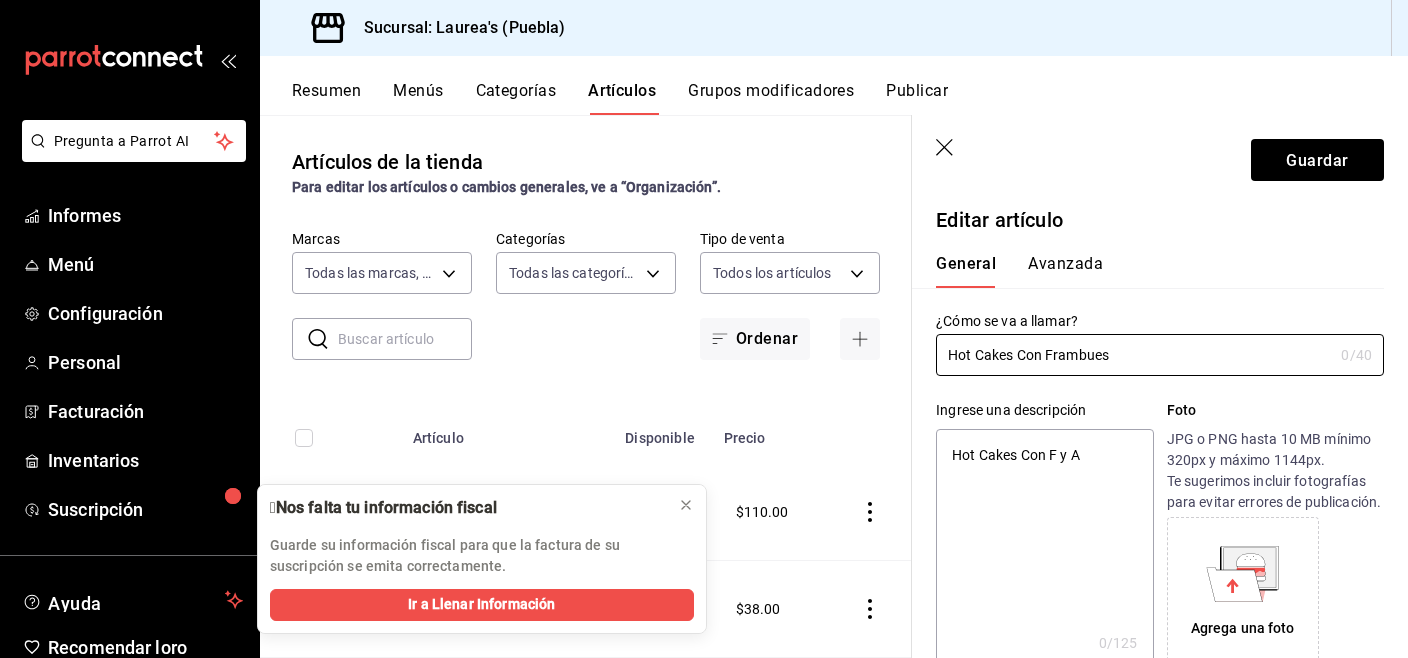 type on "Hot Cakes Con Frambuesa" 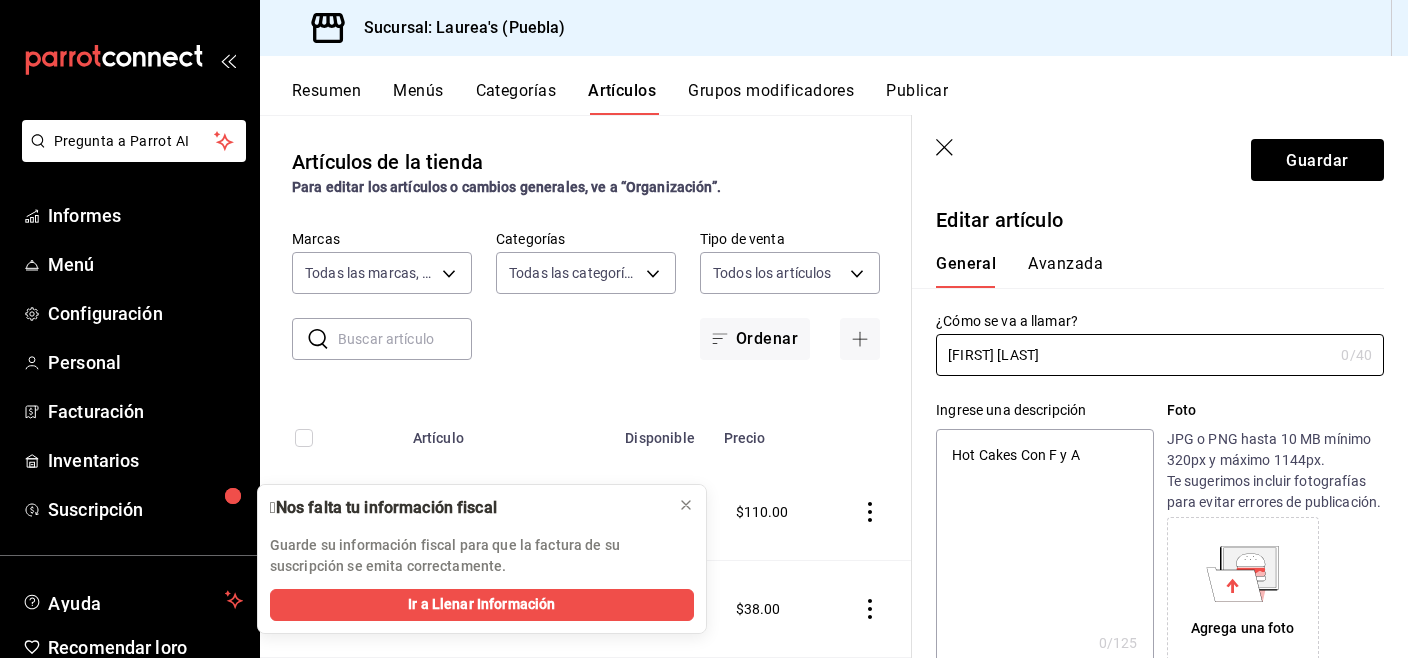 type on "Hot Cakes Con Frambuesa" 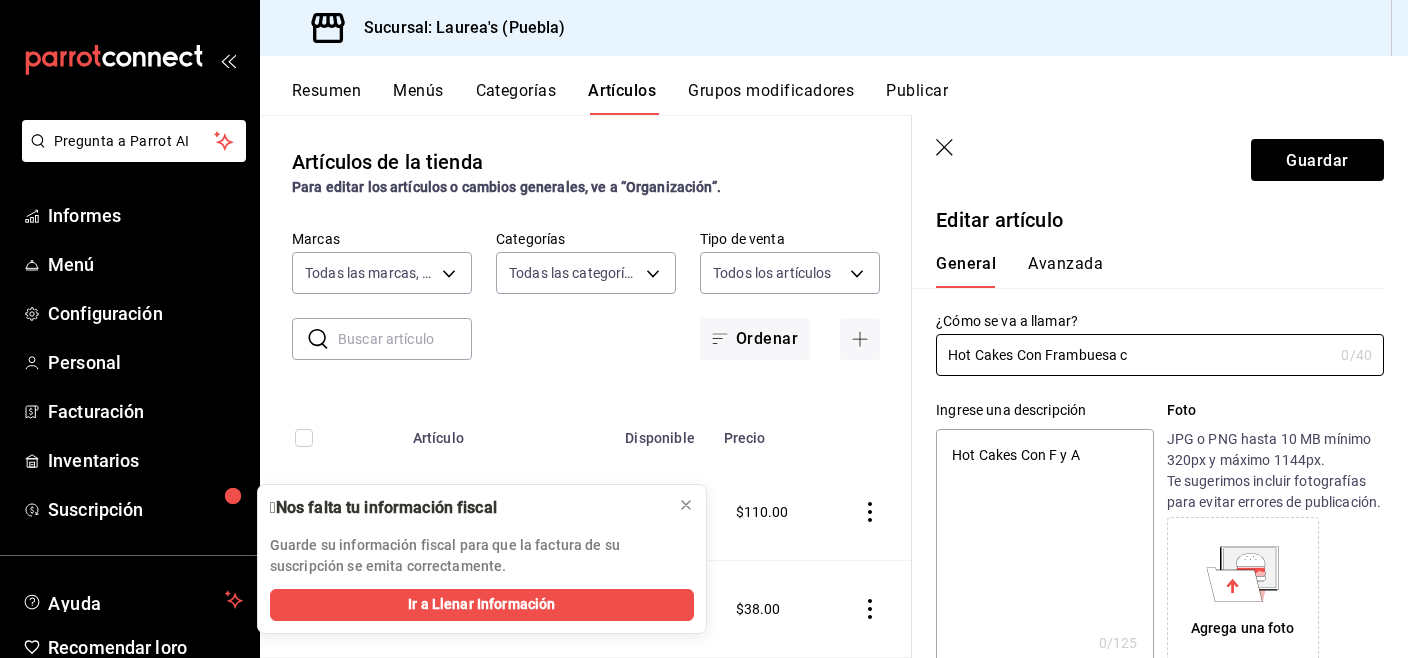 type on "Hot Cakes Con Frambuesa co" 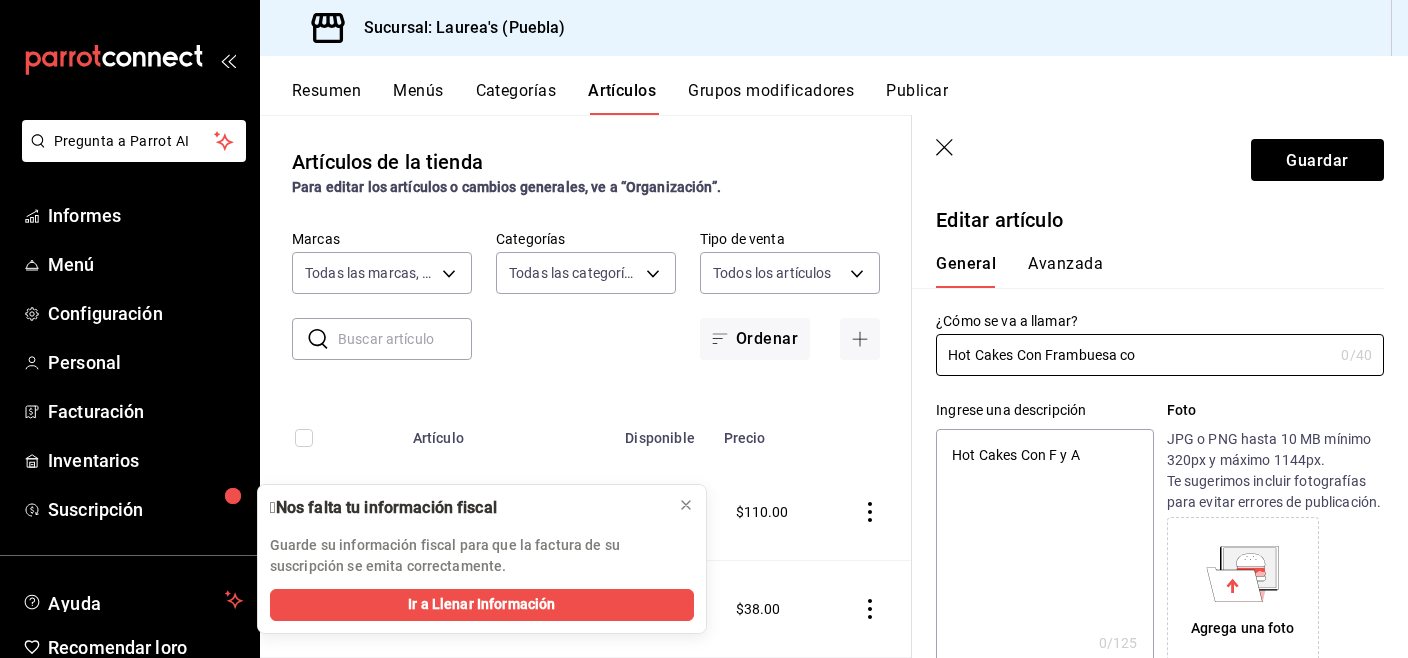 type on "x" 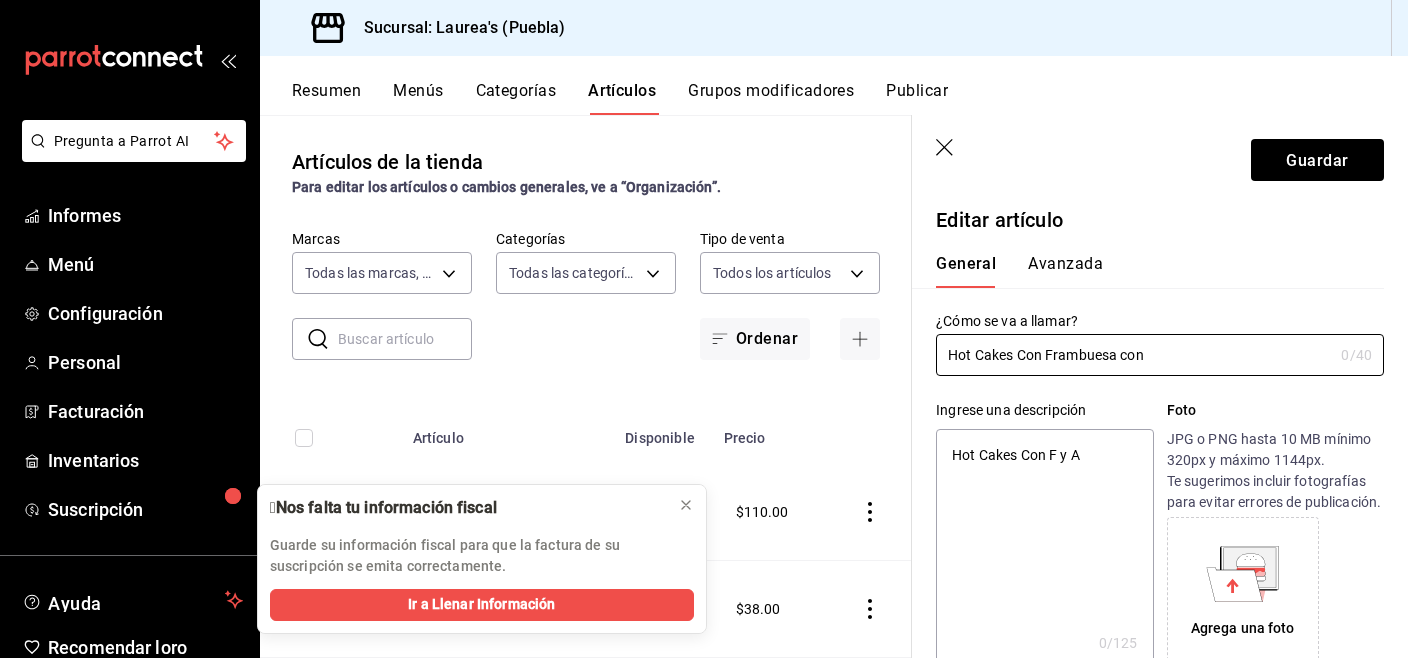 type on "Hot Cakes Con Frambuesa con" 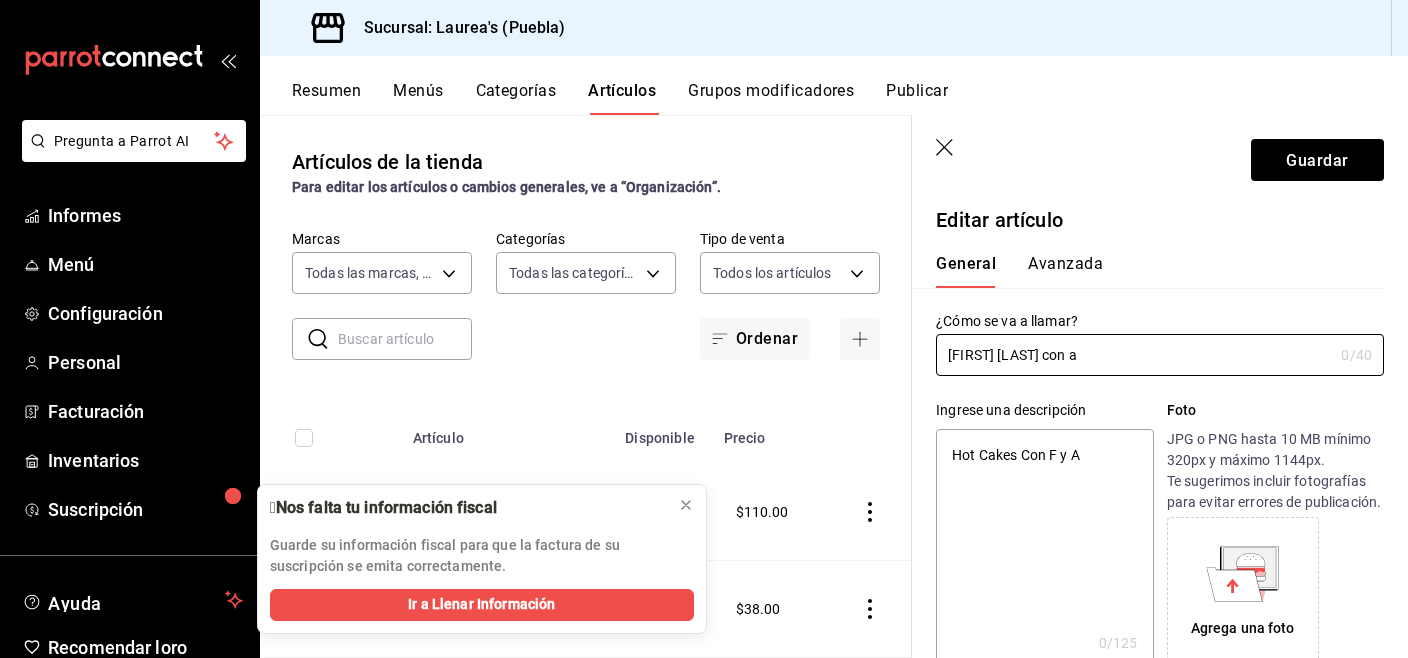 type on "Hot Cakes Con Frambuesa con al" 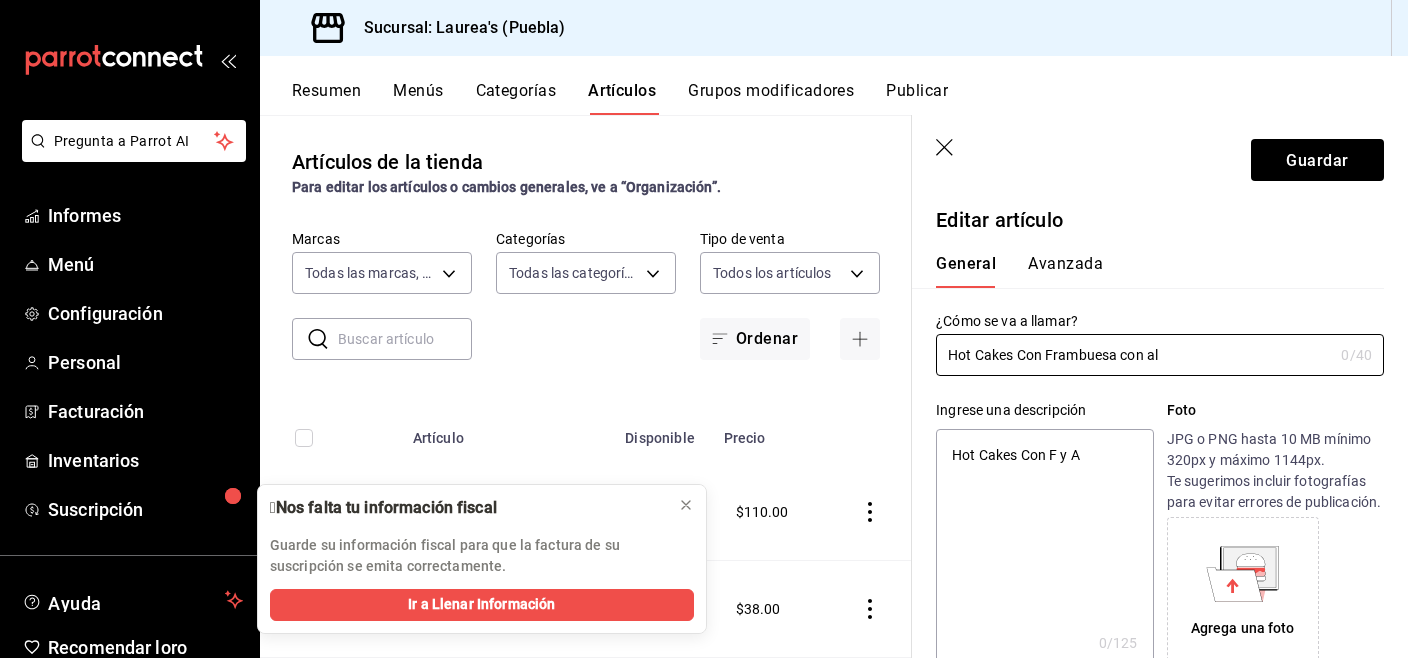 type on "Hot Cakes Con Frambuesa con alm" 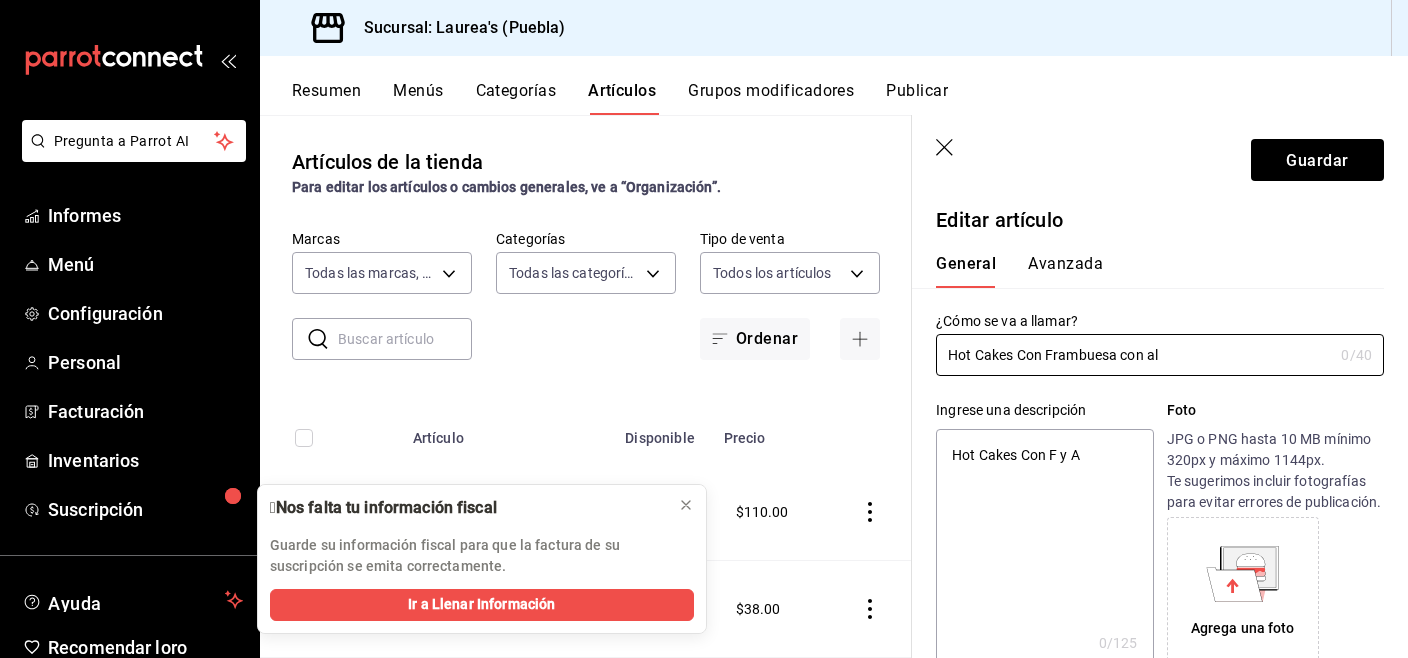 type on "x" 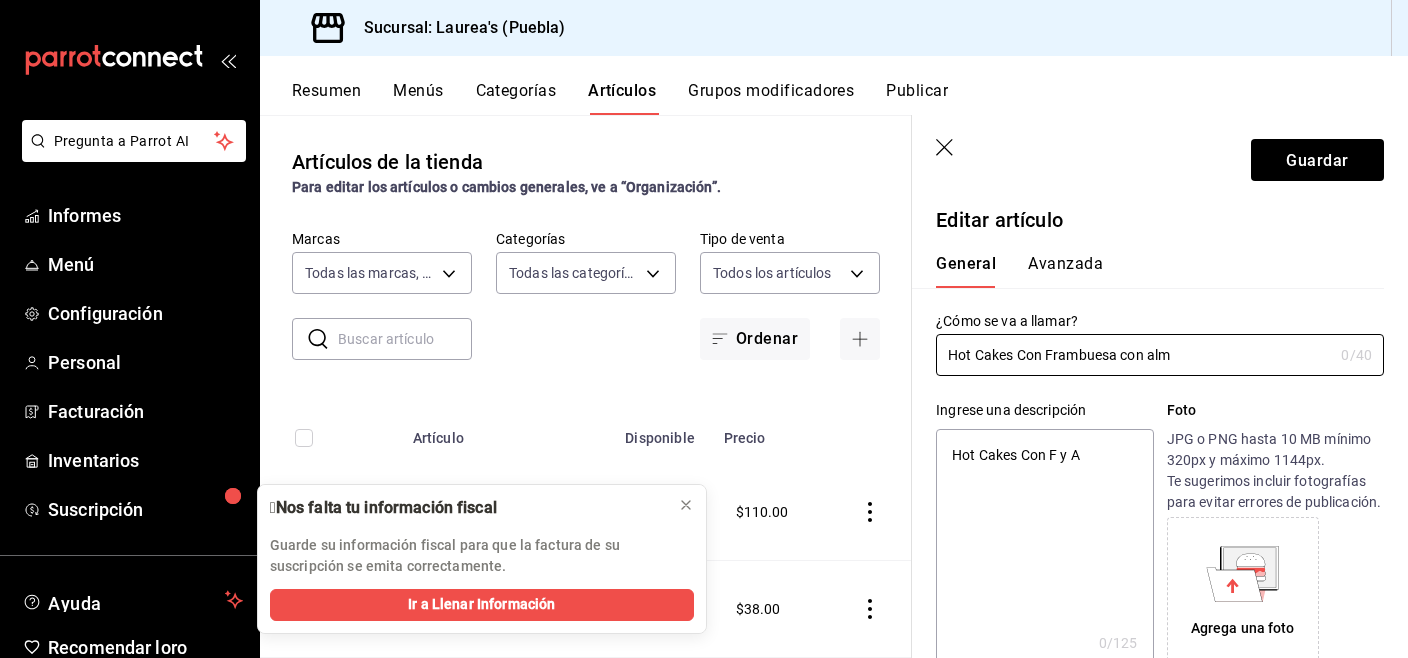 type on "Hot Cakes Con Frambuesa con alme" 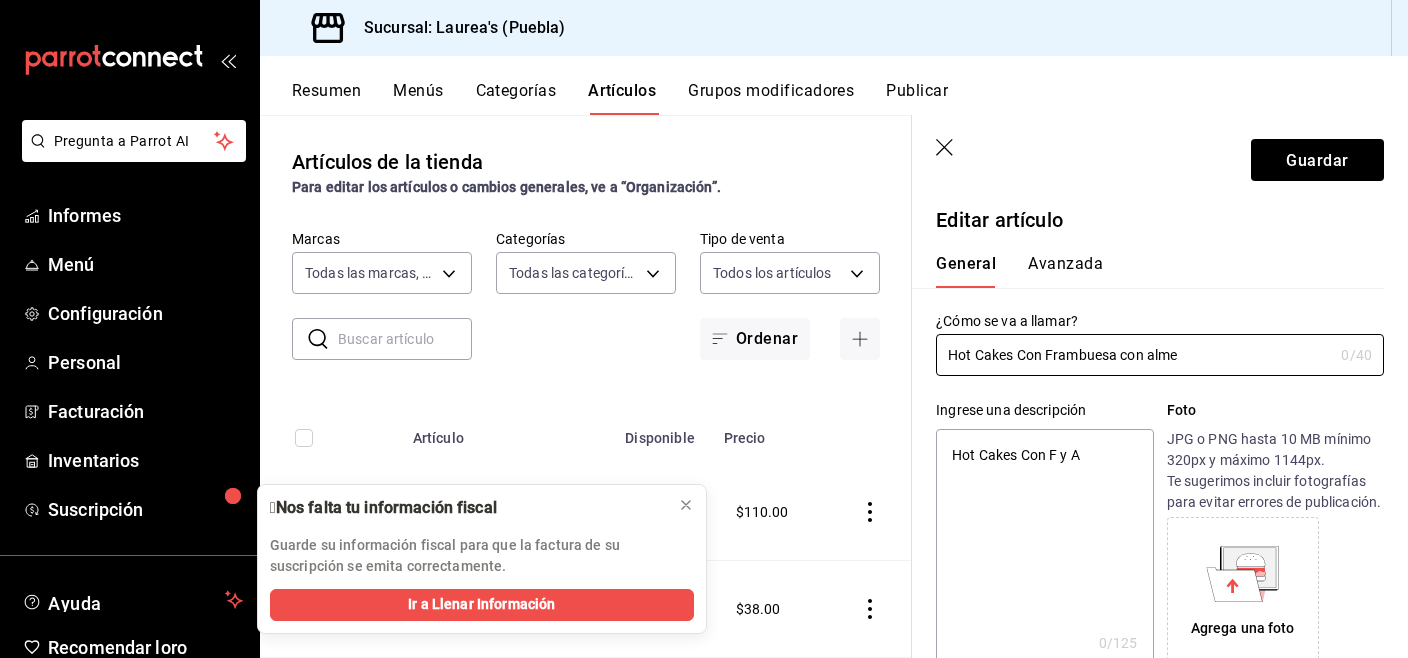 type on "x" 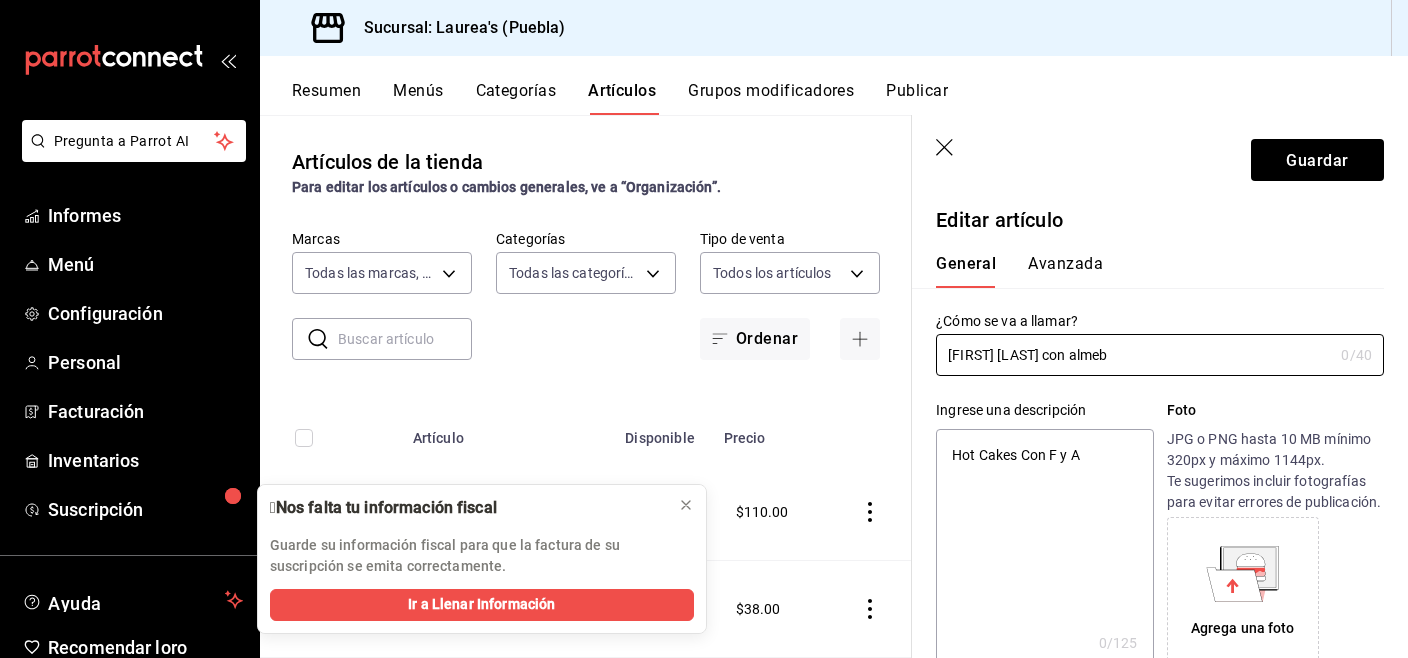 type on "x" 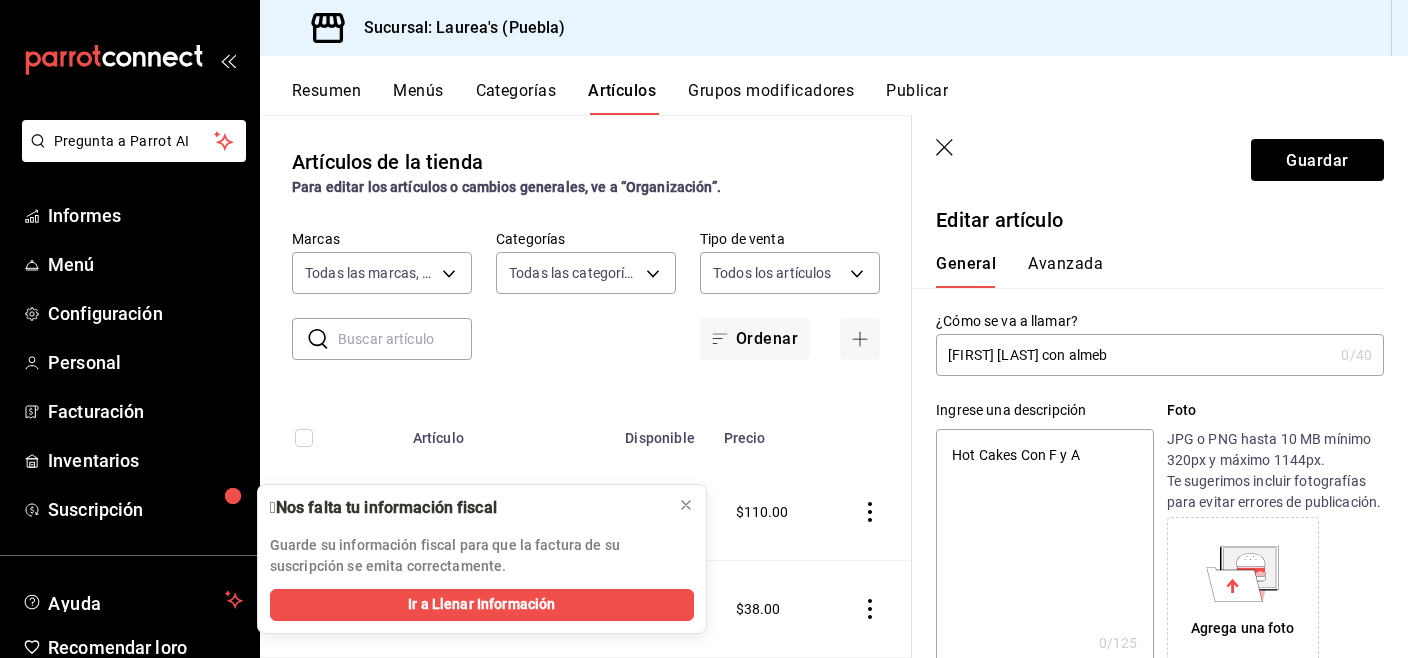 click on "Hot Cakes Con Frambuesa con almeb" at bounding box center [1134, 355] 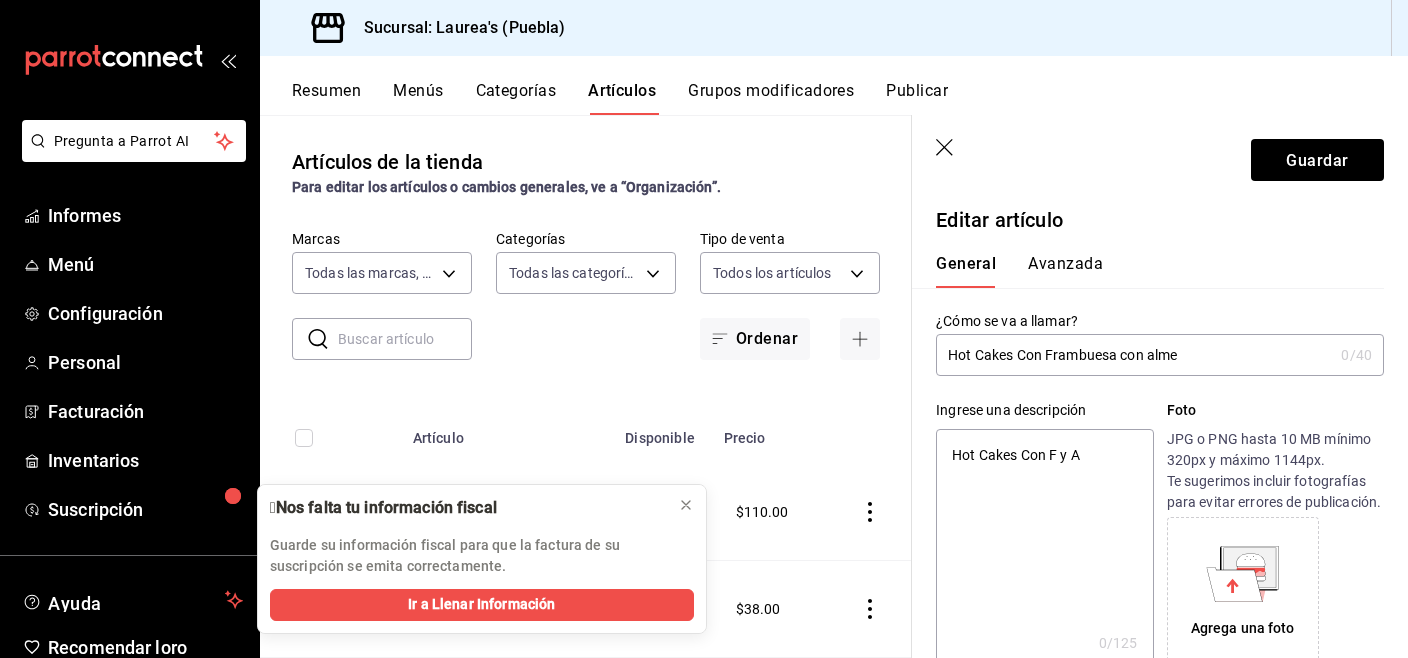 type on "Hot Cakes Con Frambuesa con alm" 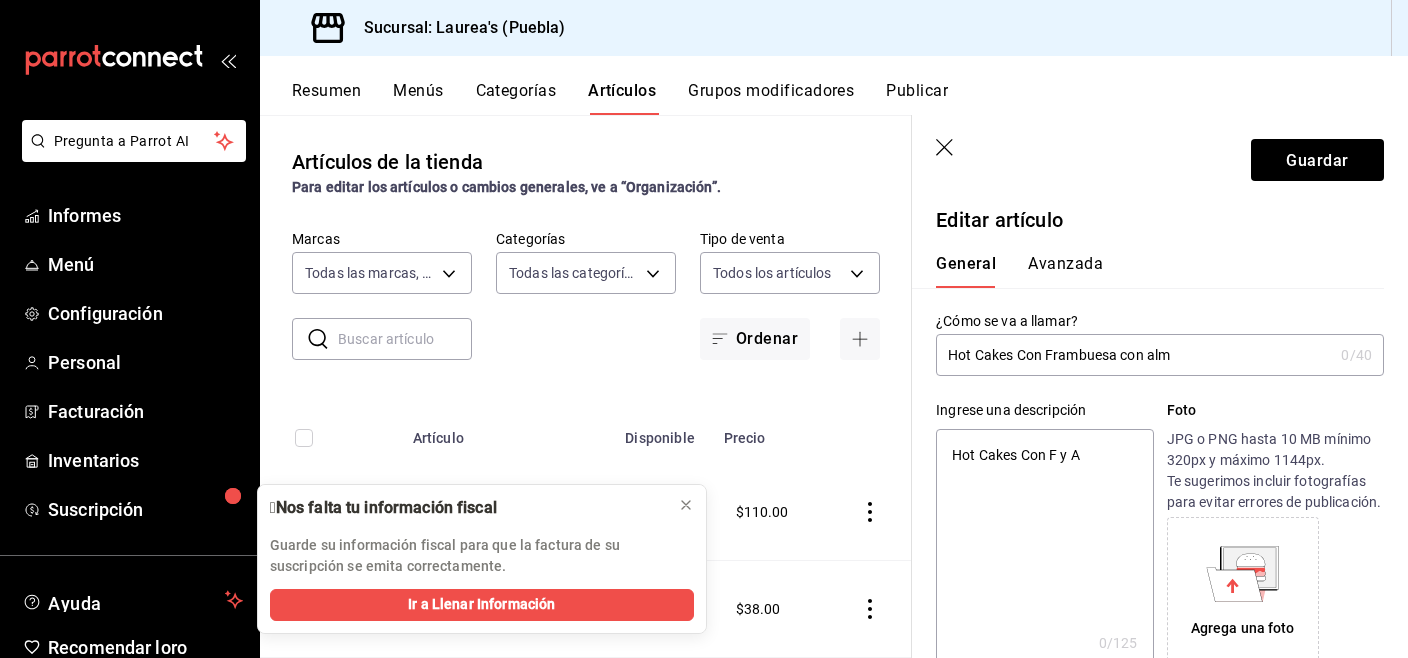 type on "Hot Cakes Con Frambuesa con alme" 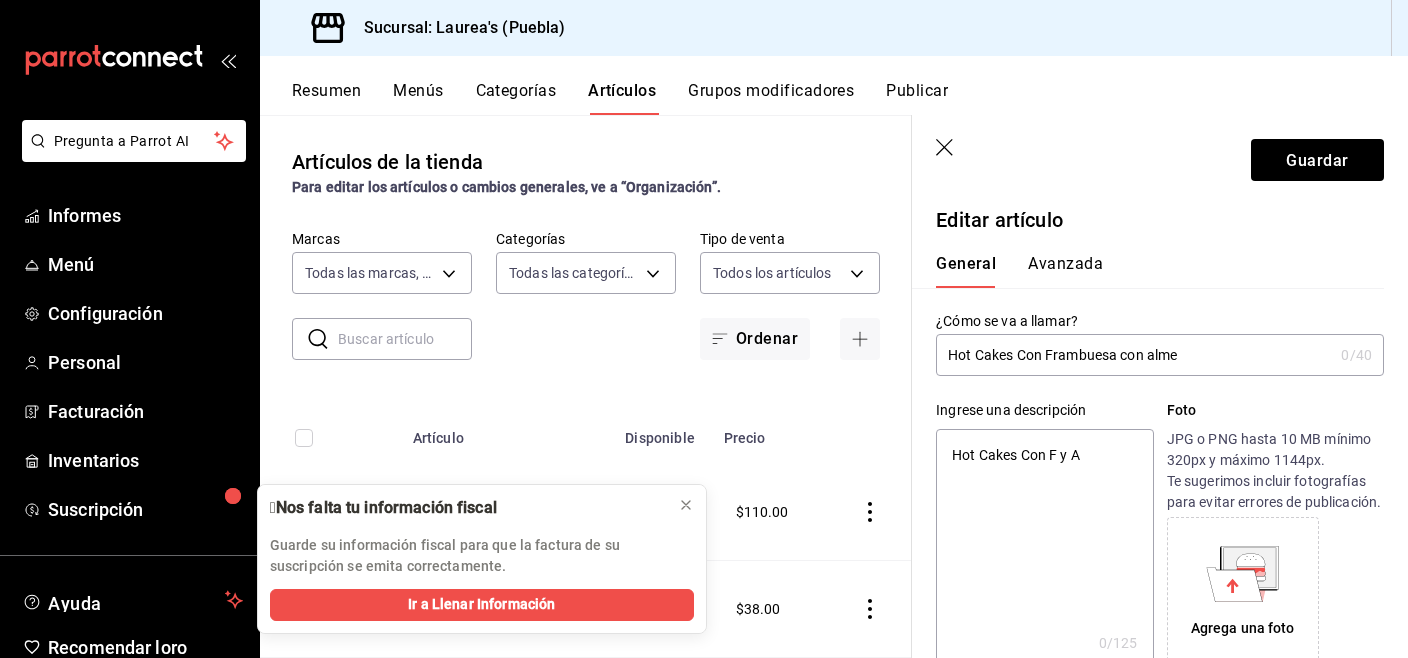 type on "Hot Cakes Con Frambuesa con almen" 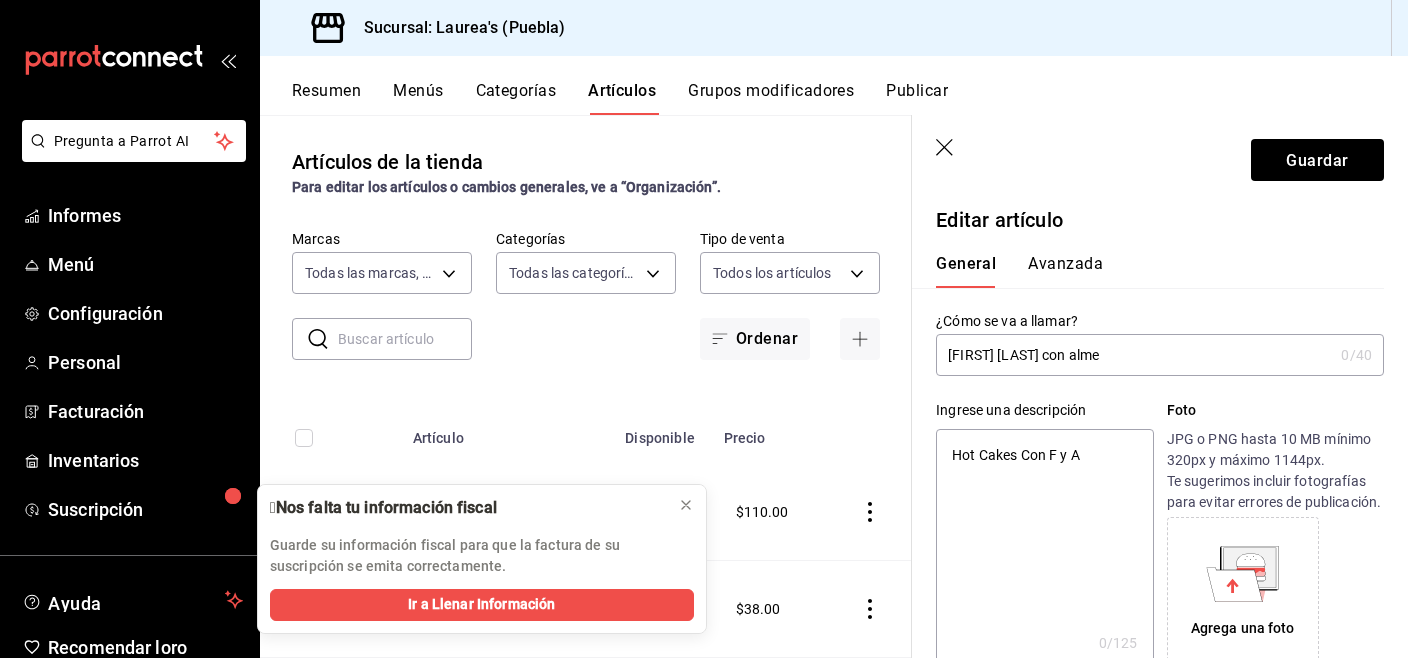 type on "Hot Cakes Con Frambuesa con almend" 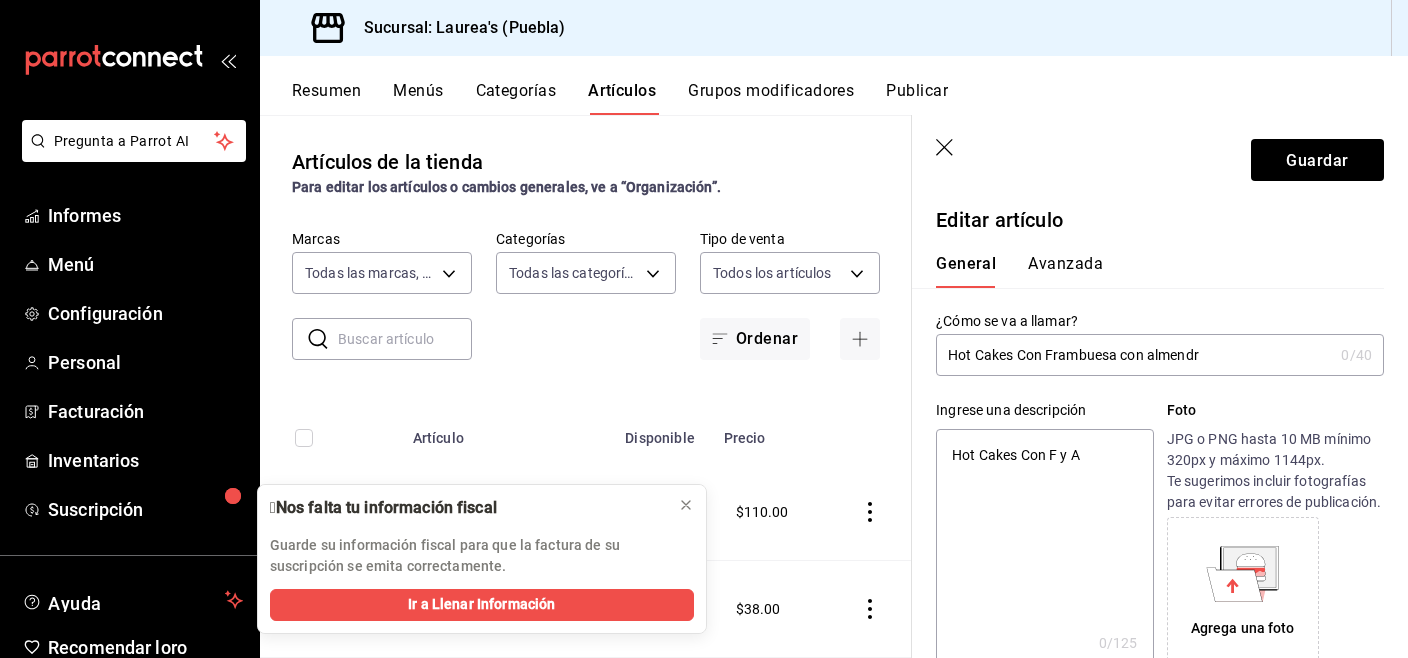 type on "x" 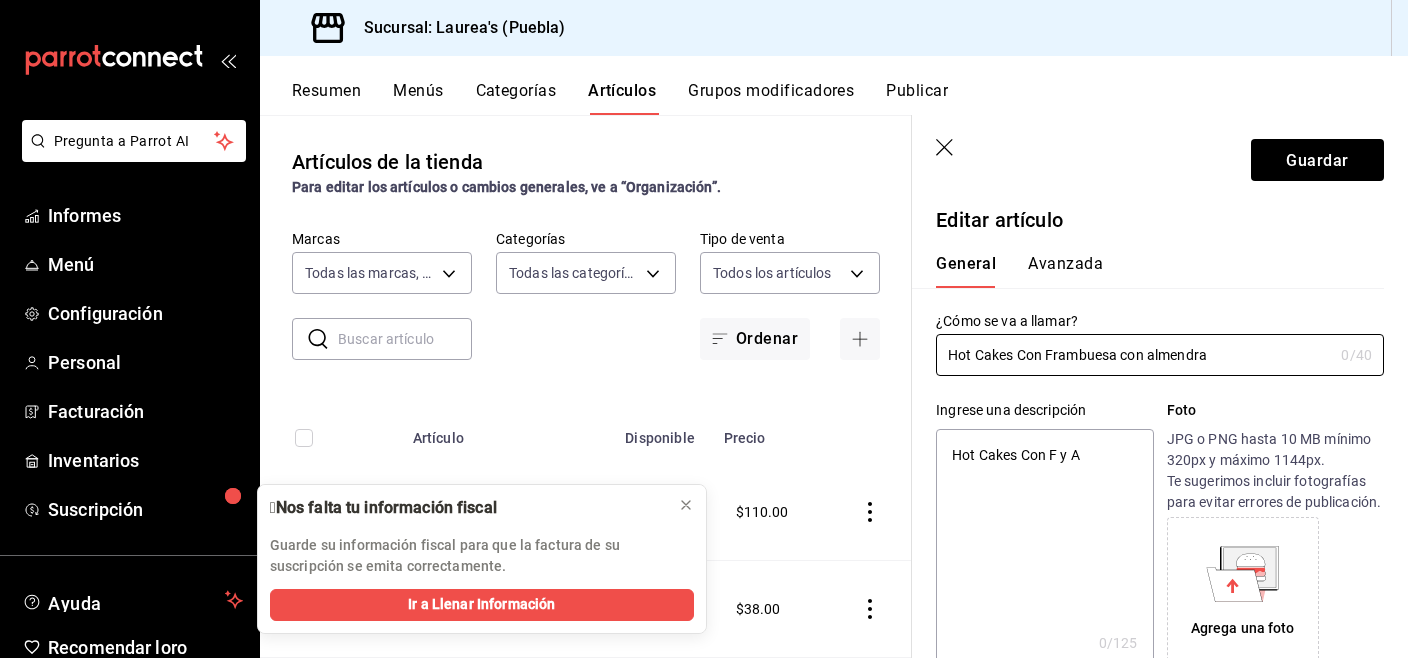 type on "Hot Cakes Con Frambuesa con almendra" 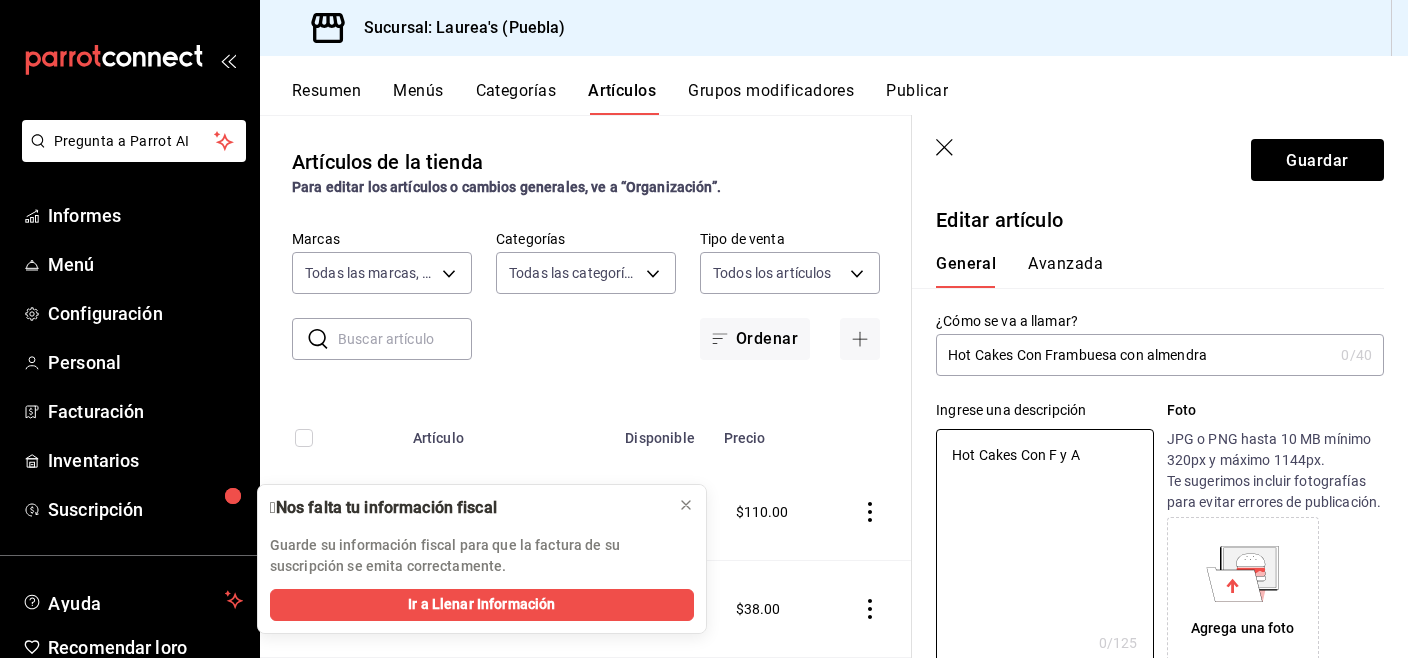 drag, startPoint x: 1092, startPoint y: 458, endPoint x: 920, endPoint y: 461, distance: 172.02615 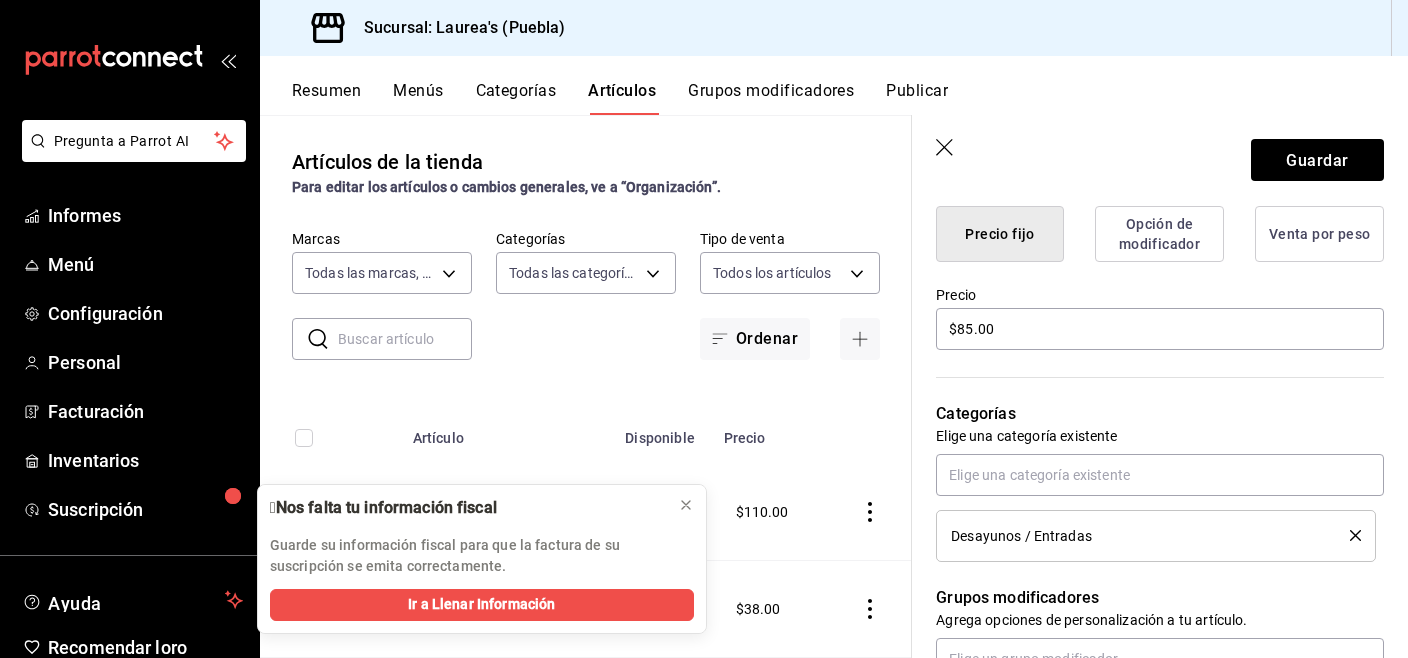 scroll, scrollTop: 519, scrollLeft: 0, axis: vertical 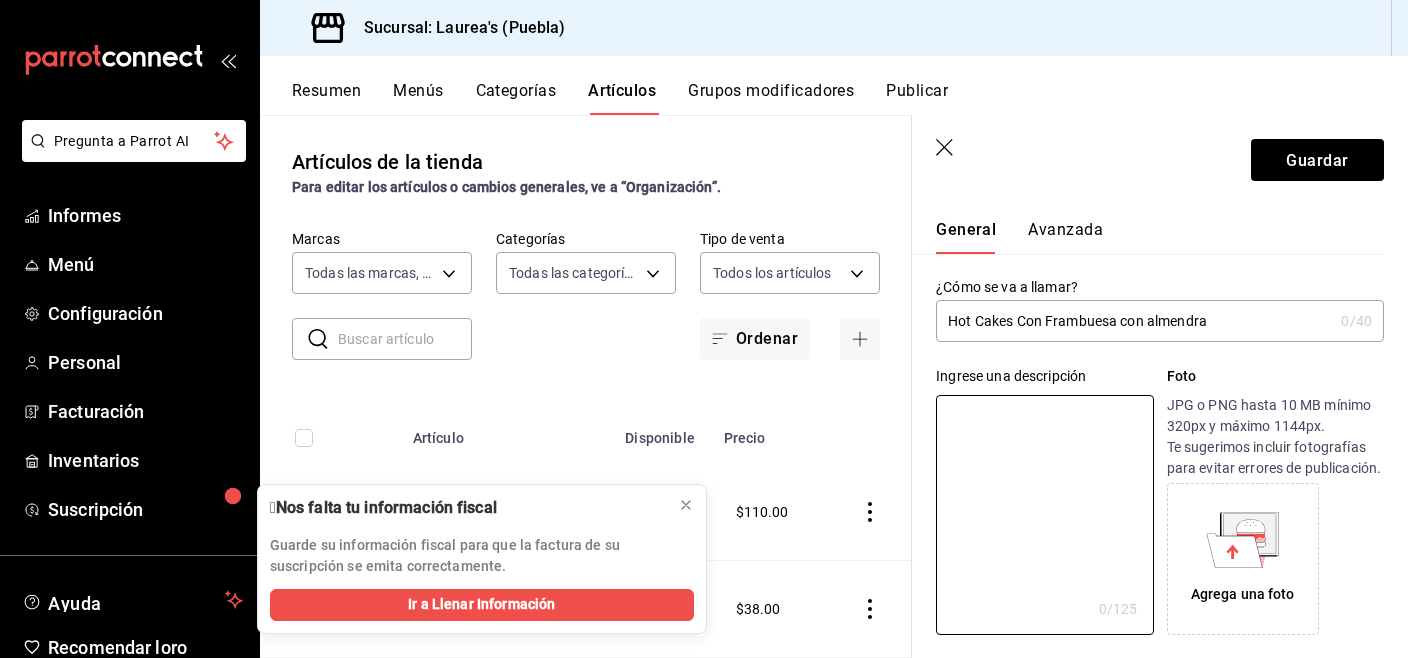 type 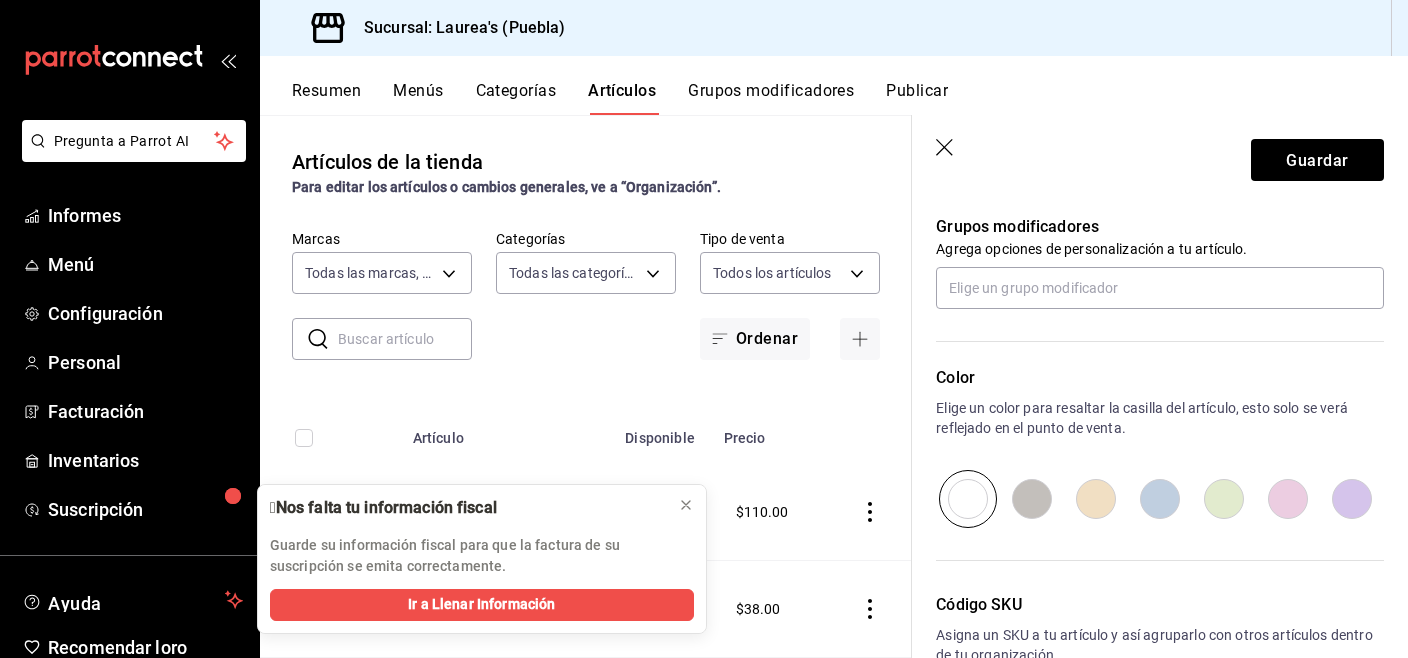 scroll, scrollTop: 1028, scrollLeft: 0, axis: vertical 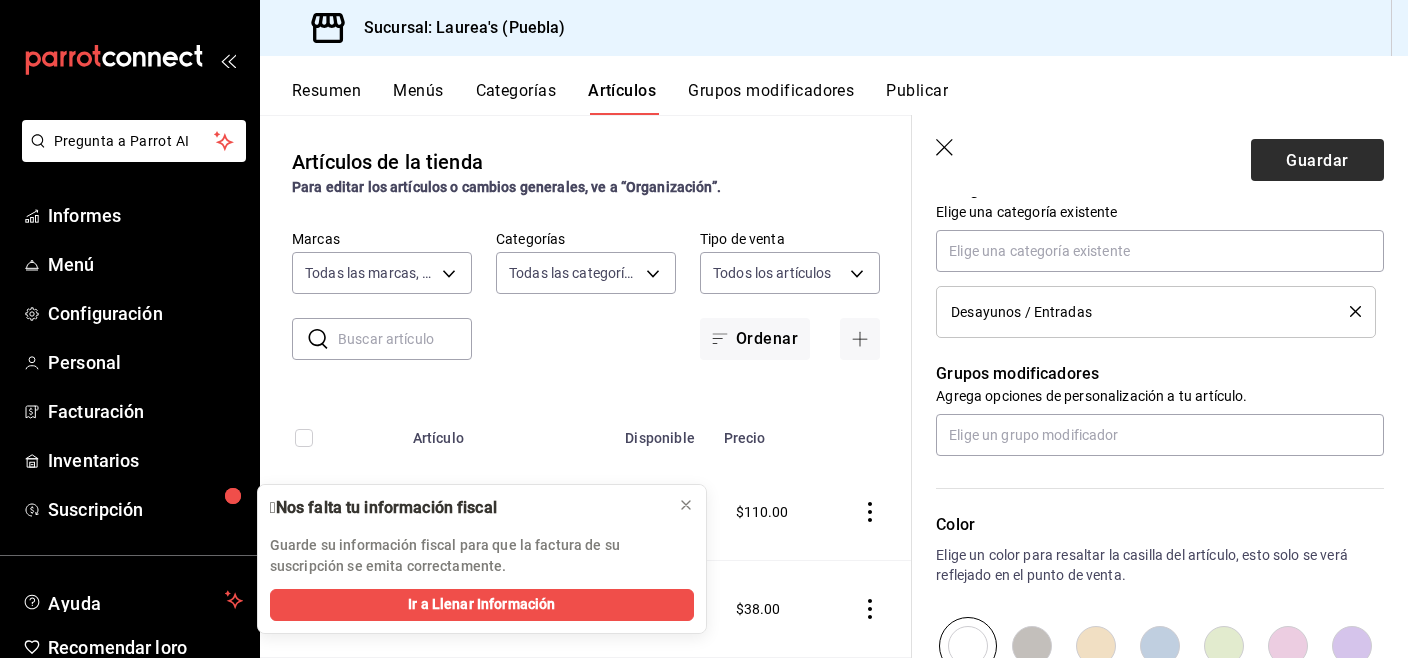type on "Hot Cakes de Frambuesa con almendra" 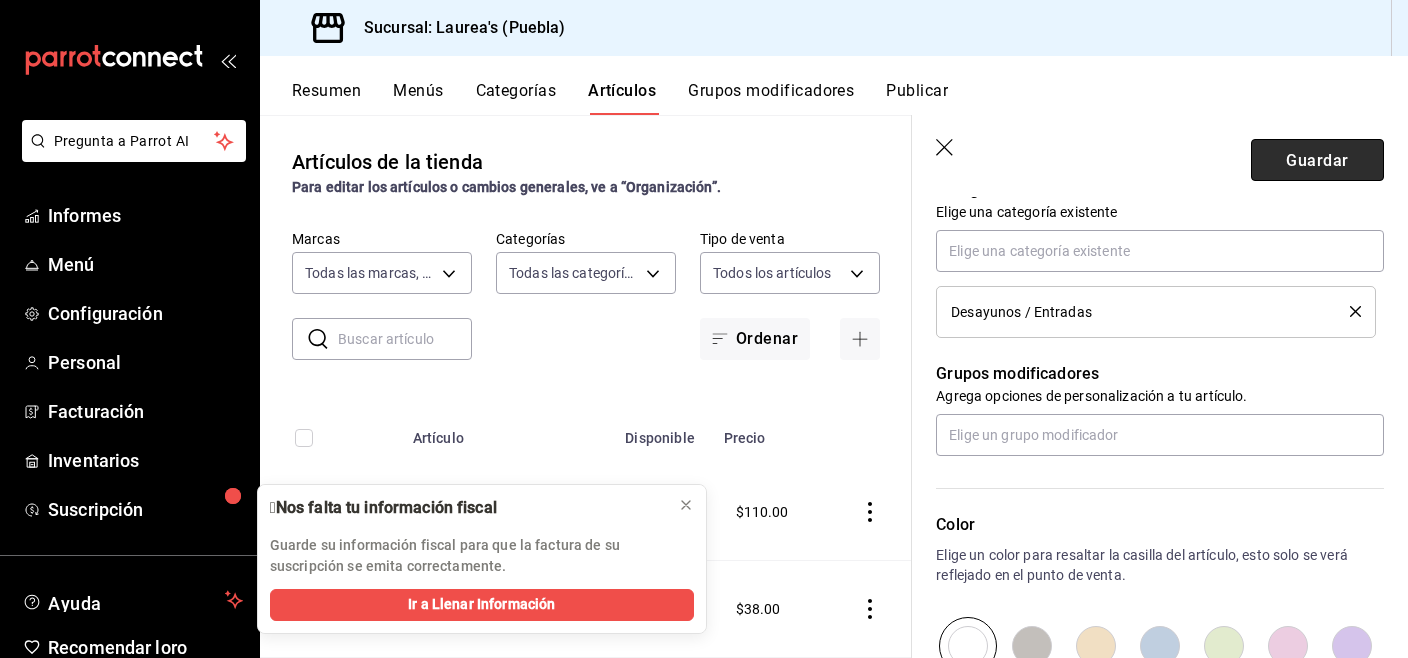 click on "Guardar" at bounding box center [1317, 159] 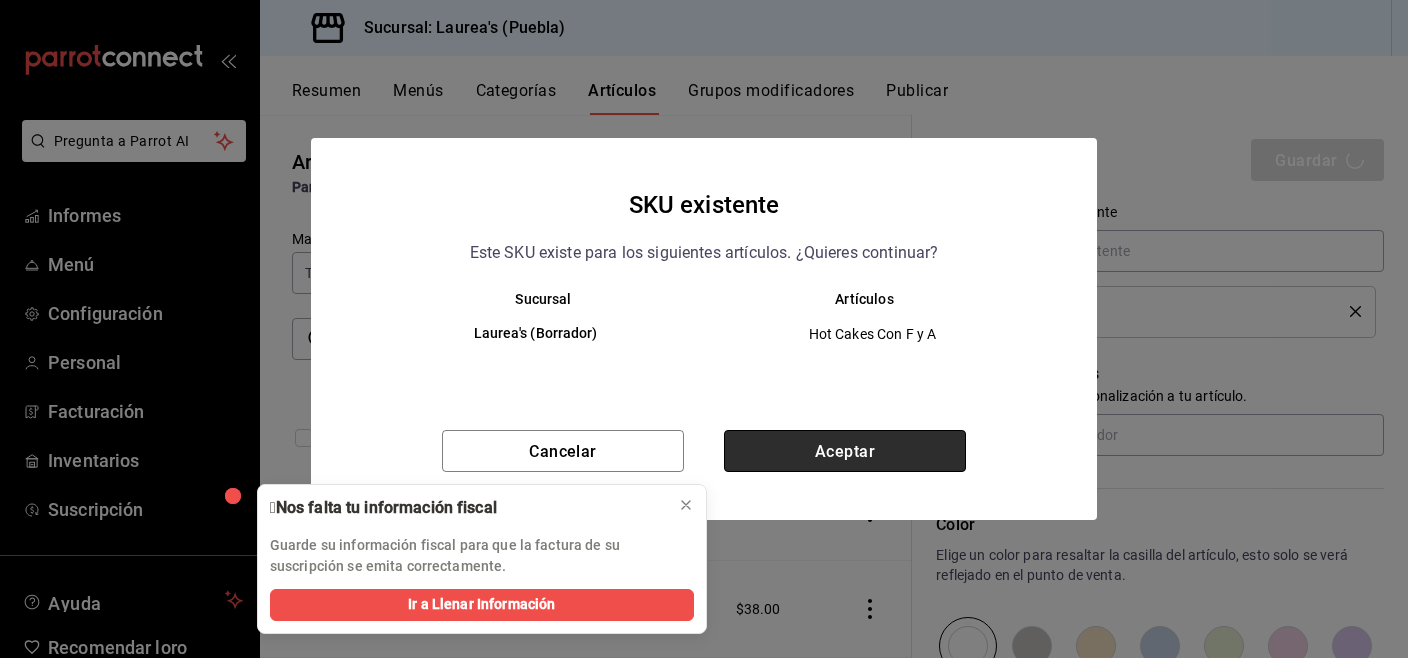 click on "Aceptar" at bounding box center [845, 451] 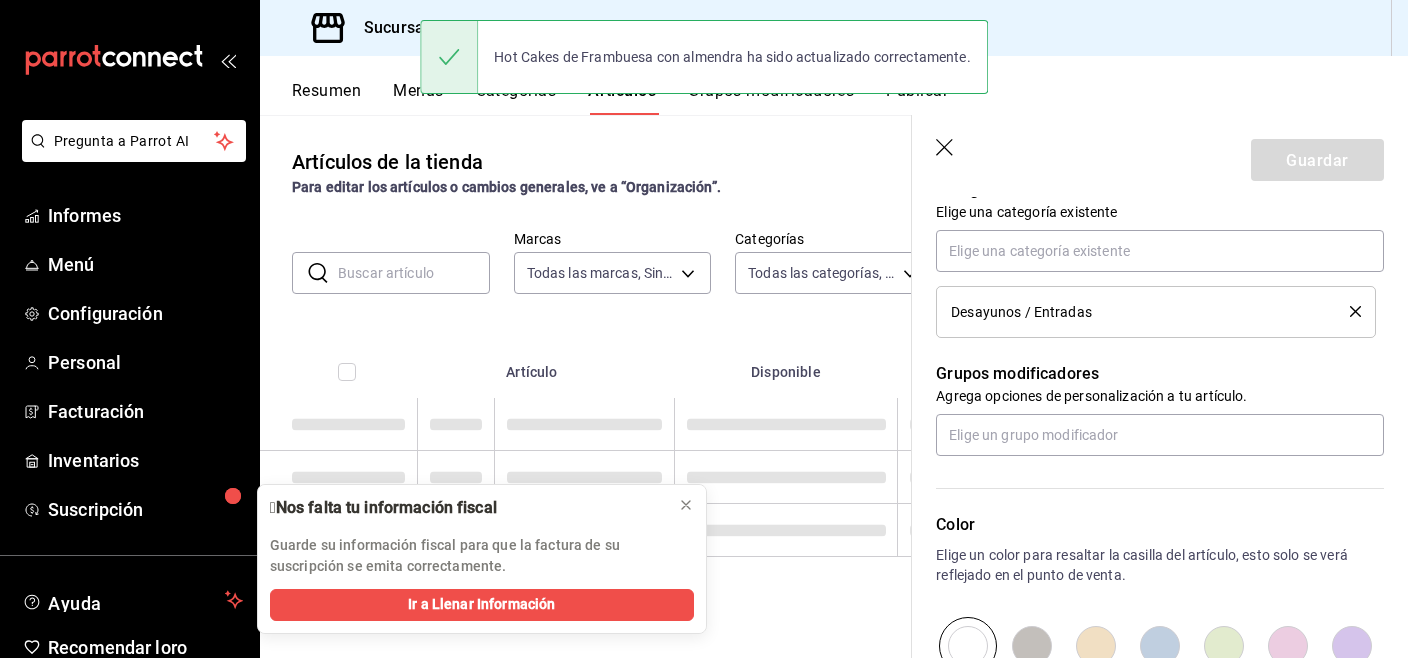 scroll, scrollTop: 0, scrollLeft: 0, axis: both 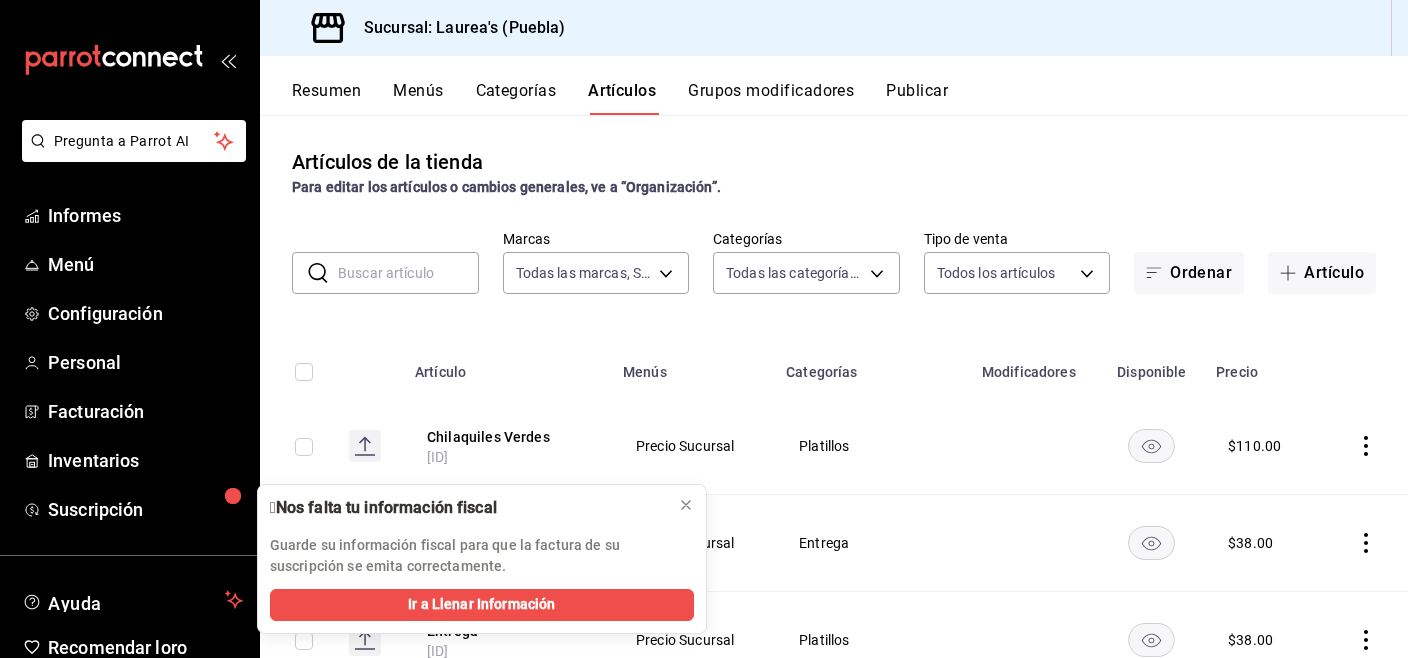 click on "Publicar" at bounding box center [917, 90] 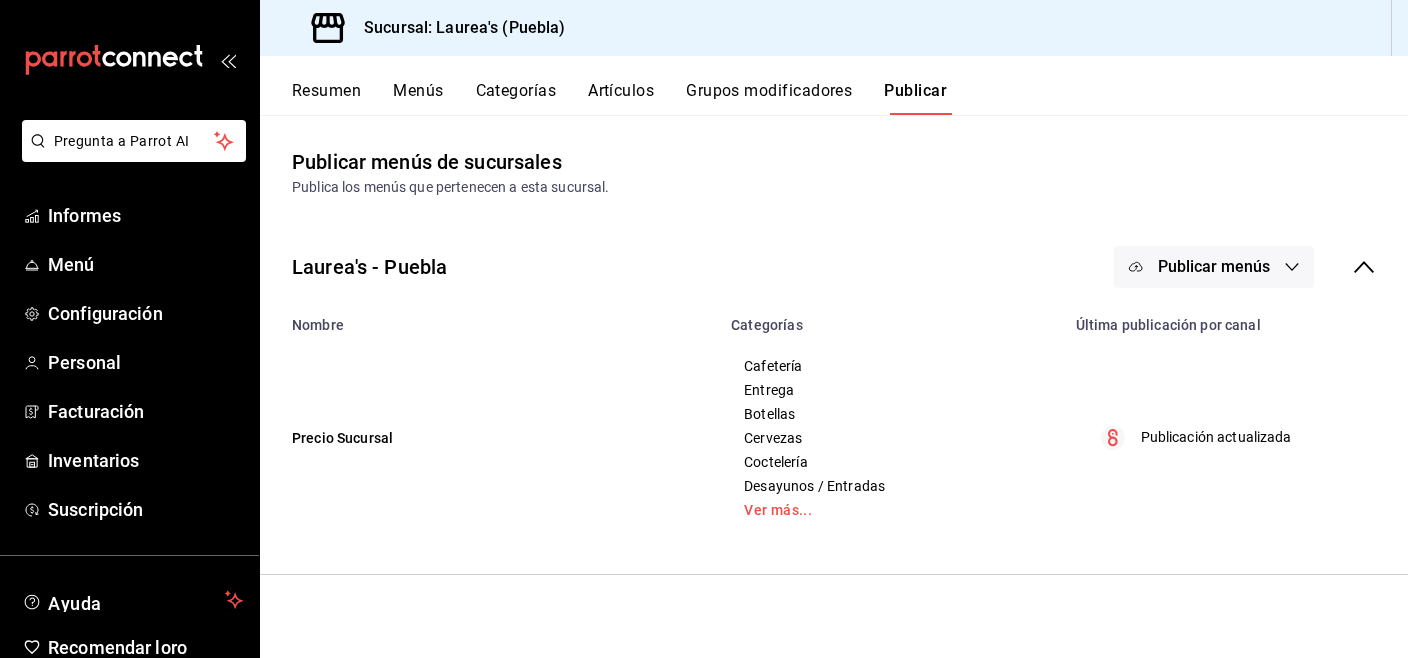 click on "Publicar menús" at bounding box center (1214, 266) 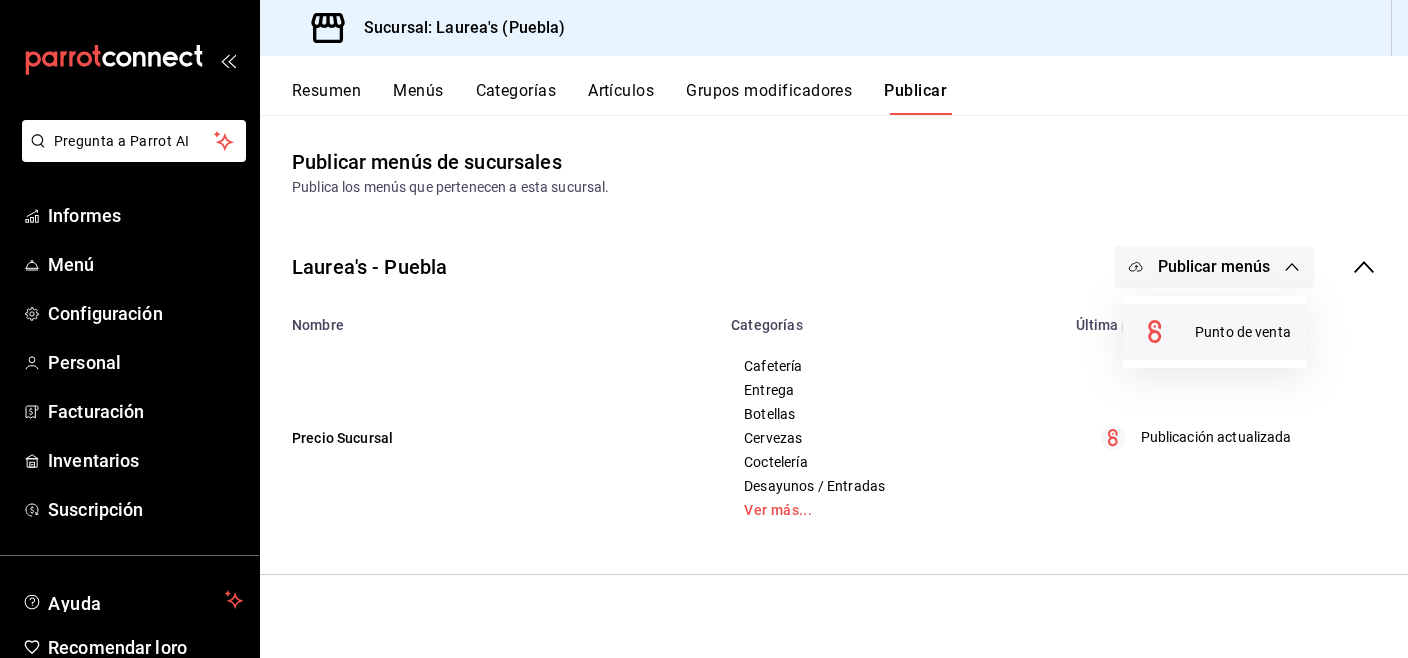 click on "Punto de venta" at bounding box center (1243, 332) 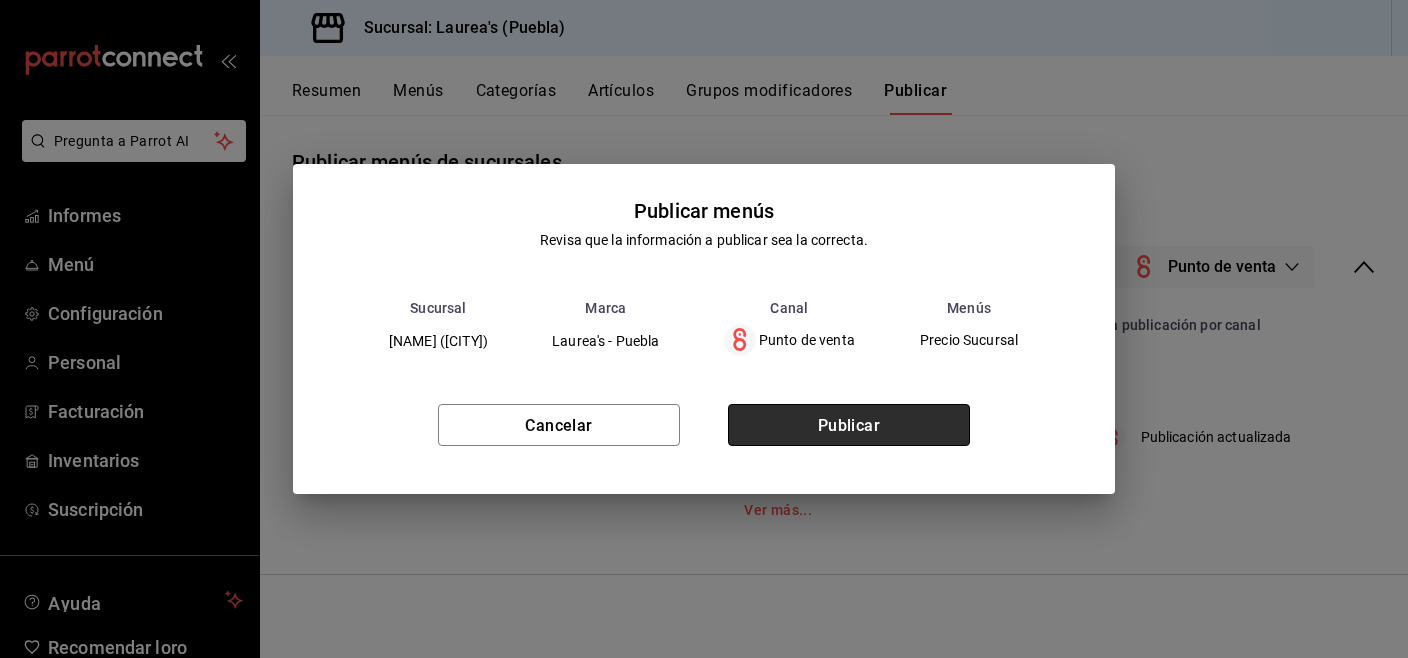 click on "Publicar" at bounding box center [849, 425] 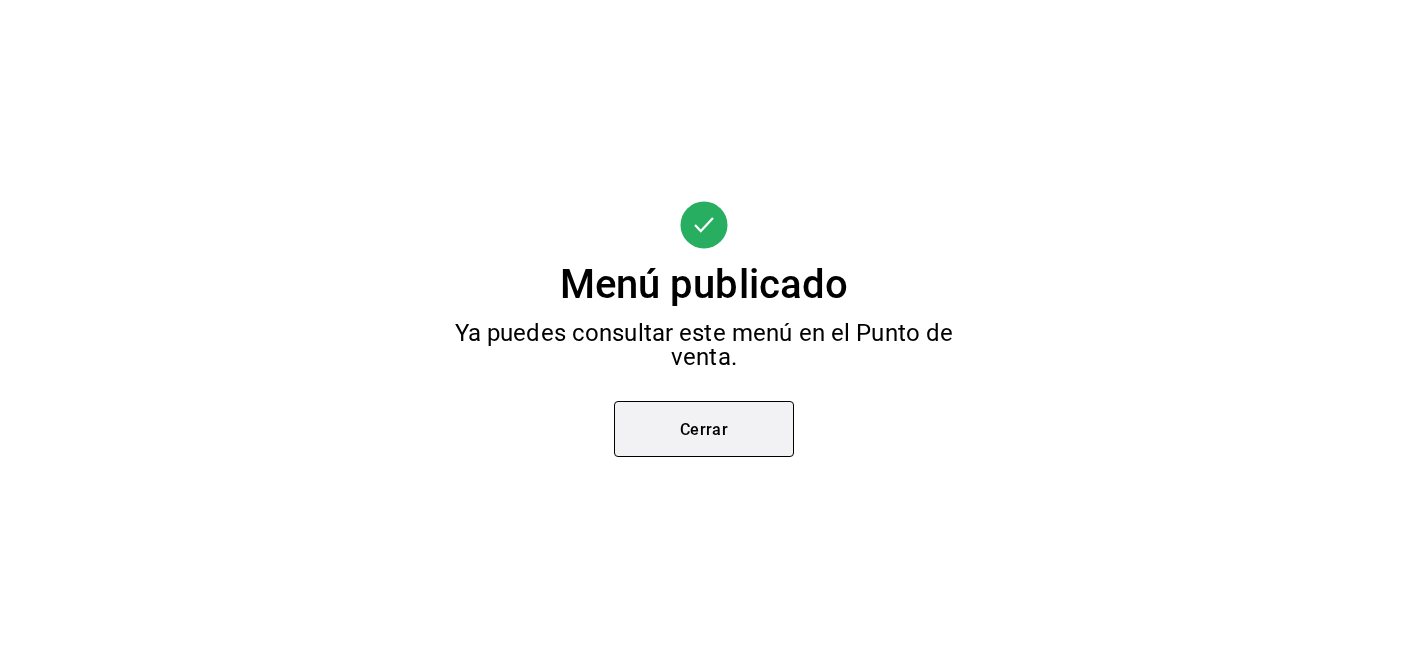 click on "Cerrar" at bounding box center (704, 429) 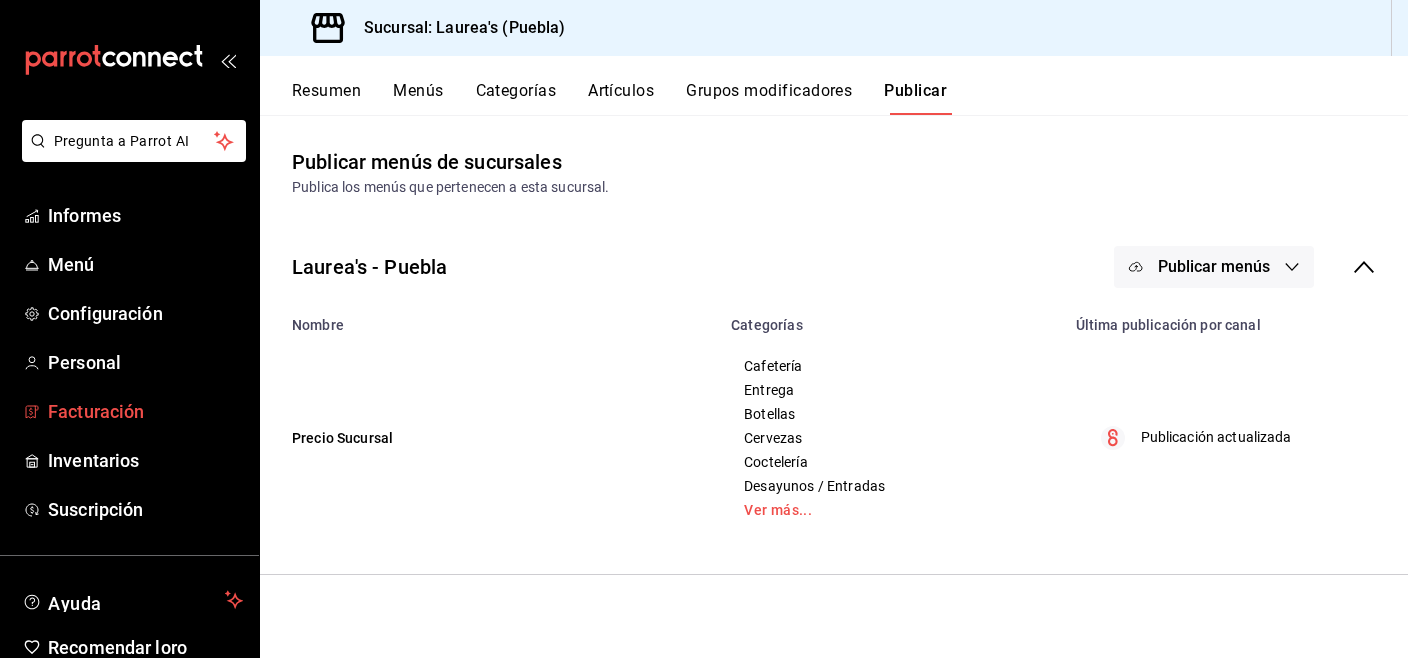 click on "Facturación" at bounding box center [96, 411] 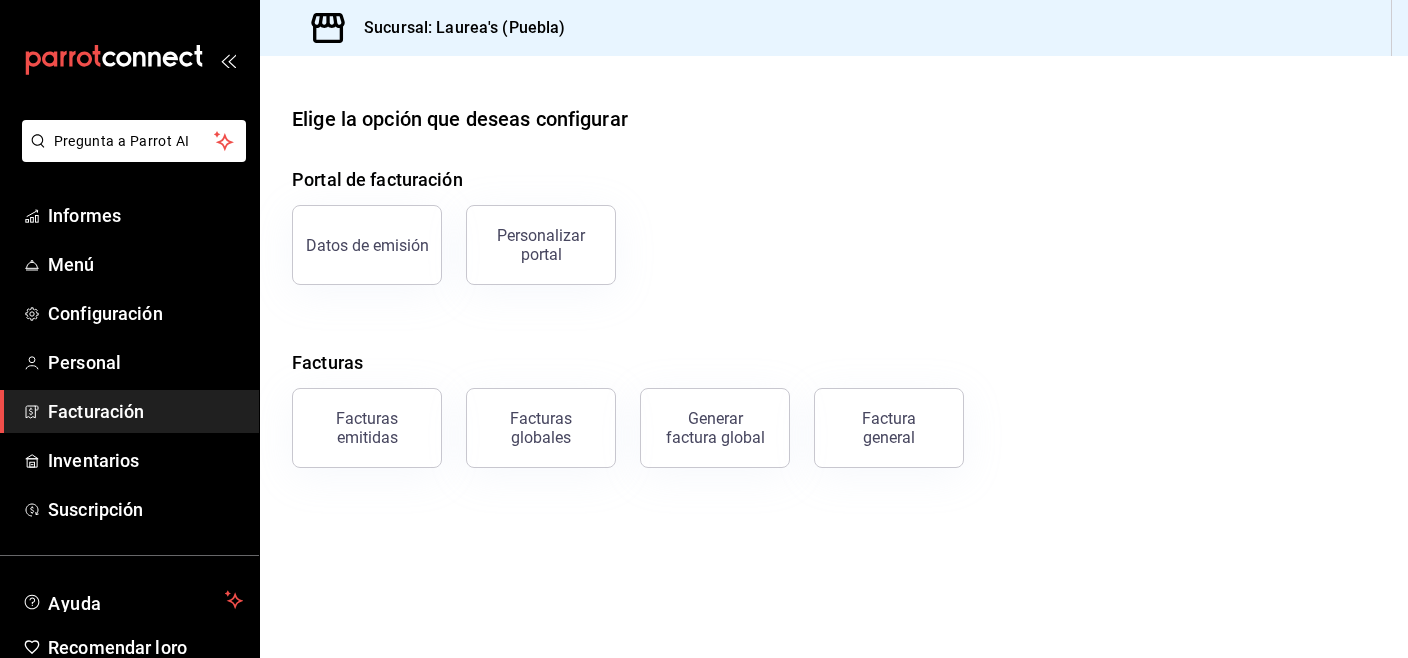 click on "Elige la opción que deseas configurar Portal de facturación Datos de emisión Personalizar portal Facturas Facturas emitidas Facturas globales Generar factura global Factura general" at bounding box center [834, 357] 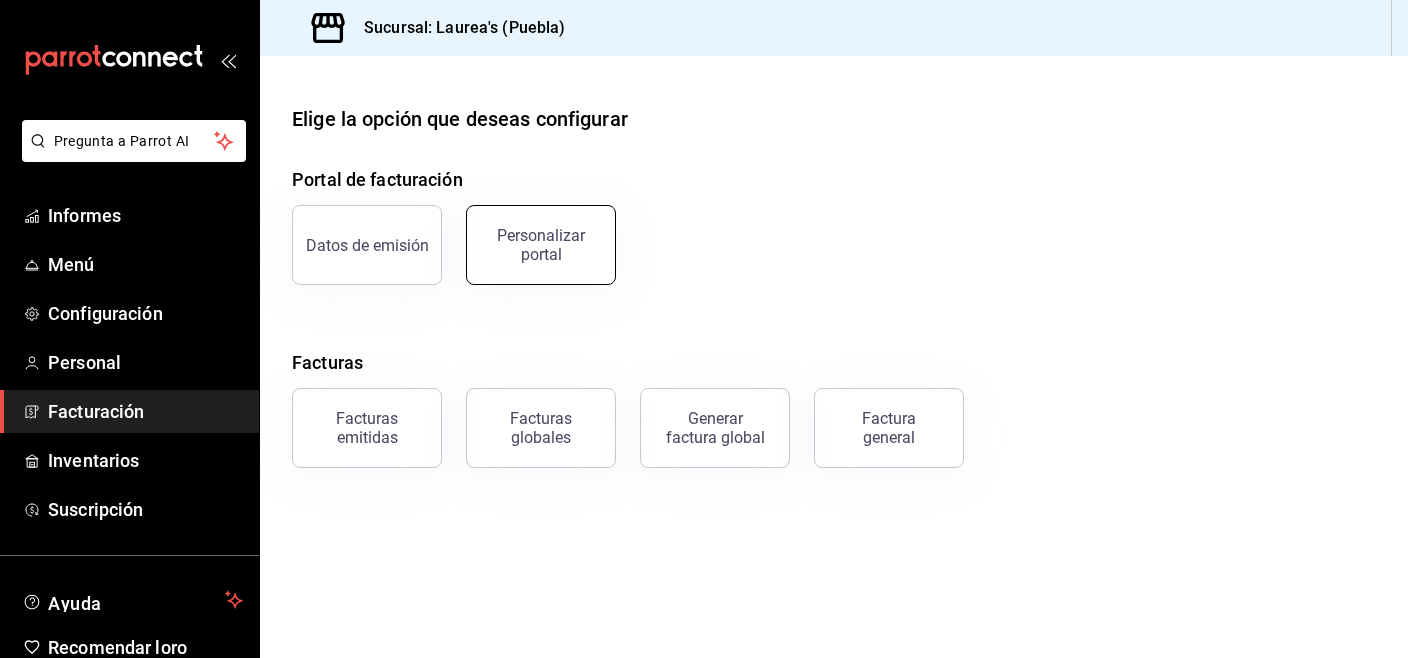 click on "Personalizar portal" at bounding box center [541, 245] 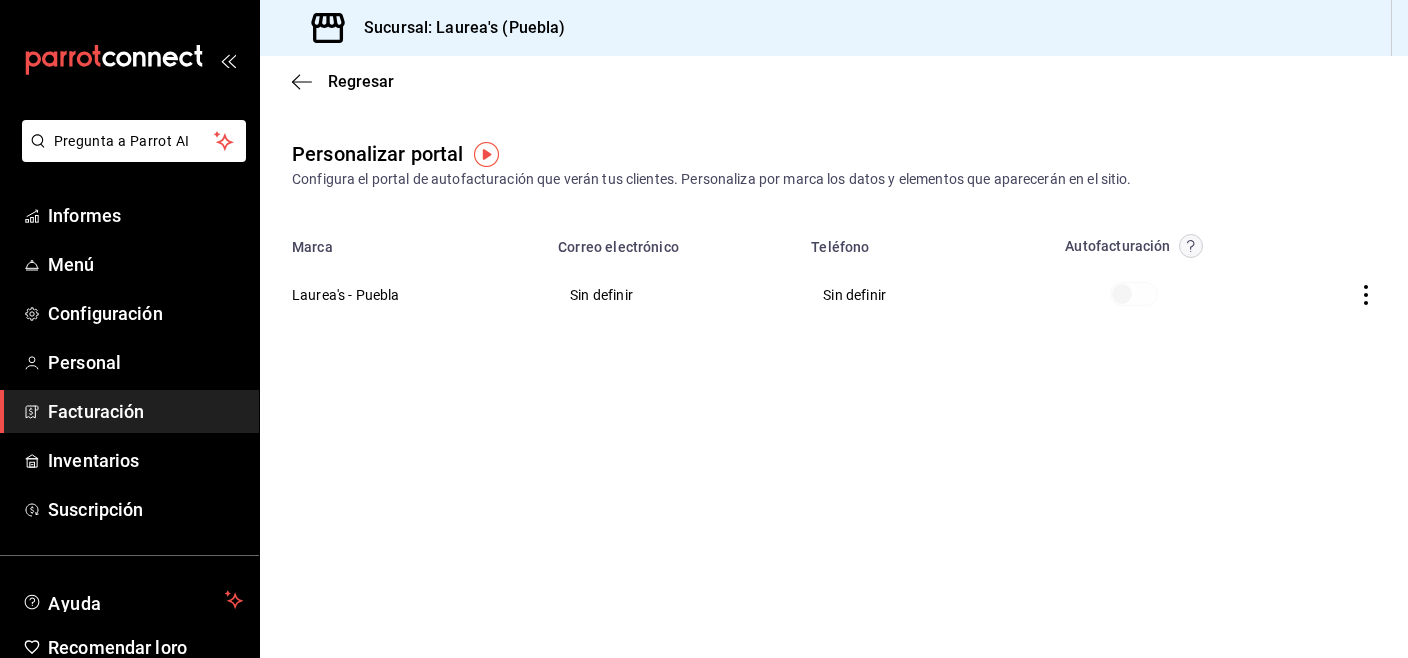 click on "Laurea's - Puebla" at bounding box center (403, 294) 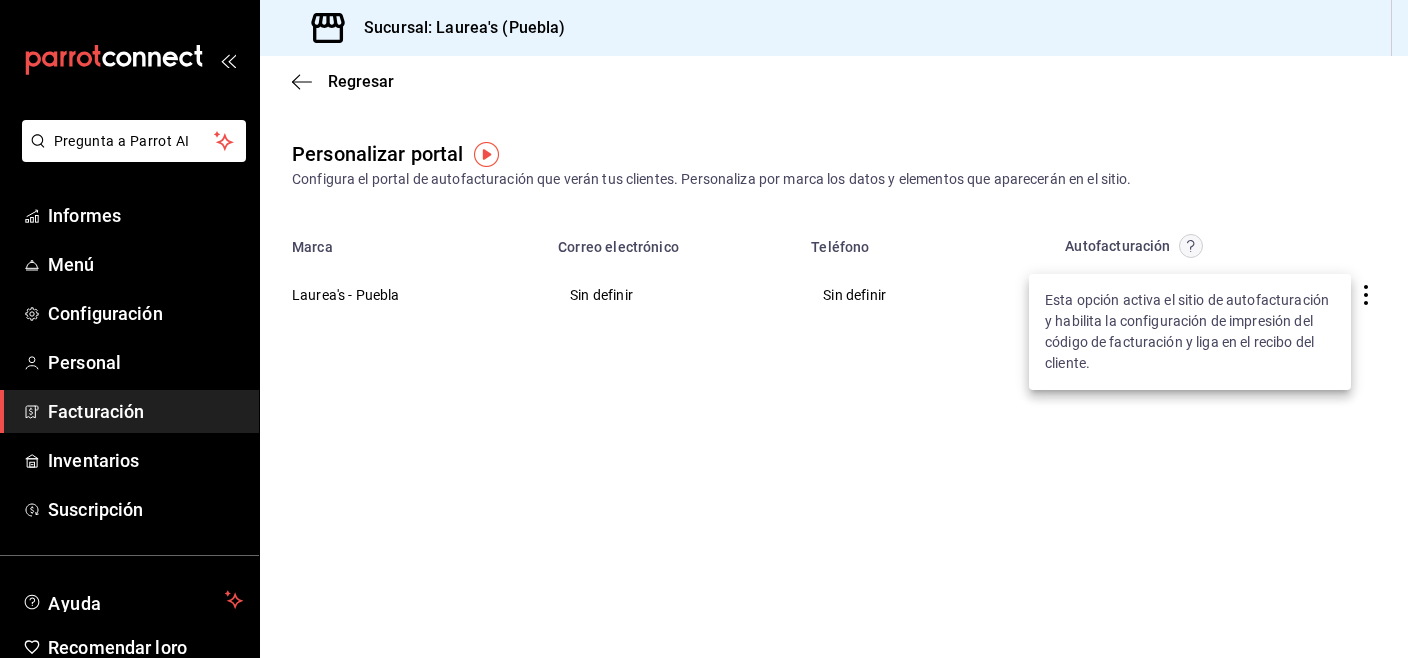 click at bounding box center [704, 329] 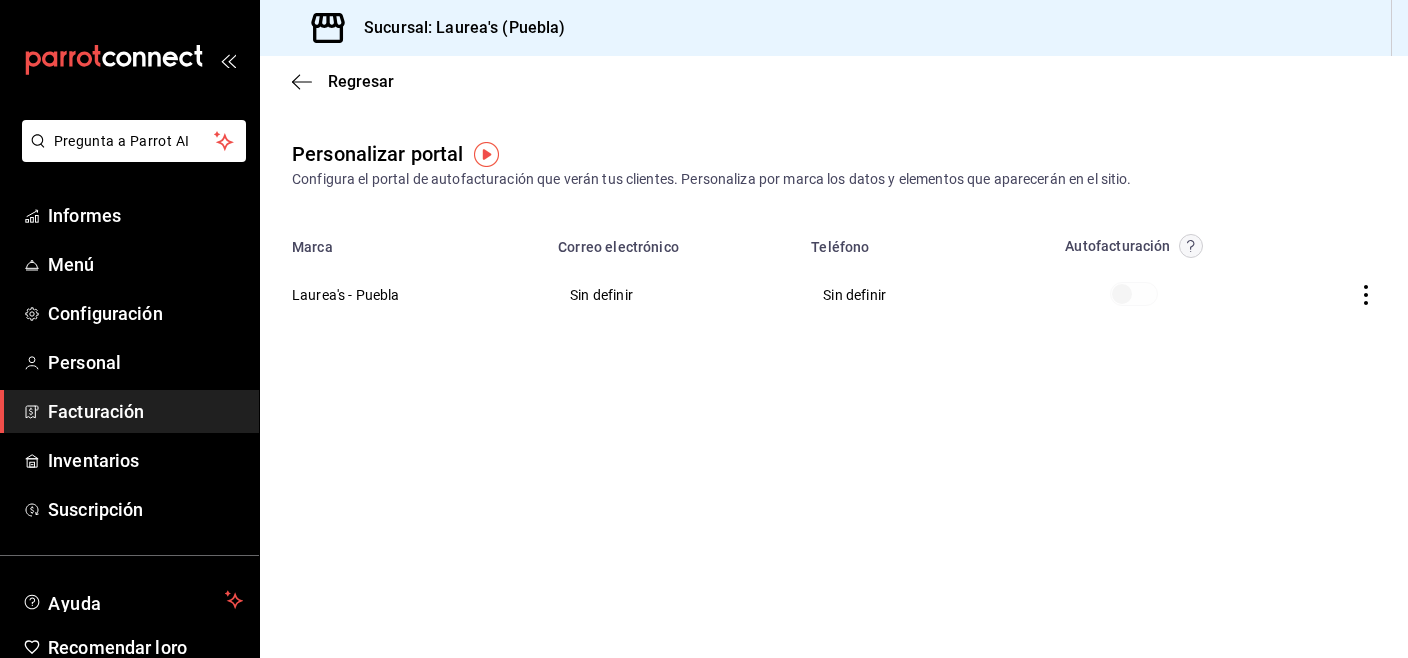 click at bounding box center (1134, 294) 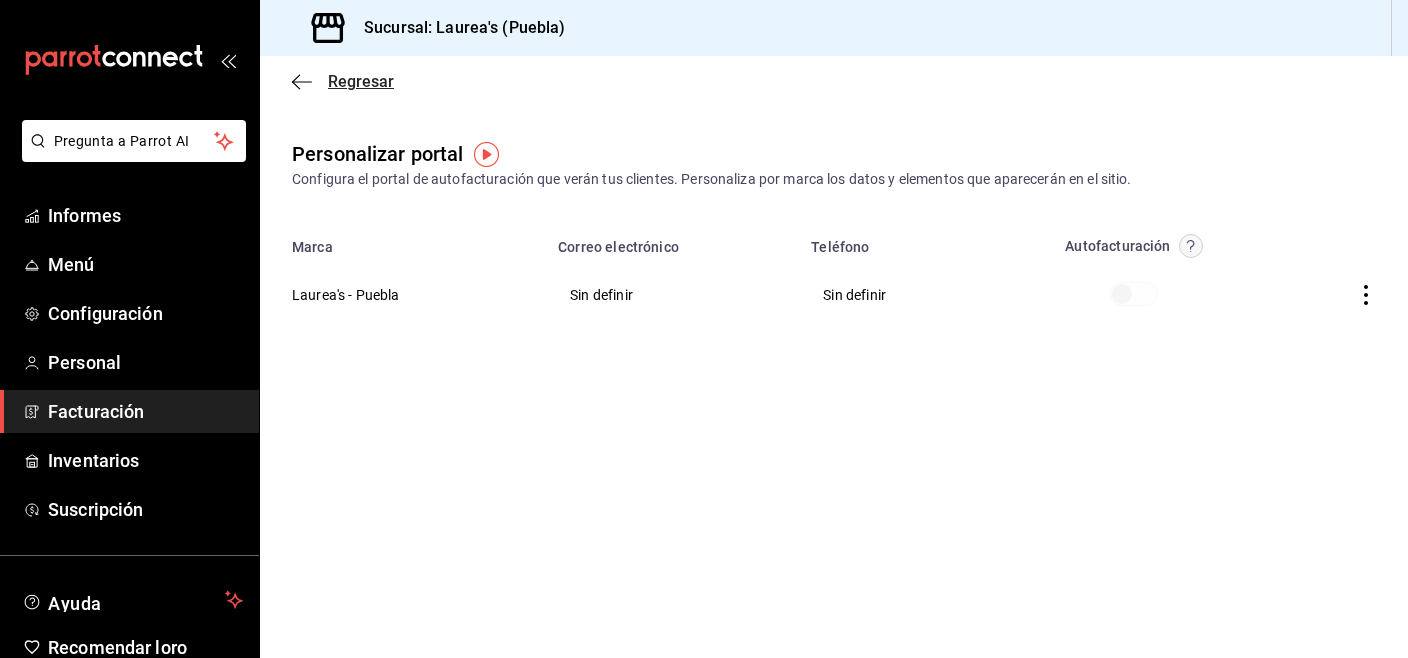 click 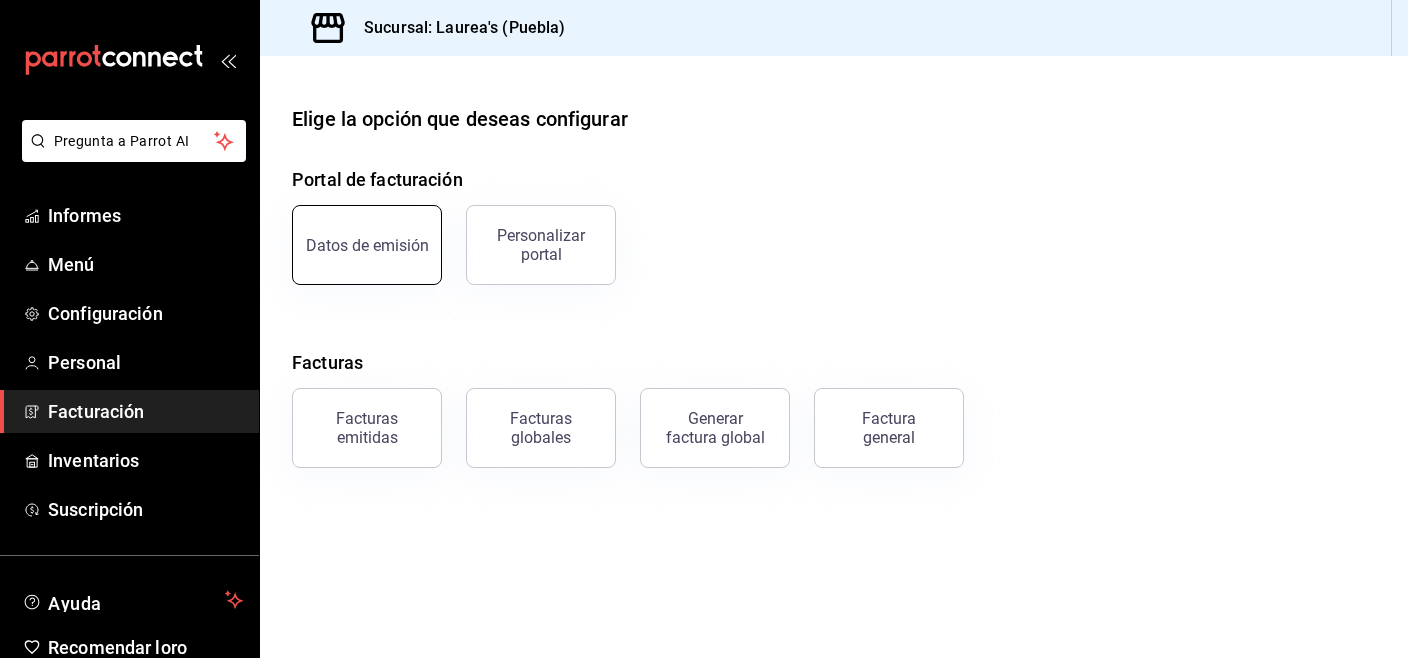 click on "Datos de emisión" at bounding box center [367, 245] 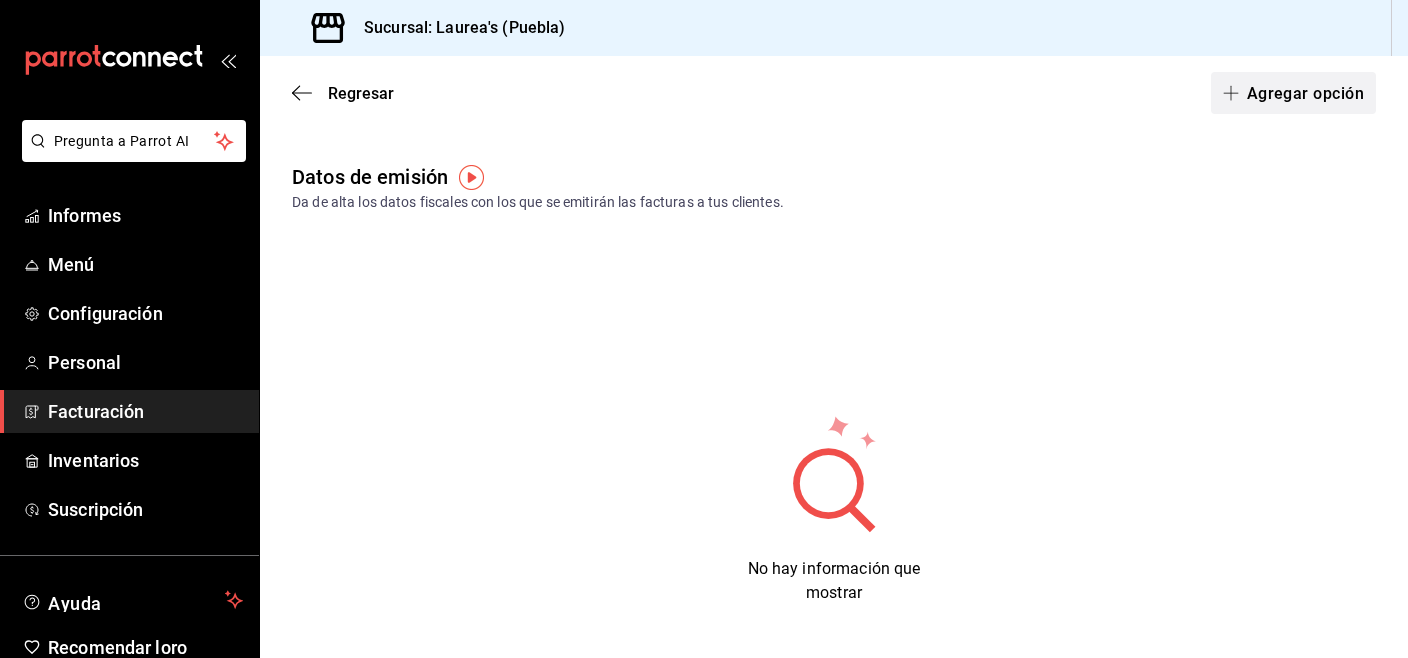 click on "Agregar opción" at bounding box center [1293, 93] 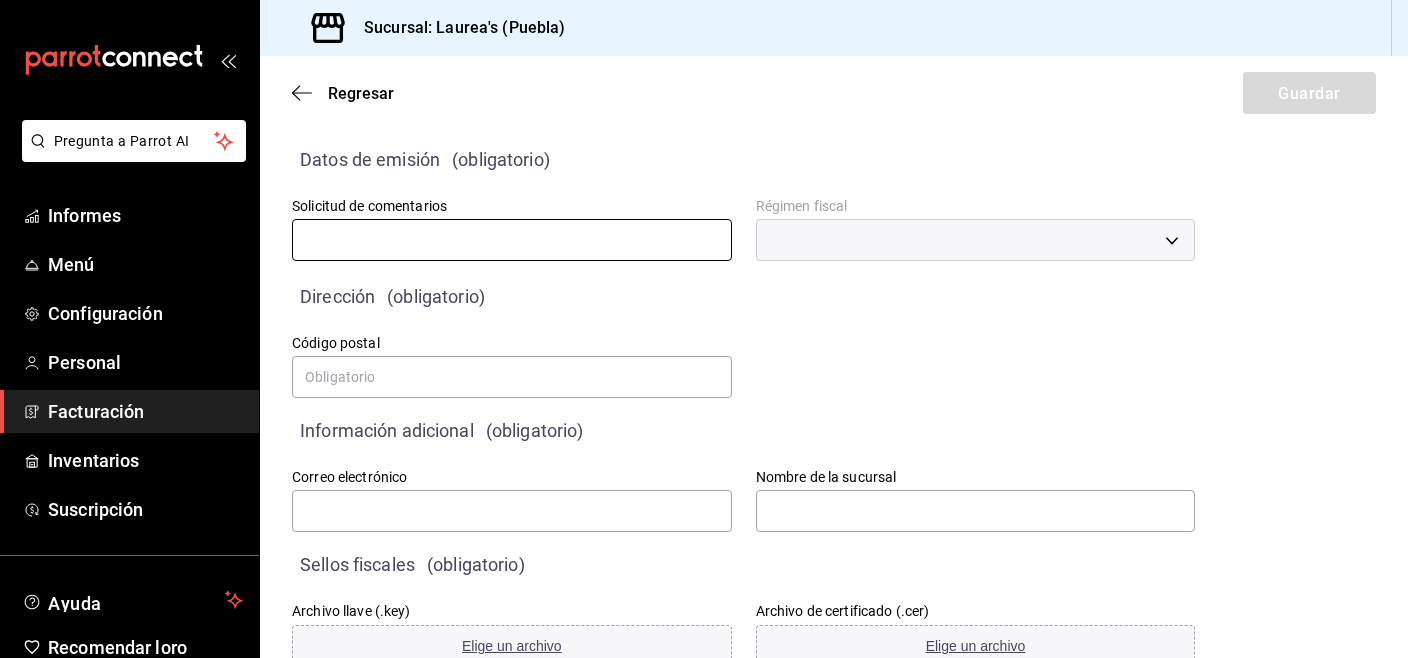 click at bounding box center (512, 240) 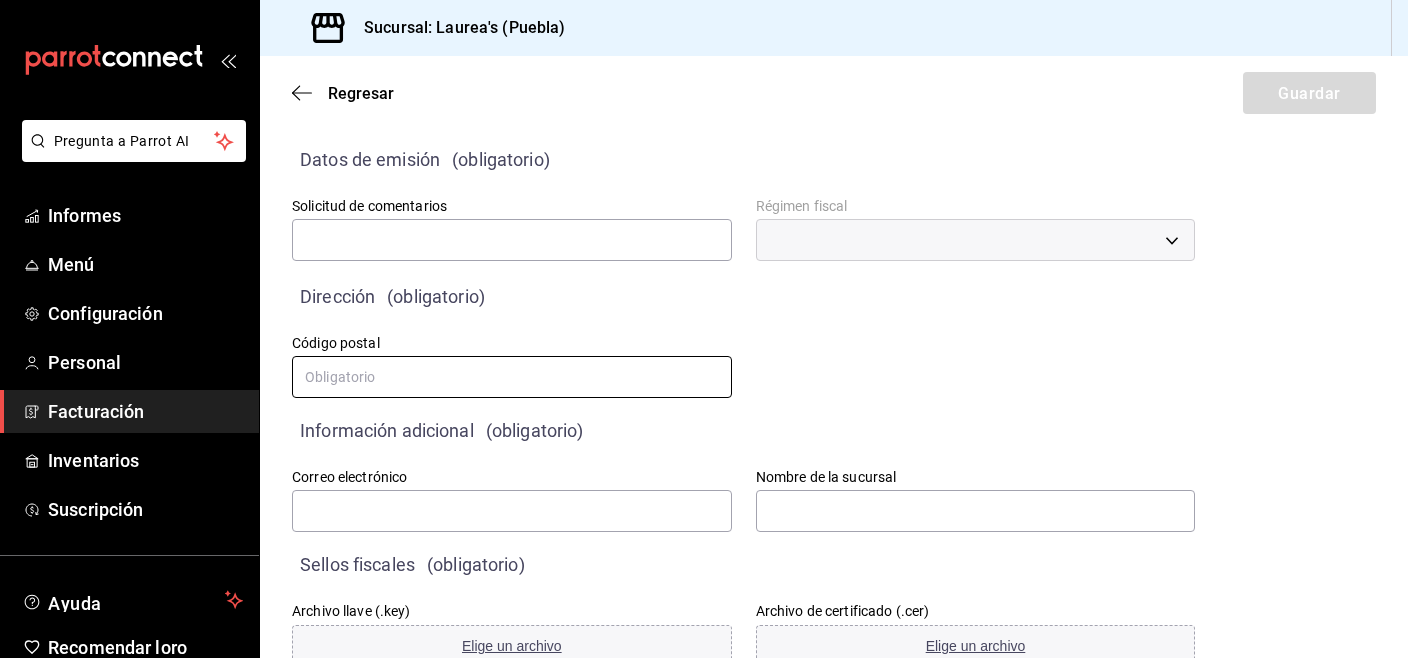 click at bounding box center (512, 377) 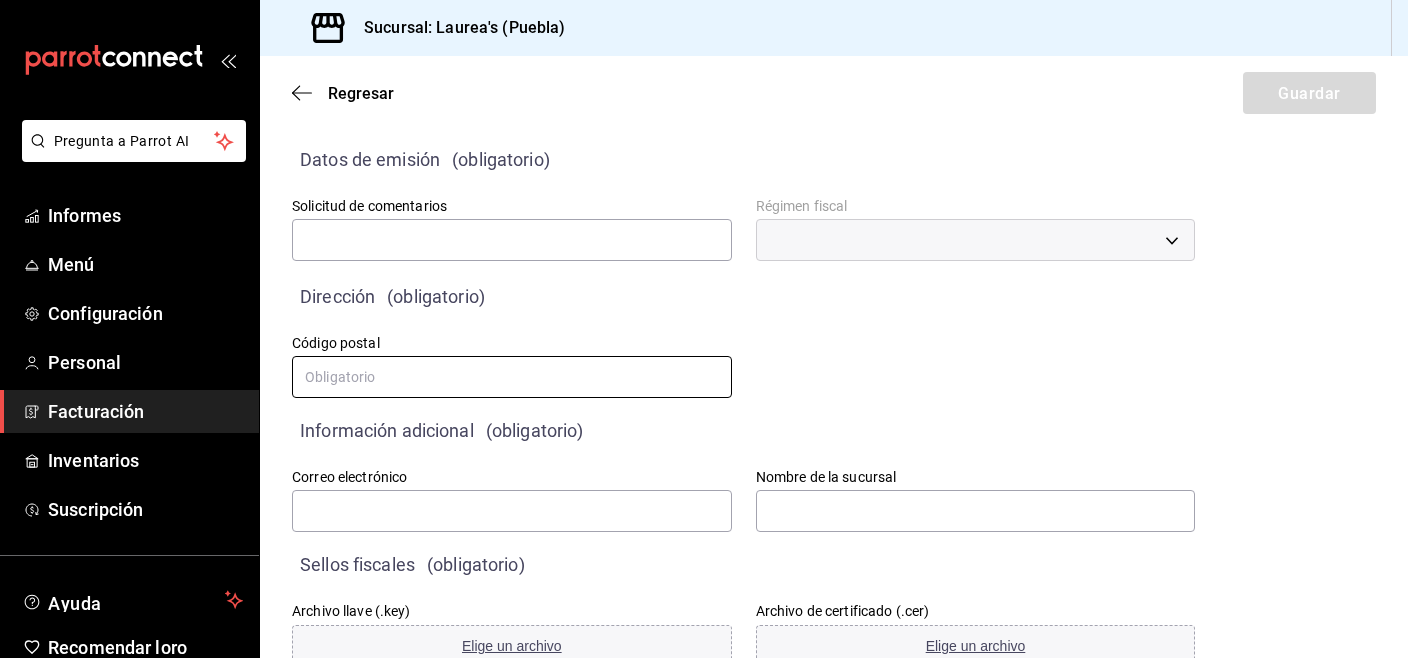 type on "6" 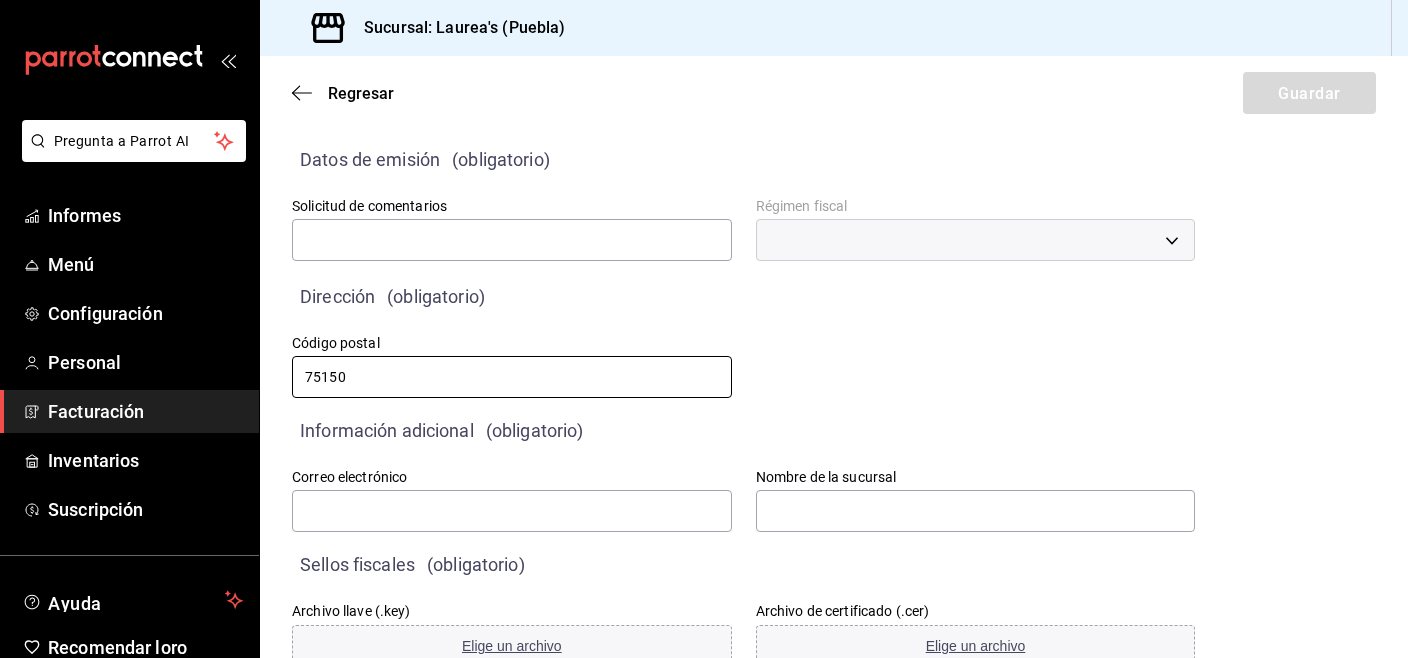 type on "75150" 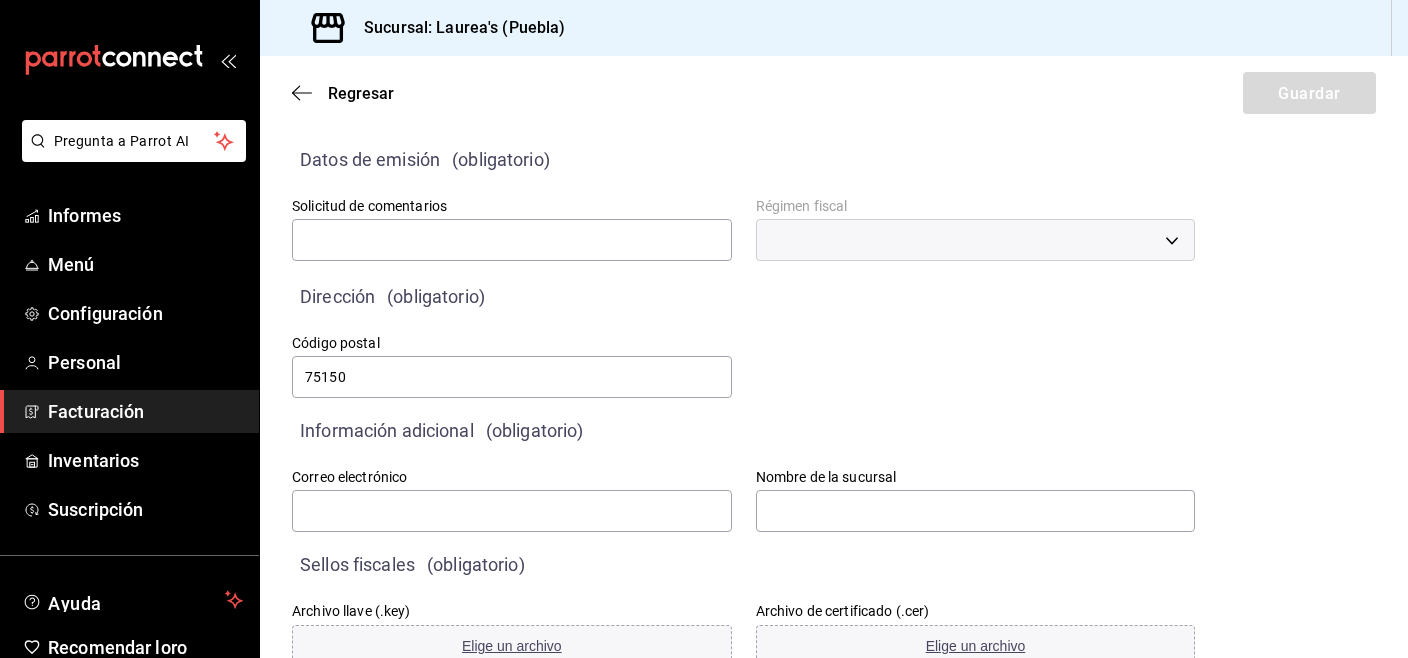 click on "Calle # exterior #interior Código postal 75150 Estado Elige una opción 0 Municipio Elige una opción 0 Colonia Elige una opción 0" at bounding box center [719, 343] 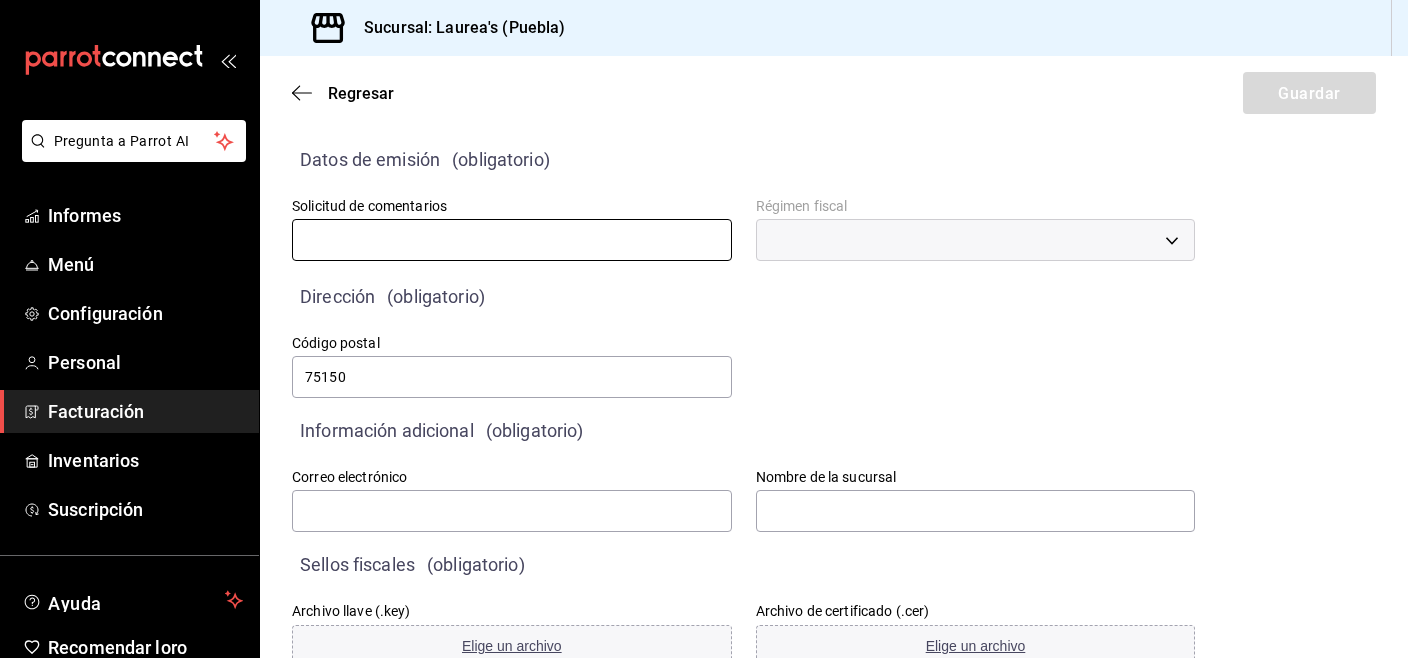 click at bounding box center (512, 240) 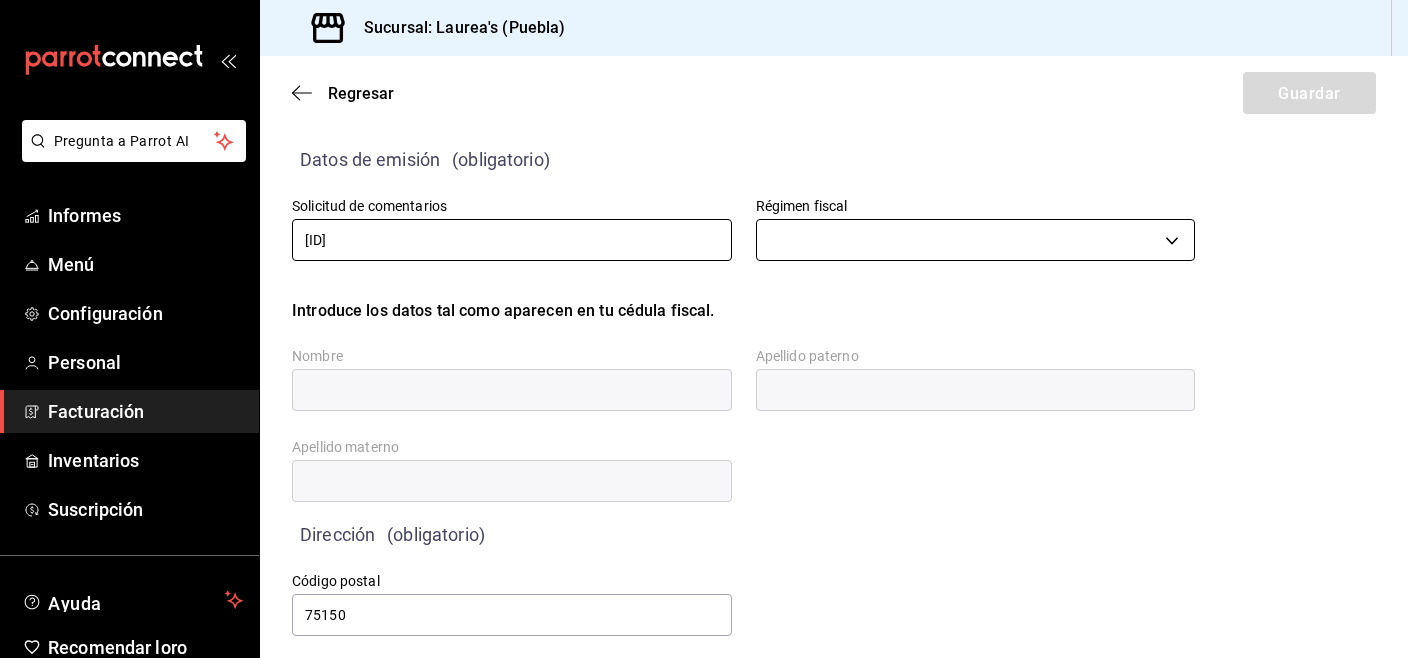 type on "[ALPHANUMERIC]" 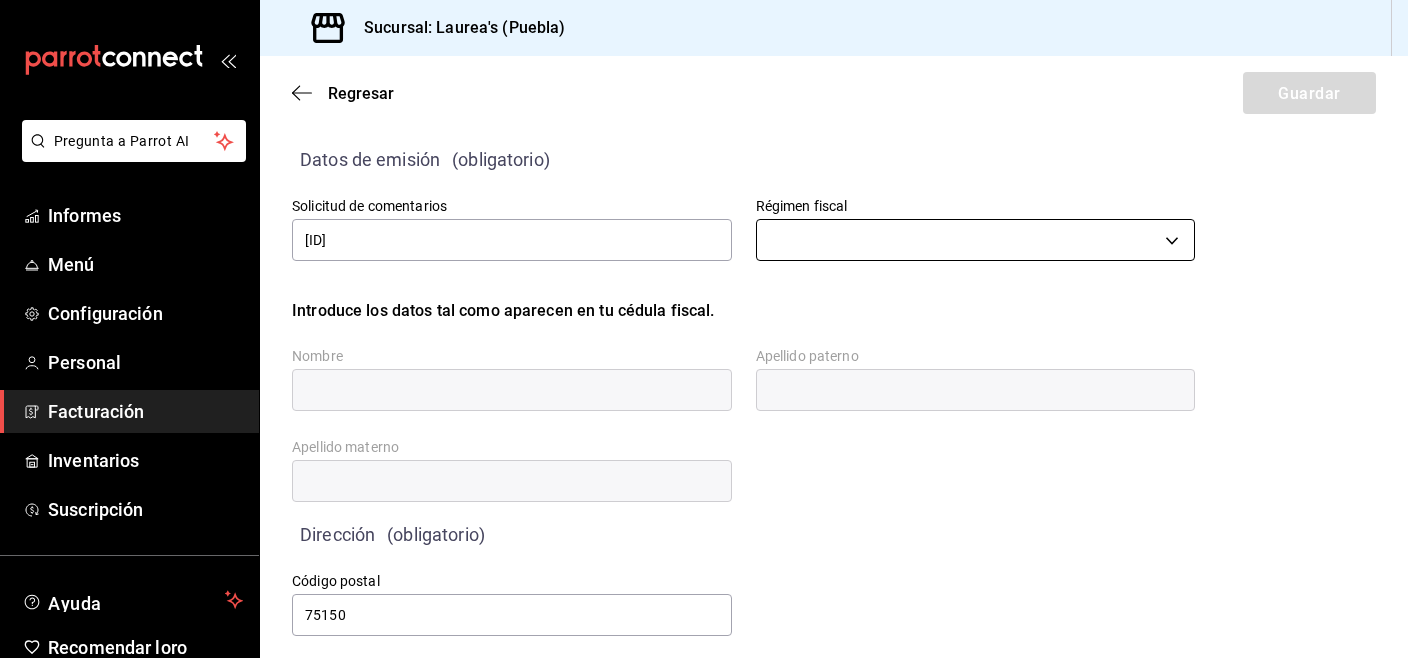 click on "Pregunta a Parrot AI Informes   Menú   Configuración   Personal   Facturación   Inventarios   Suscripción   Ayuda Recomendar loro   Carlos García   Sugerir nueva función   Sucursal: Laurea's (Puebla) Regresar Guardar Datos de emisión (obligatorio) Solicitud de comentarios CARA690807TH2 Régimen fiscal ​ Introduce los datos tal como aparecen en tu cédula fiscal. Nombre Apellido paterno Apellido materno Dirección (obligatorio) Calle # exterior #interior Código postal 75150 Estado Elige una opción 0 Municipio Elige una opción 0 Colonia Elige una opción 0 Información adicional (obligatorio) Correo electrónico Nombre de la sucursal Sellos fiscales (obligatorio) Archivo llave (.key) Elige un archivo Archivo de certificado (.cer) Elige un archivo Contraseña (Sellos) Asignar marcas Marcas Texto original Valora esta traducción Tu opinión servirá para ayudar a mejorar el Traductor de Google GANA 1 MES GRATIS EN TU SUSCRIPCIÓN AQUÍ Ver video tutorial Ir a un video Pregunta a Parrot AI Informes" at bounding box center [704, 329] 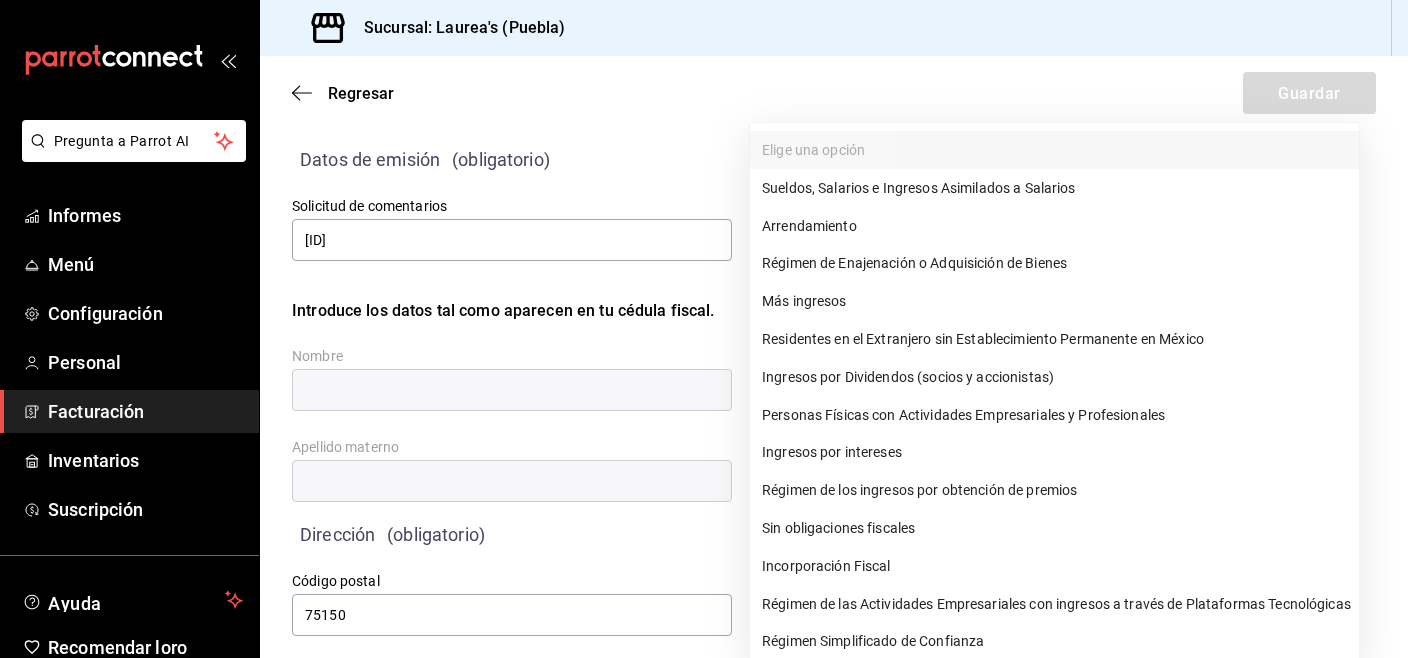 drag, startPoint x: 1407, startPoint y: 188, endPoint x: 1405, endPoint y: 238, distance: 50.039986 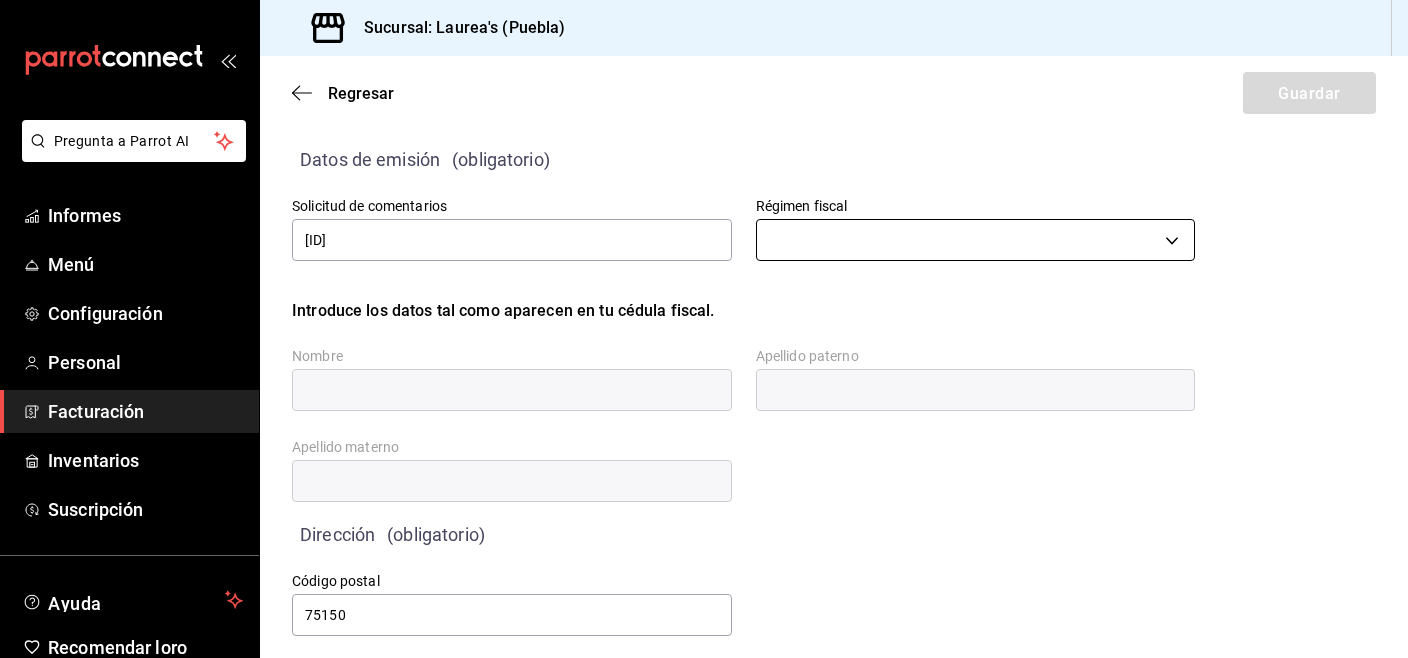 click on "Pregunta a Parrot AI Informes   Menú   Configuración   Personal   Facturación   Inventarios   Suscripción   Ayuda Recomendar loro   Carlos García   Sugerir nueva función   Sucursal: Laurea's (Puebla) Regresar Guardar Datos de emisión (obligatorio) Solicitud de comentarios CARA690807TH2 Régimen fiscal ​ Introduce los datos tal como aparecen en tu cédula fiscal. Nombre Apellido paterno Apellido materno Dirección (obligatorio) Calle # exterior #interior Código postal 75150 Estado Elige una opción 0 Municipio Elige una opción 0 Colonia Elige una opción 0 Información adicional (obligatorio) Correo electrónico Nombre de la sucursal Sellos fiscales (obligatorio) Archivo llave (.key) Elige un archivo Archivo de certificado (.cer) Elige un archivo Contraseña (Sellos) Asignar marcas Marcas Texto original Valora esta traducción Tu opinión servirá para ayudar a mejorar el Traductor de Google GANA 1 MES GRATIS EN TU SUSCRIPCIÓN AQUÍ Ver video tutorial Ir a un video Pregunta a Parrot AI Informes" at bounding box center (704, 329) 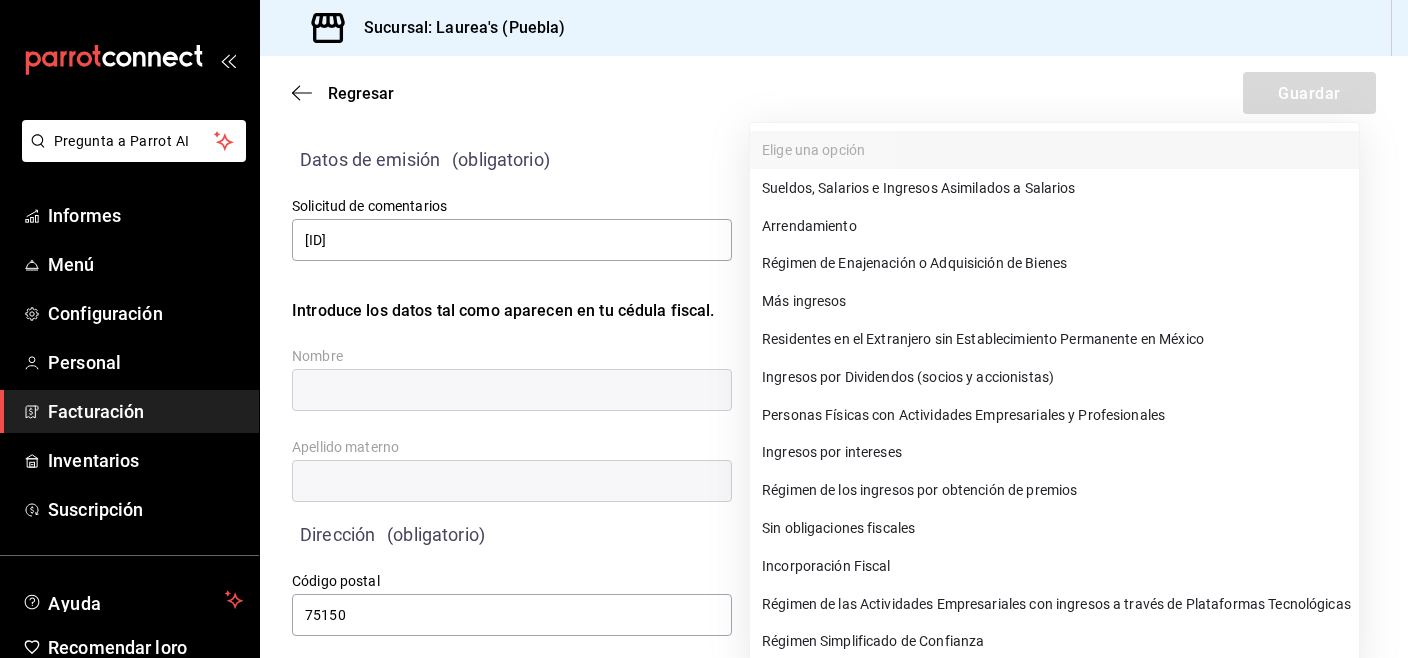 type 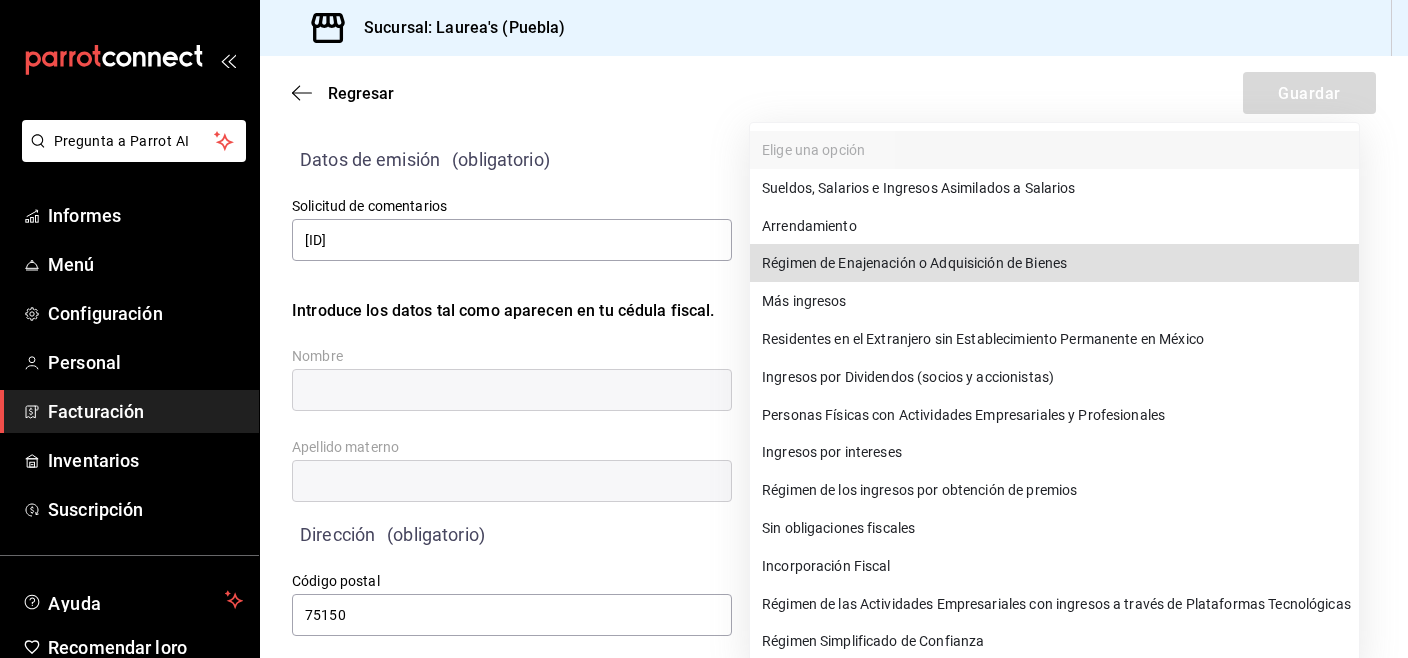 type 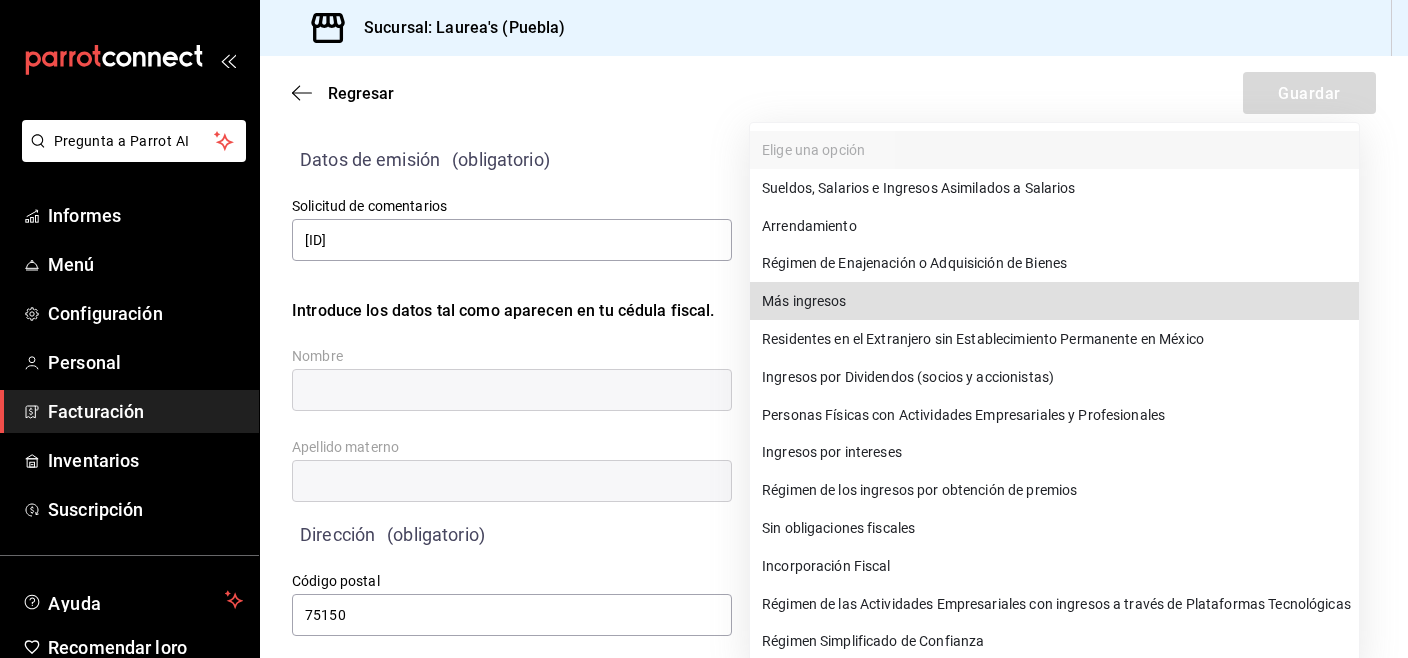 type 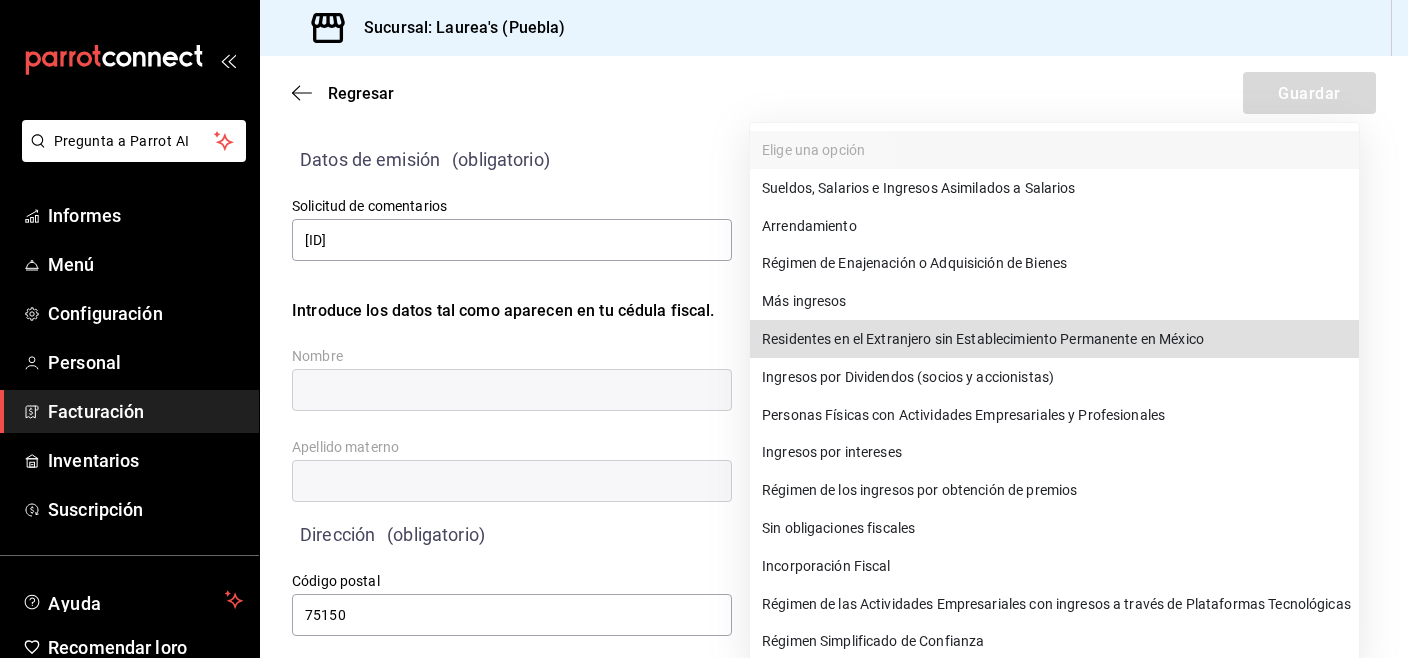 type 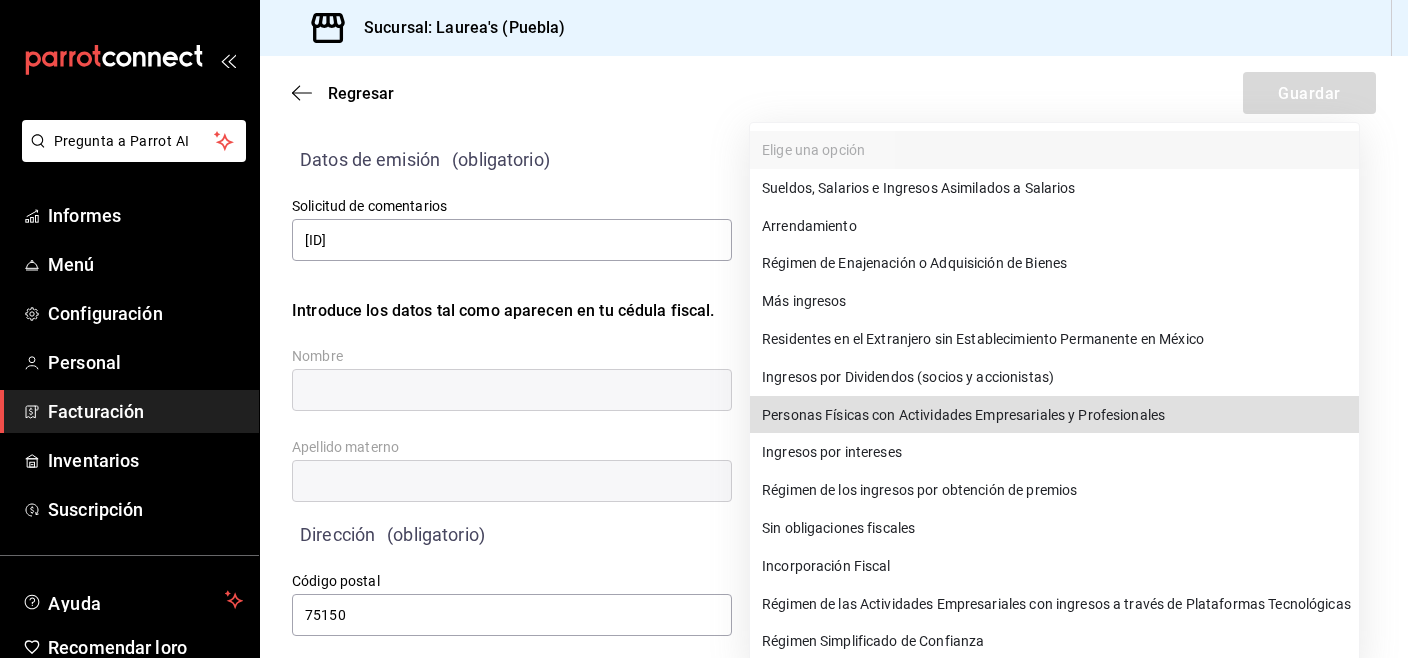 type 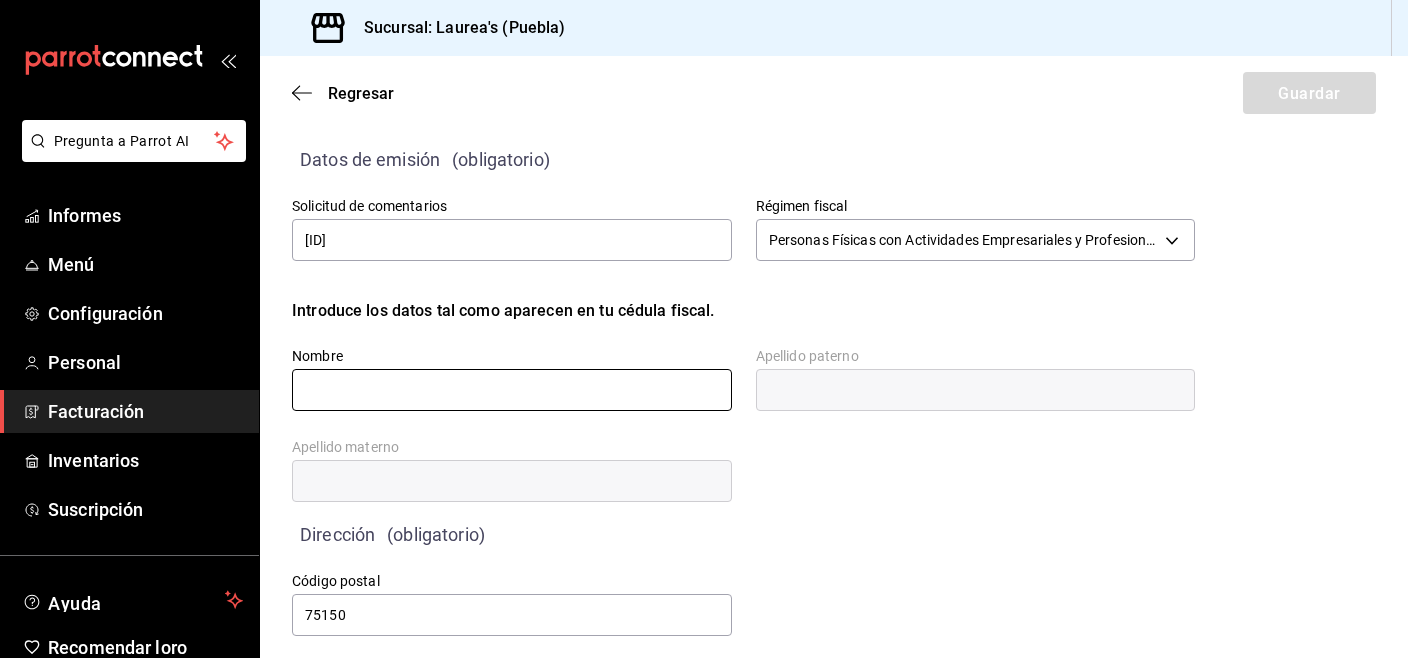 click at bounding box center [512, 390] 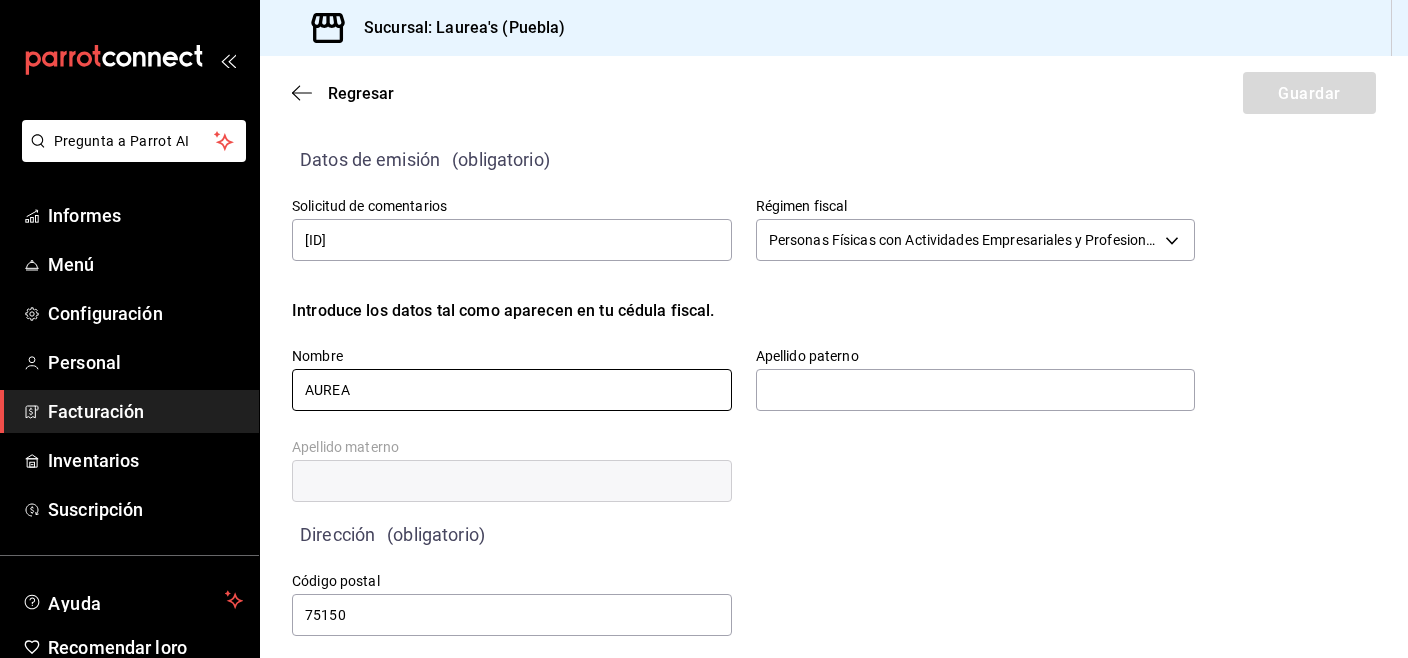 type on "AUREA" 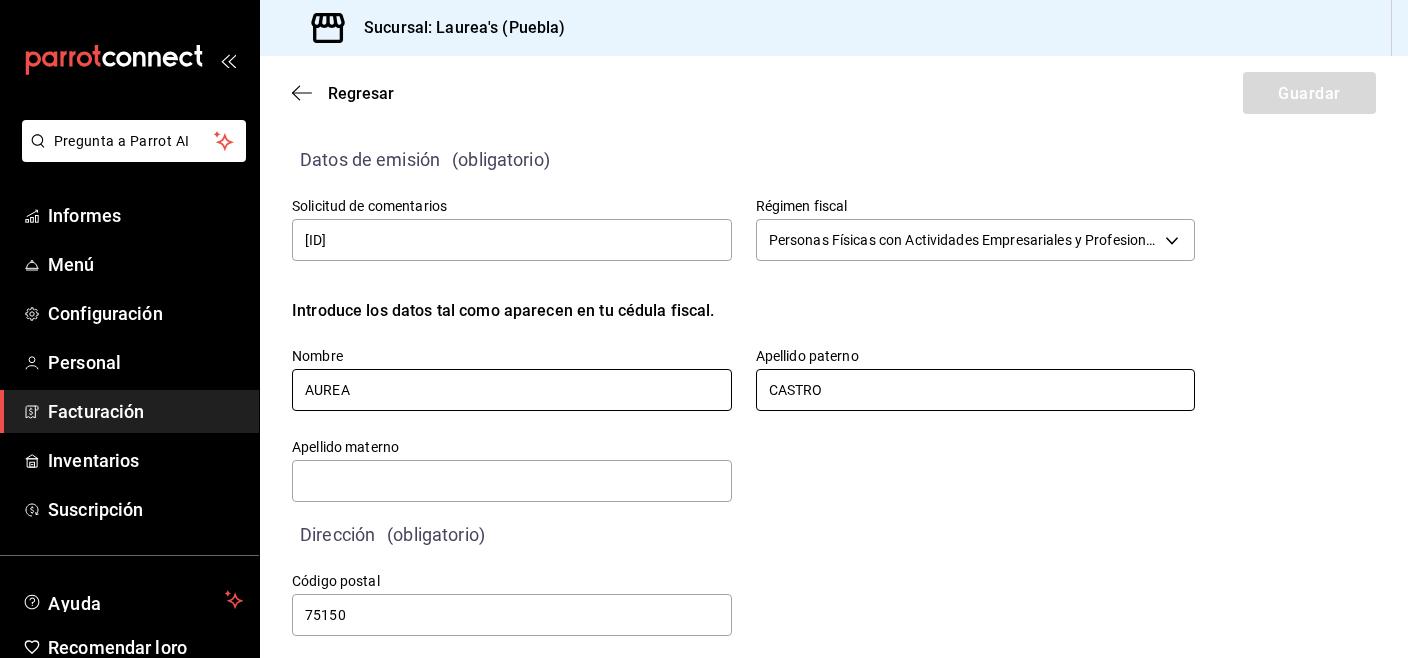 type on "CASTRO" 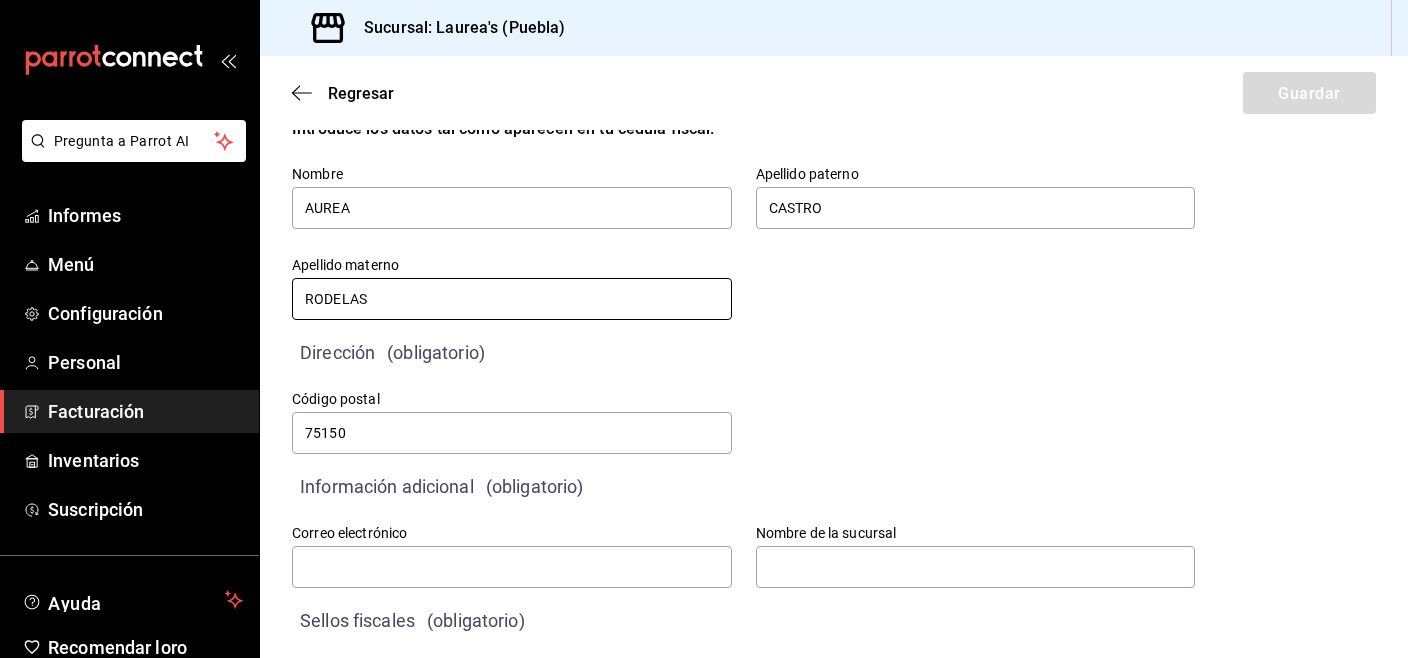 scroll, scrollTop: 190, scrollLeft: 0, axis: vertical 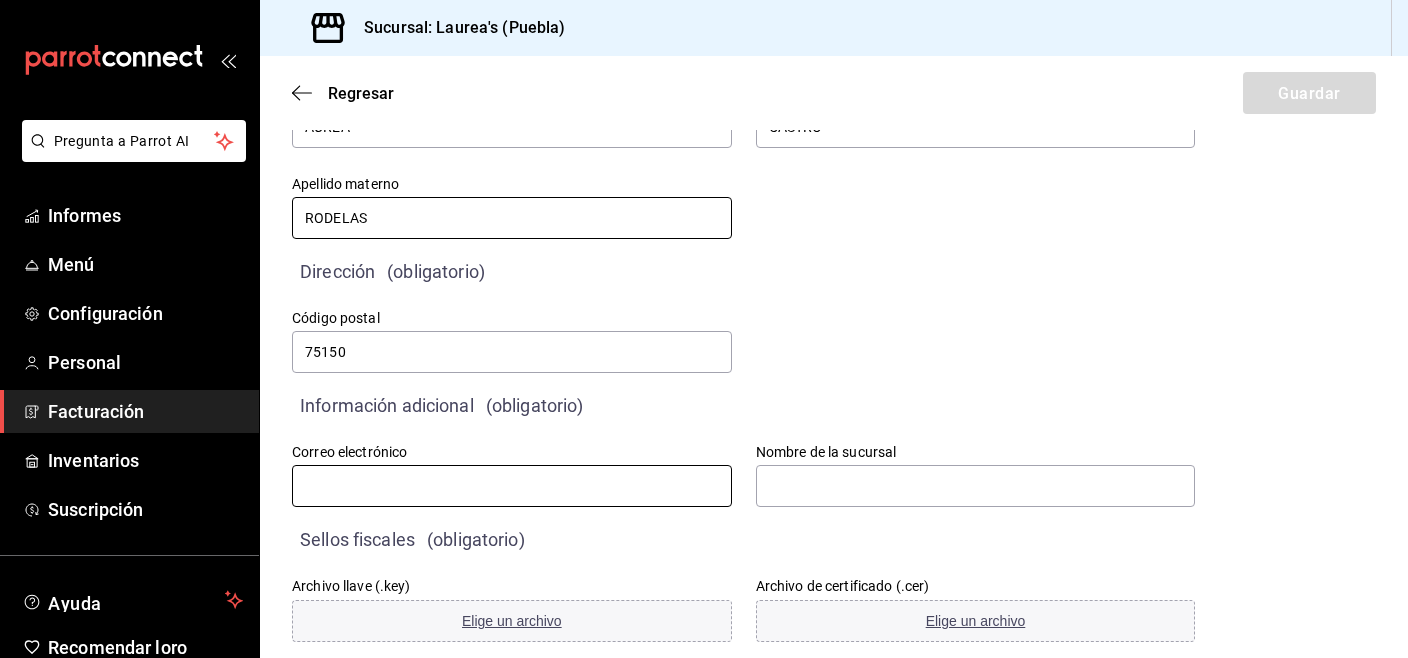 type on "RODELAS" 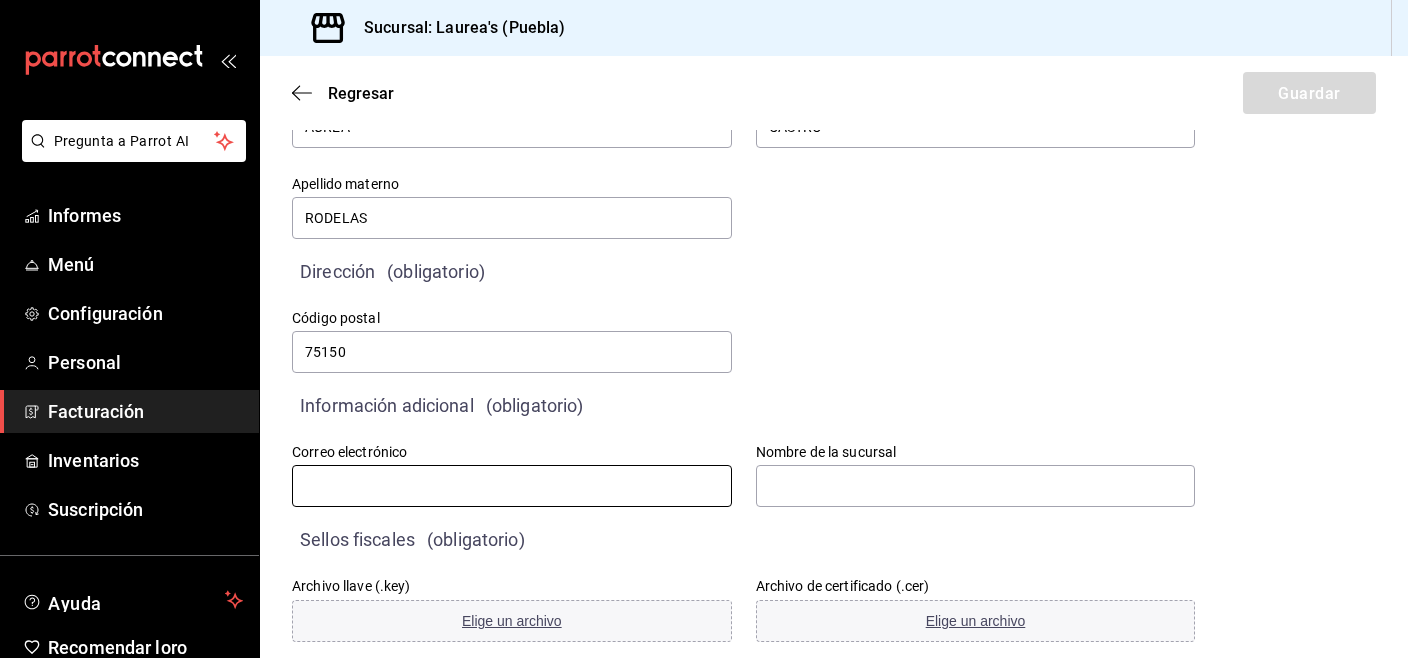 click at bounding box center (512, 486) 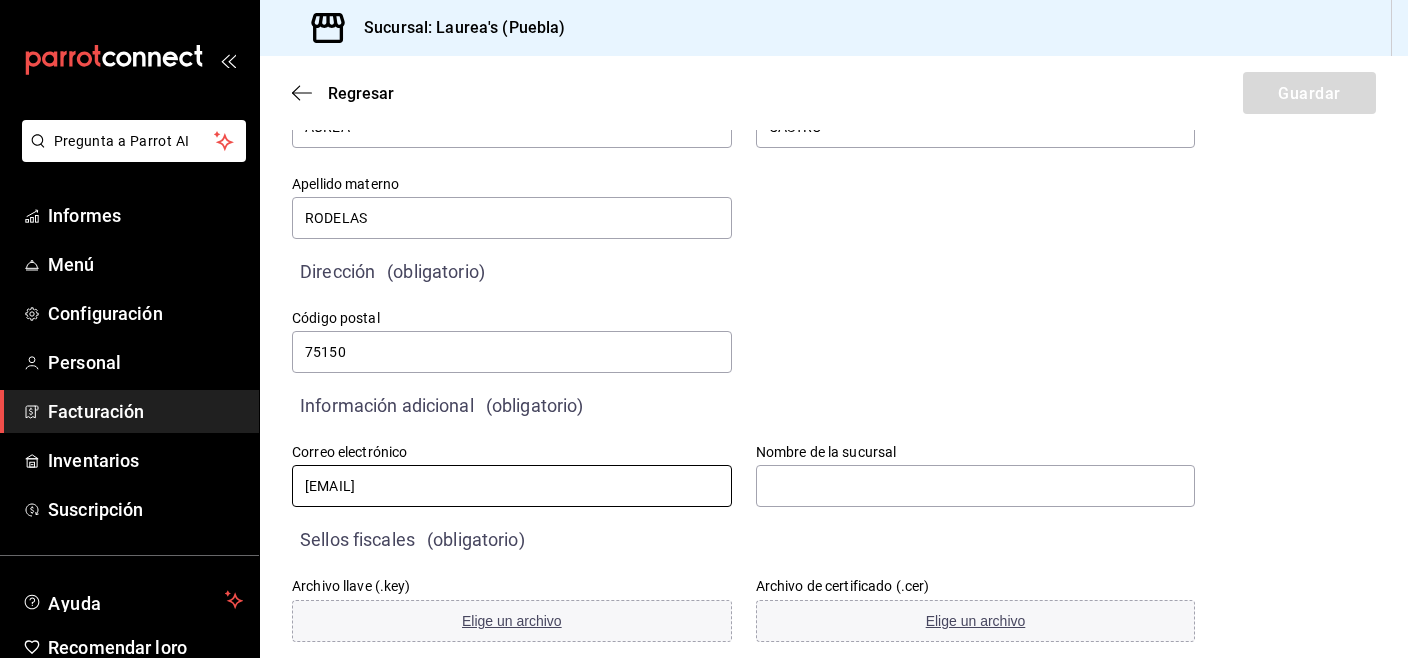 type on "laureasrestaurante@gmail.com" 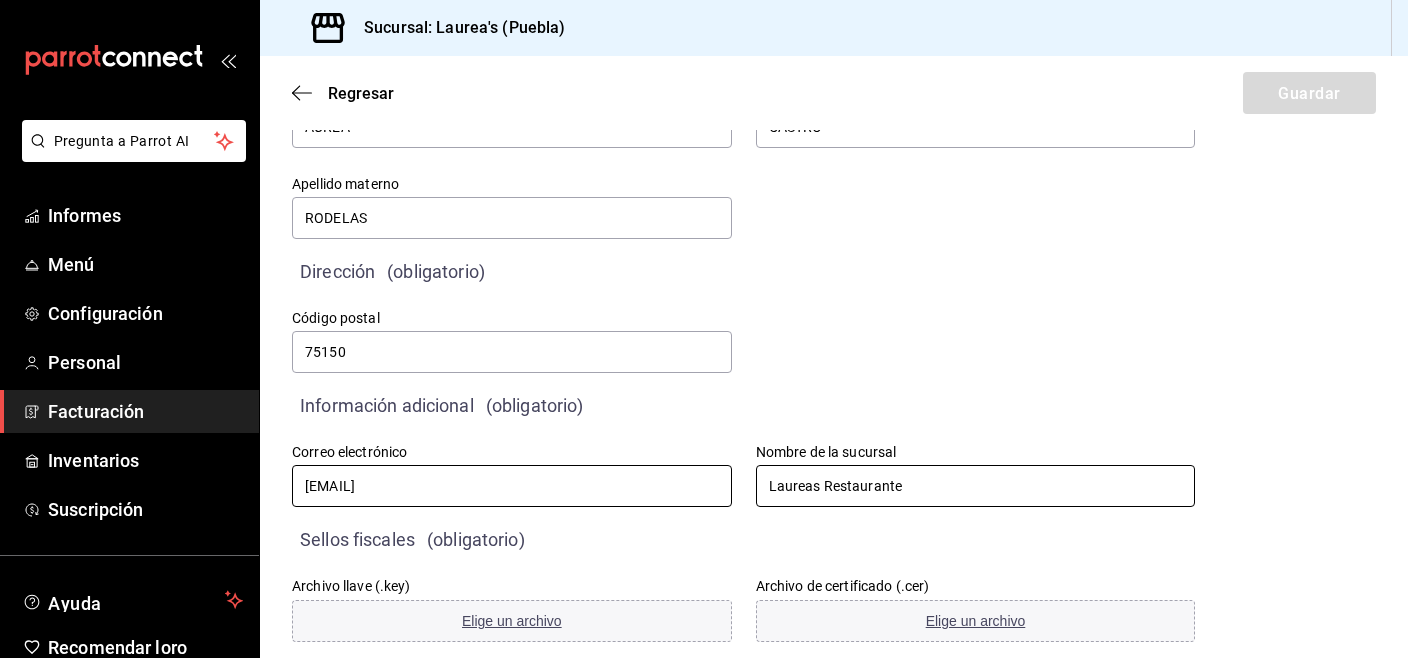 type on "Laureas Restaurante" 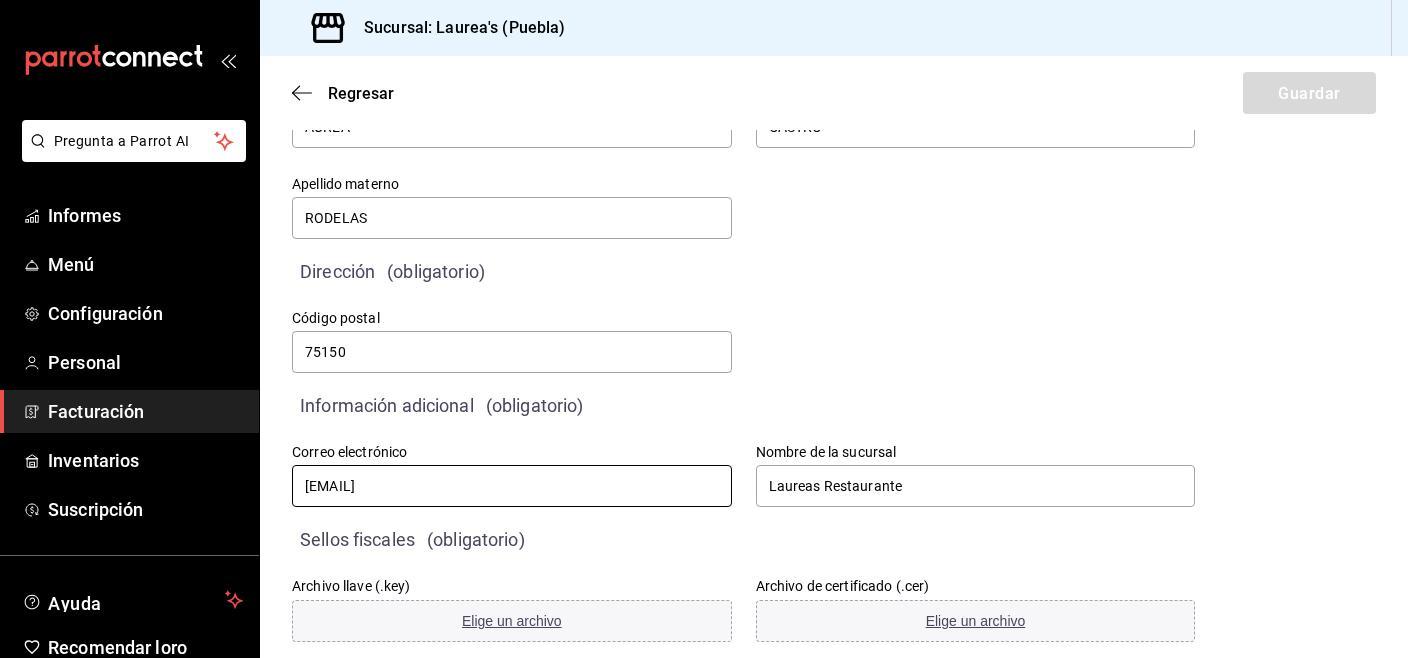 type 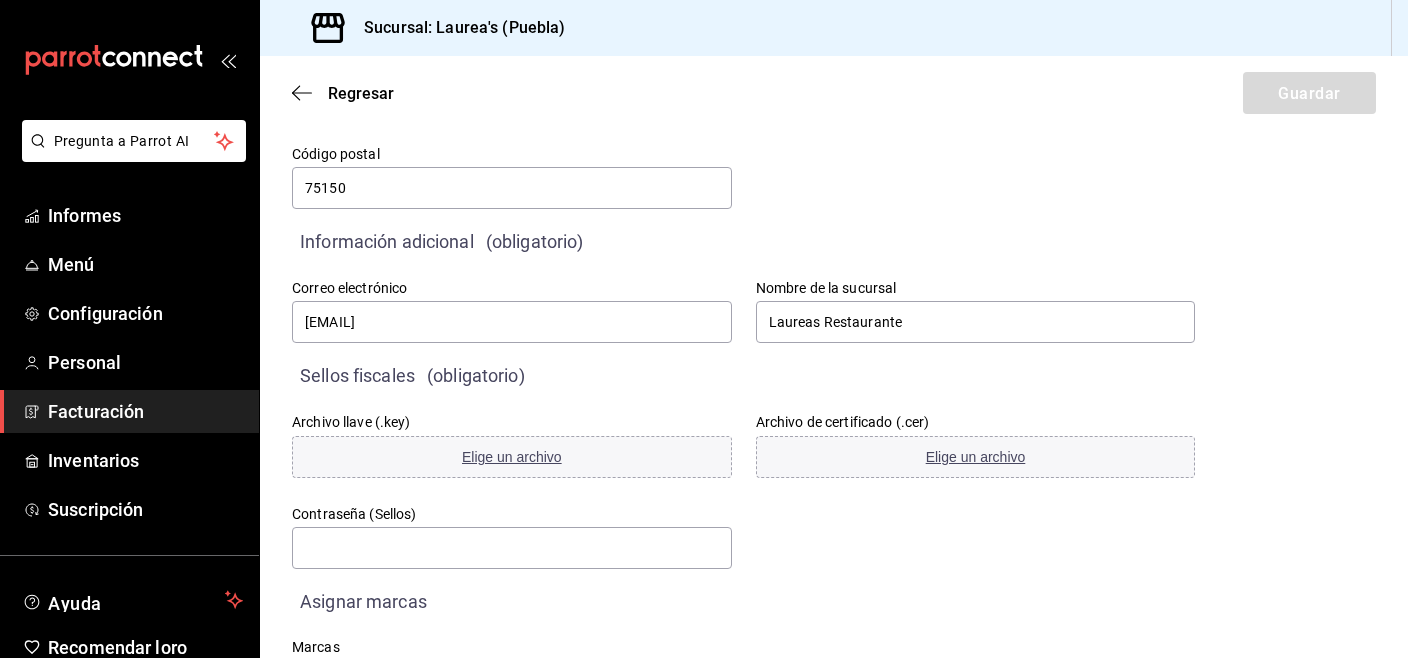 scroll, scrollTop: 449, scrollLeft: 0, axis: vertical 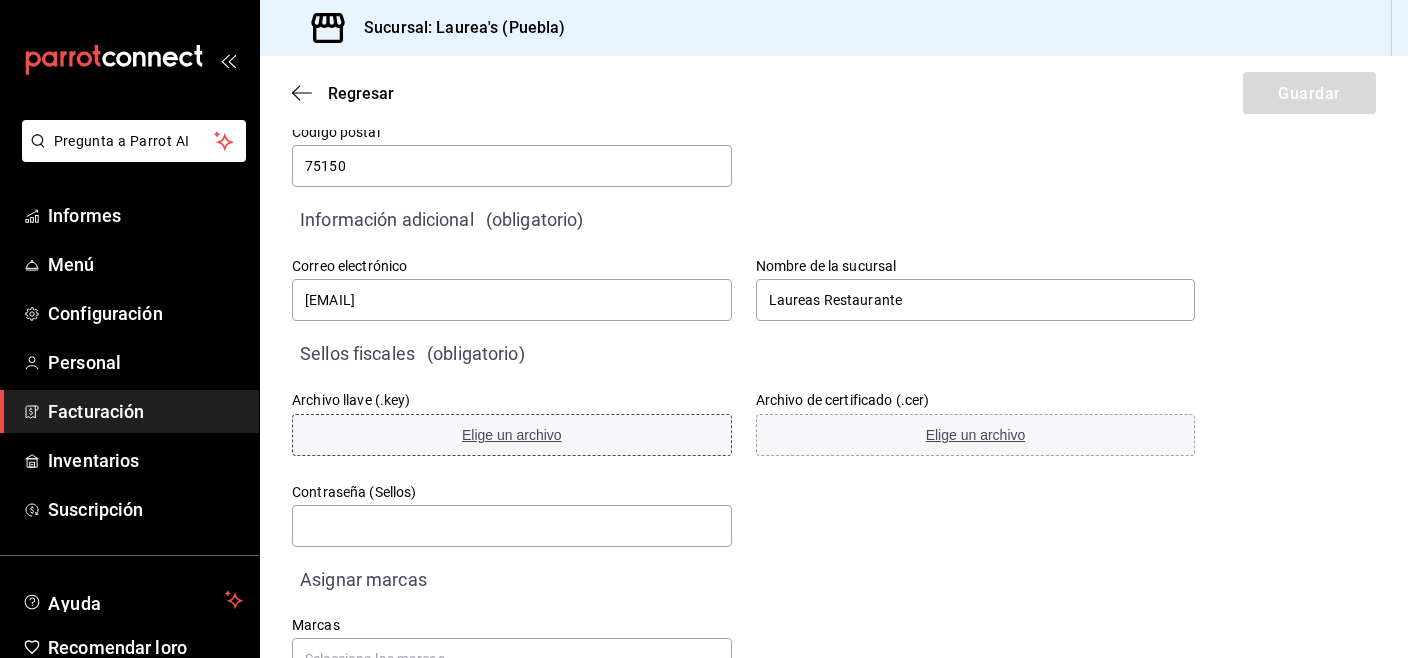 click on "Elige un archivo" at bounding box center (512, 435) 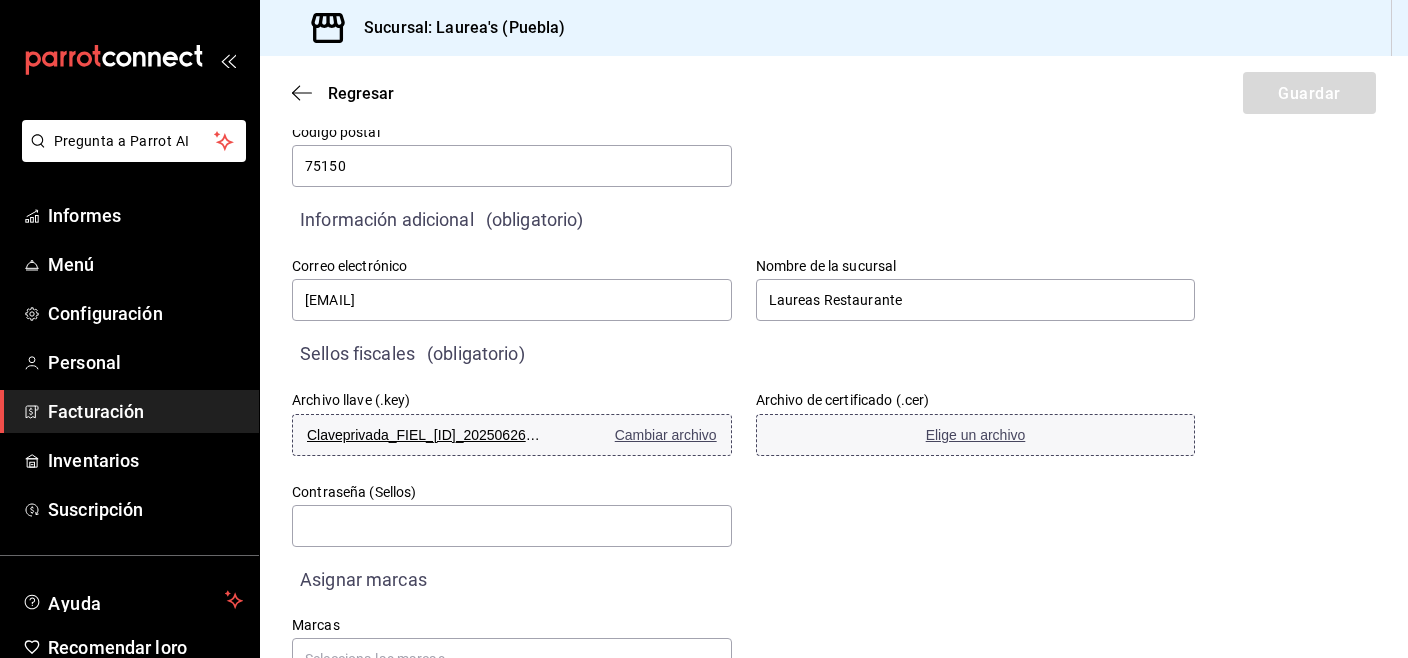 click on "Elige un archivo" at bounding box center [976, 435] 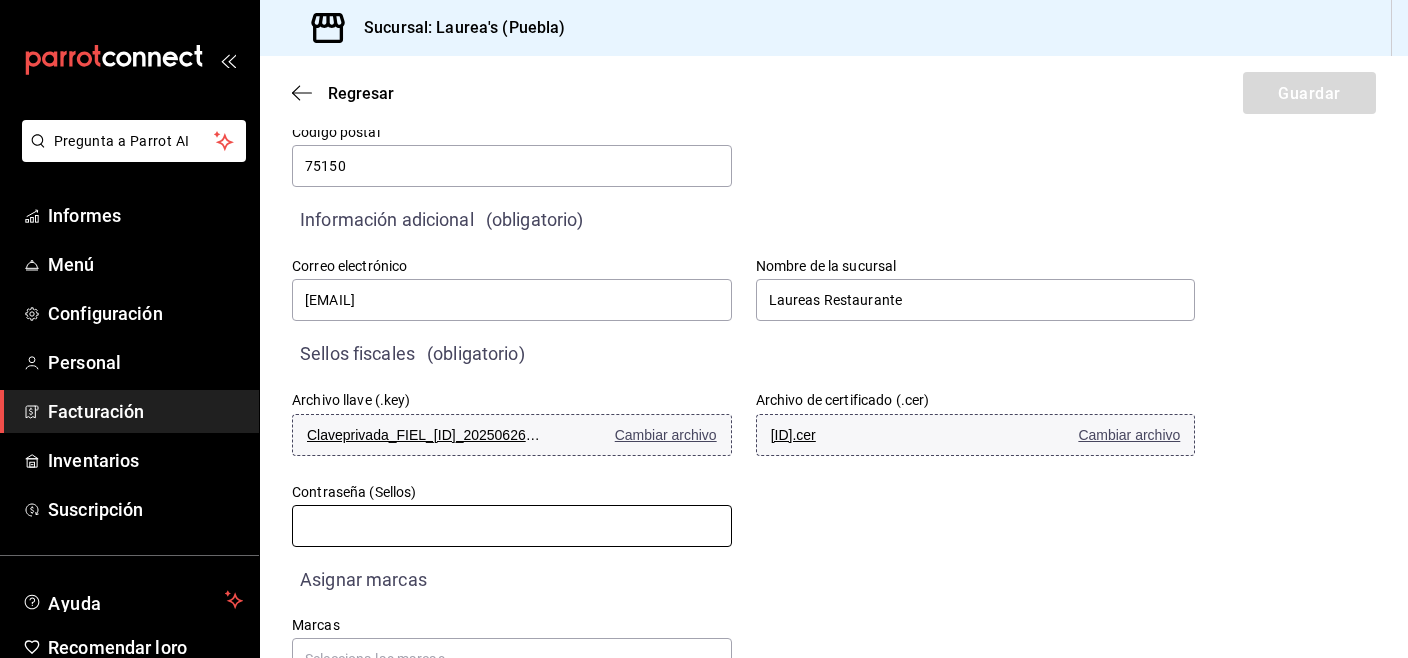 click at bounding box center [512, 526] 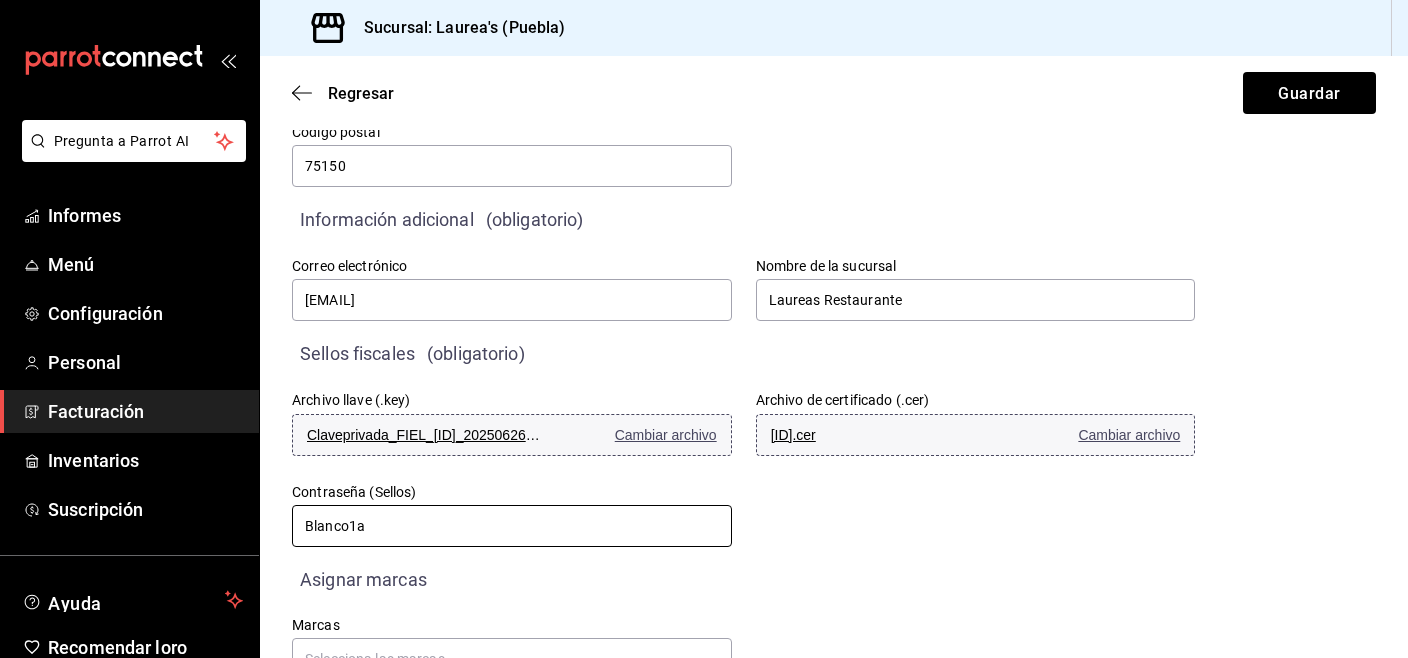 scroll, scrollTop: 520, scrollLeft: 0, axis: vertical 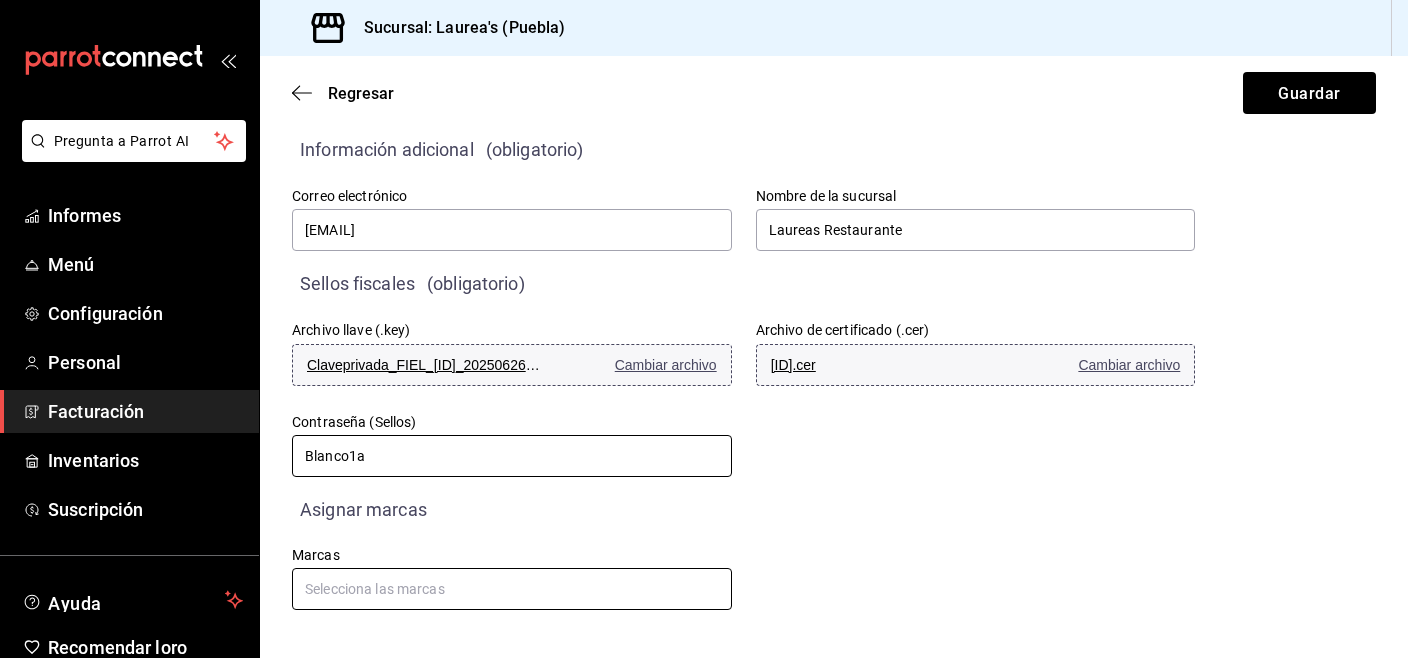 type on "Blanco1a" 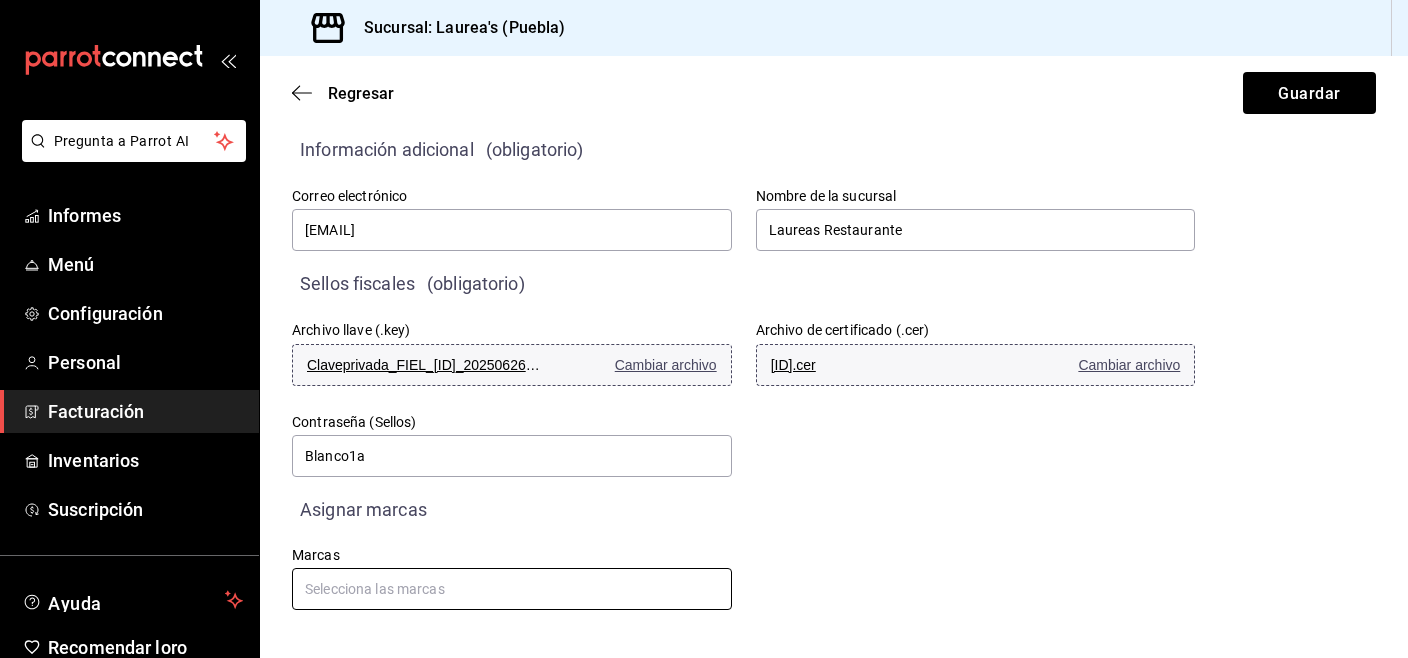 click at bounding box center [512, 589] 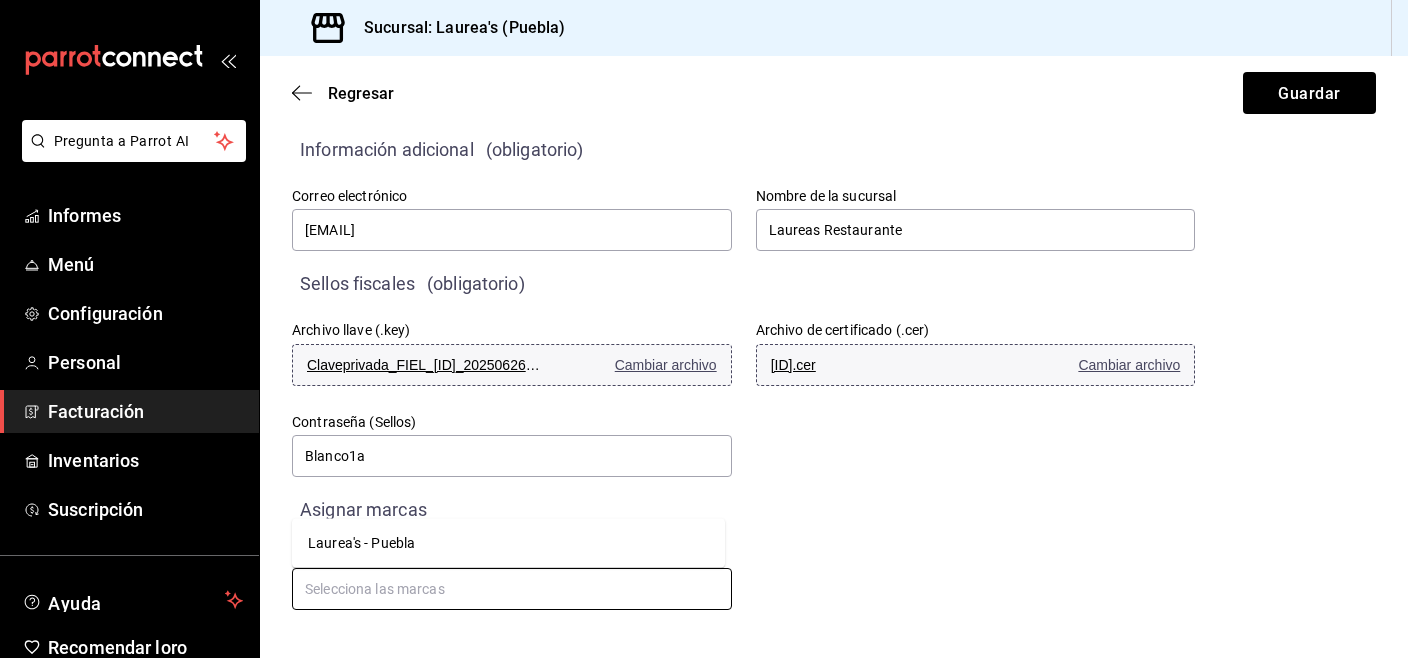 click on "Laurea's - Puebla" at bounding box center (508, 543) 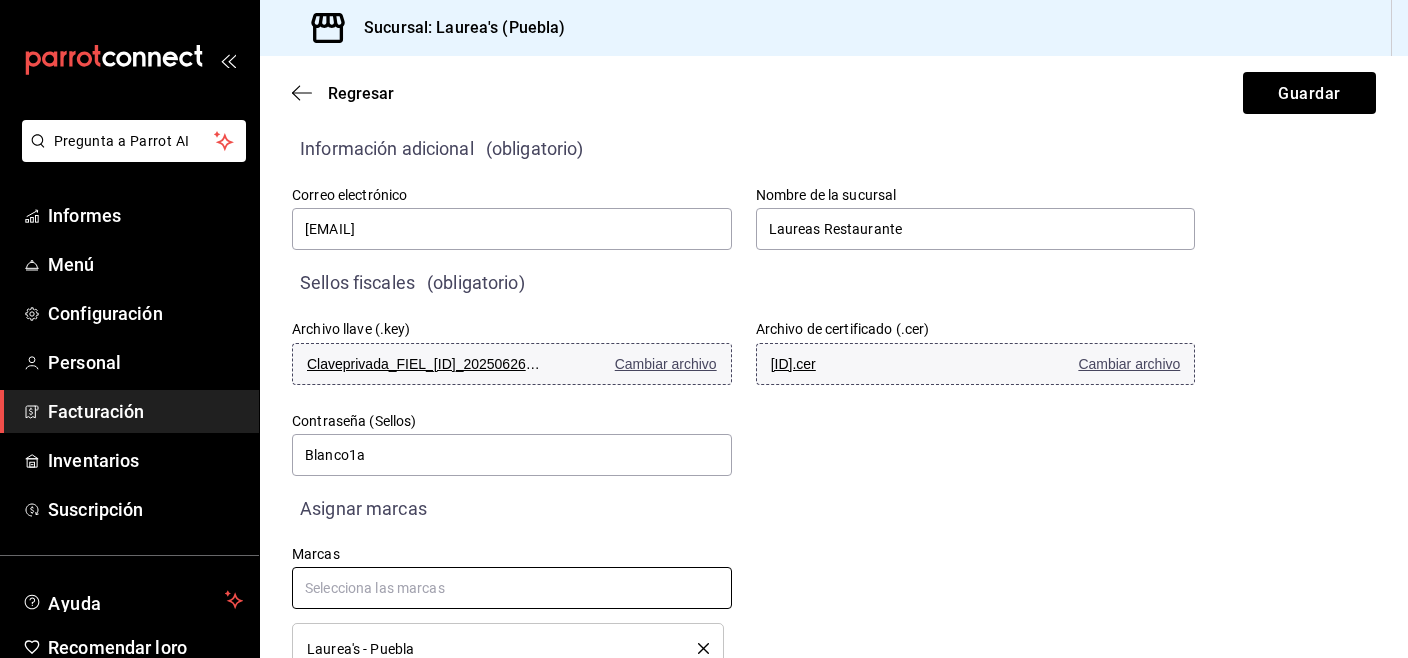 scroll, scrollTop: 585, scrollLeft: 0, axis: vertical 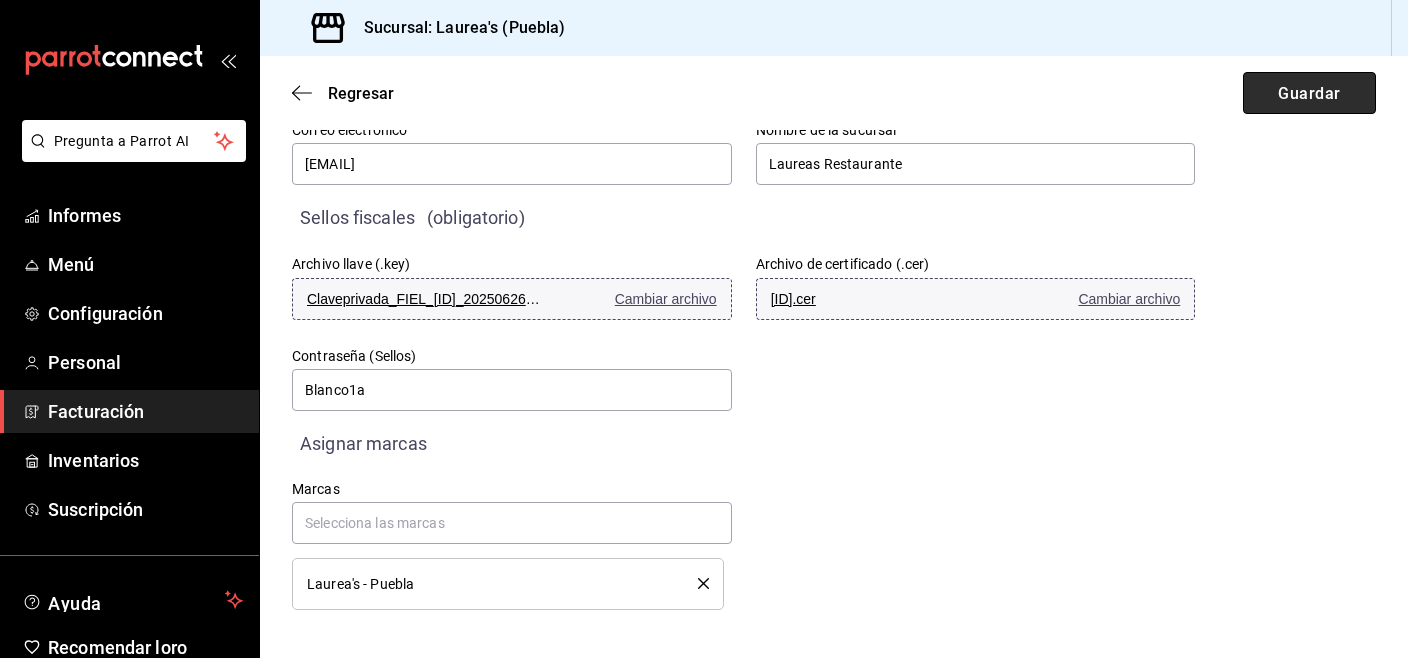 click on "Guardar" at bounding box center [1309, 93] 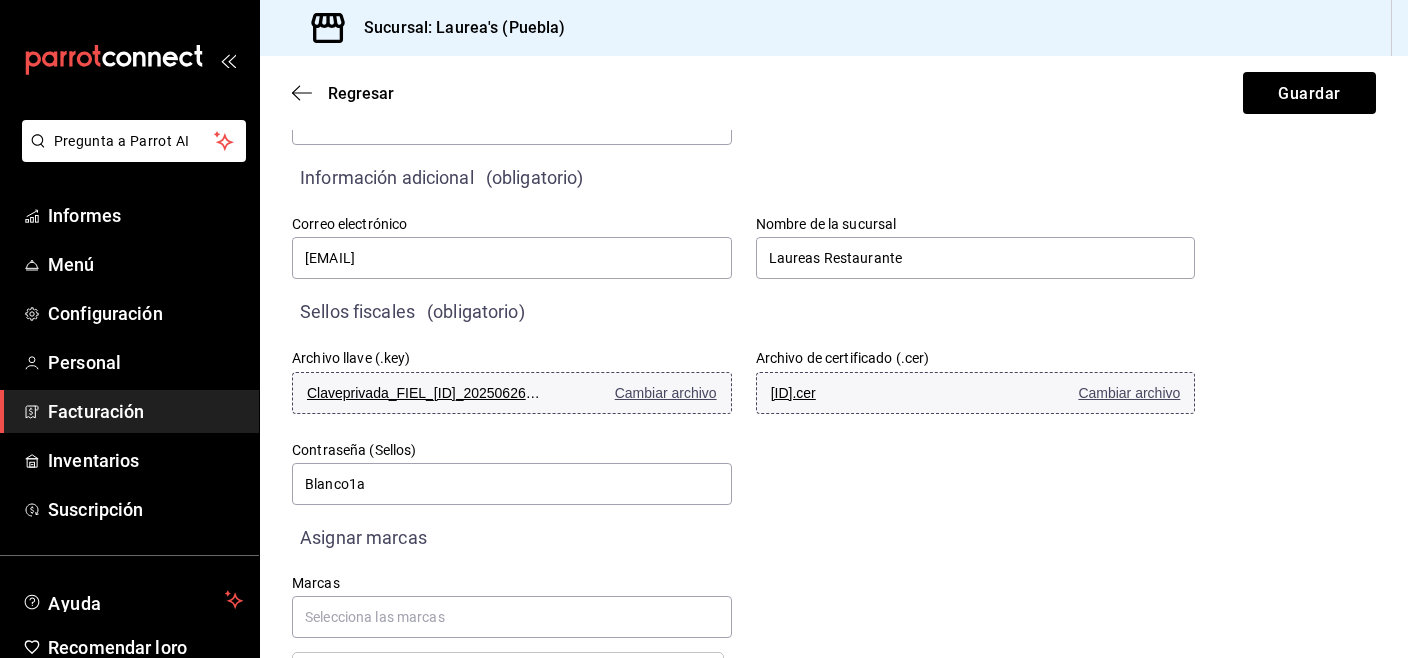 scroll, scrollTop: 585, scrollLeft: 0, axis: vertical 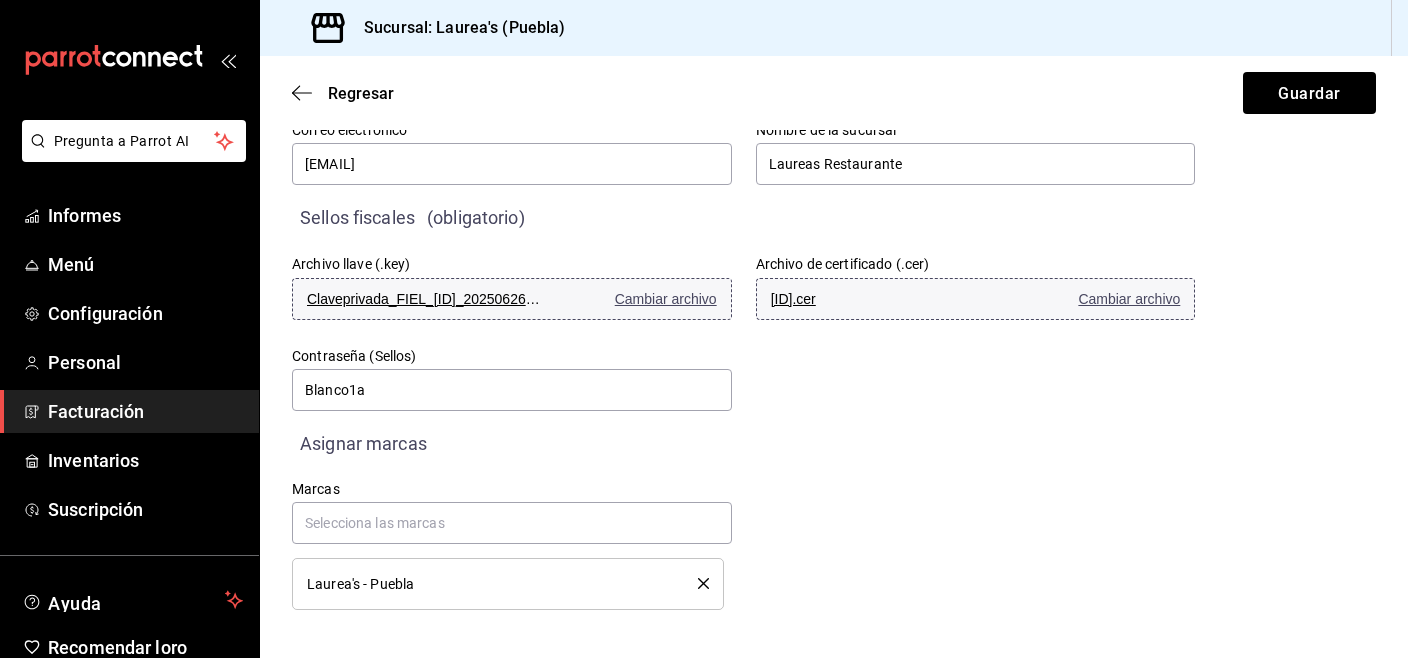 click on "Regresar Guardar" at bounding box center [834, 93] 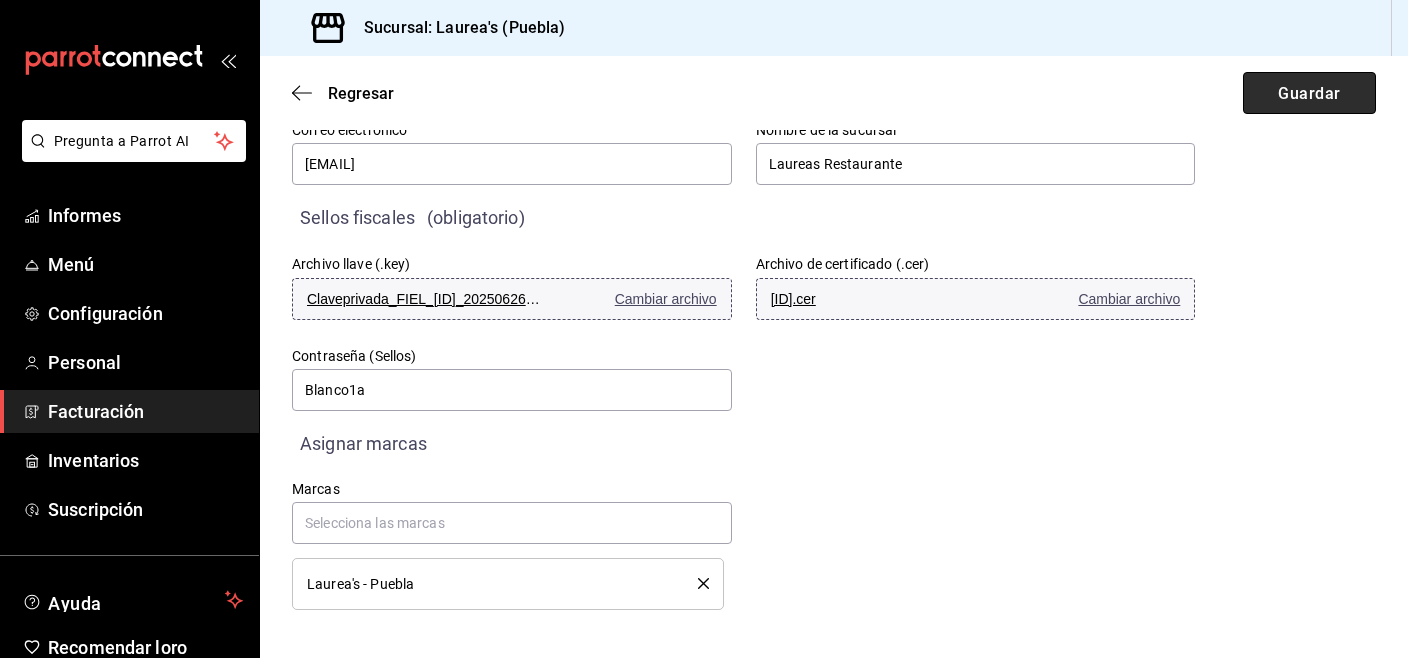 click on "Guardar" at bounding box center (1309, 93) 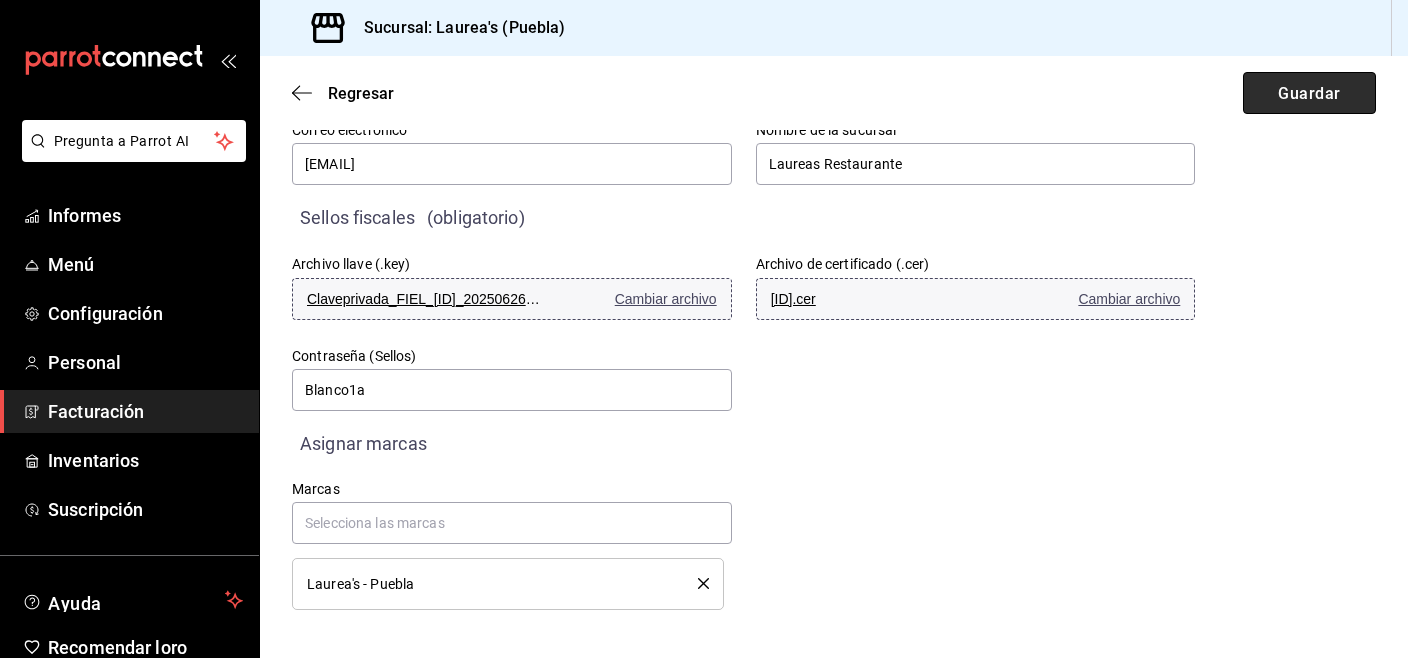 click on "Guardar" at bounding box center [1309, 92] 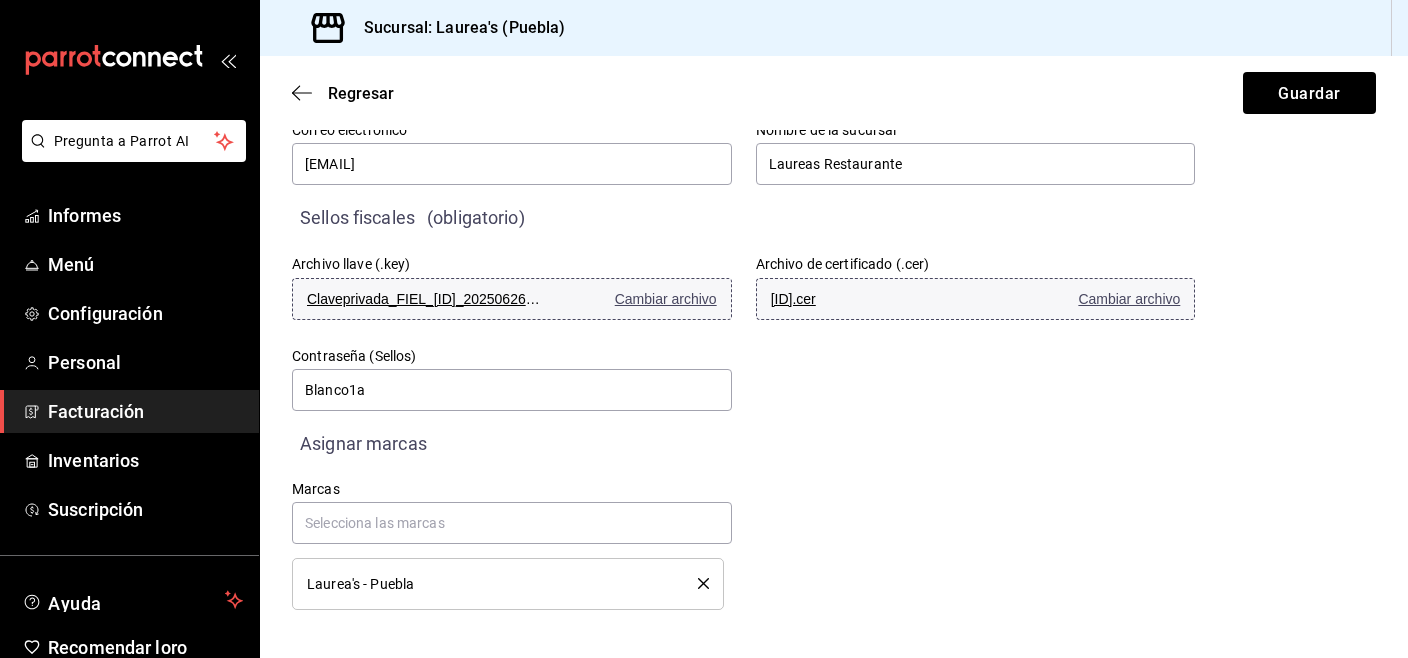 scroll, scrollTop: 59, scrollLeft: 0, axis: vertical 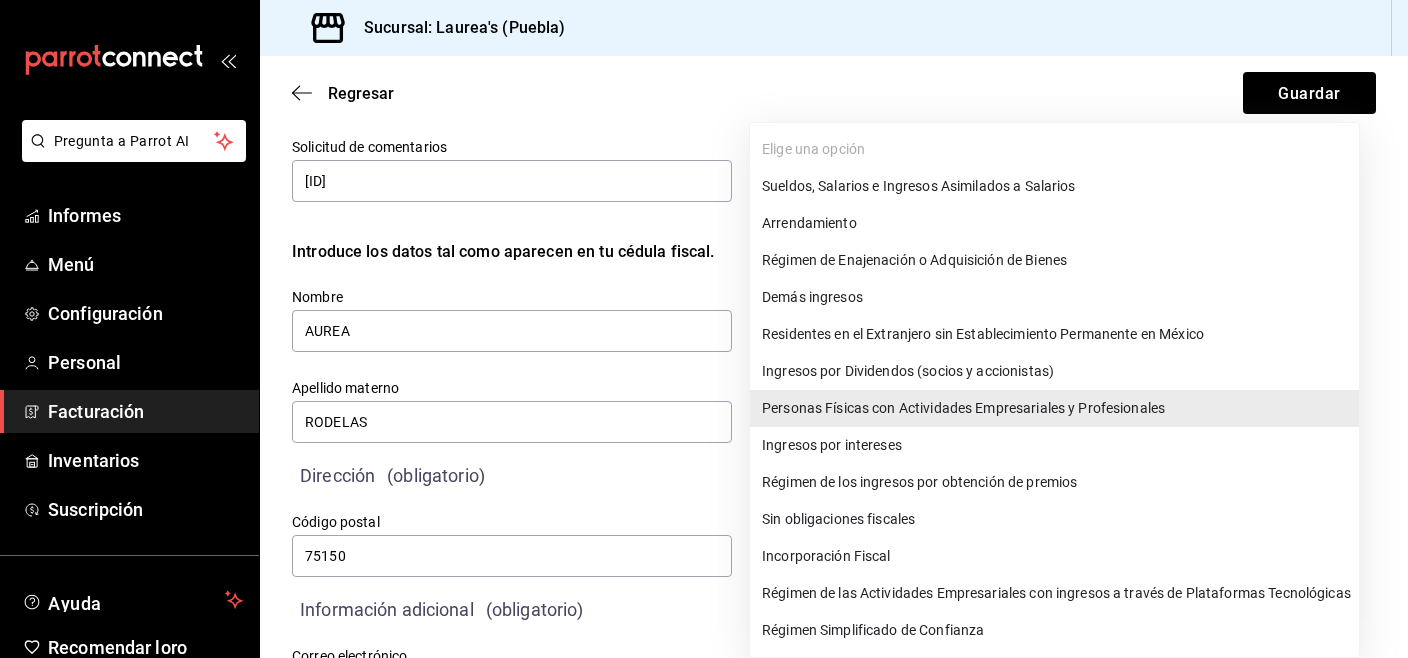 click on "Pregunta a Parrot AI Informes   Menú   Configuración   Personal   Facturación   Inventarios   Suscripción   Ayuda Recomendar loro   Carlos García   Sugerir nueva función   Sucursal: Laurea's (Puebla) Regresar Guardar Datos de emisión (obligatorio) Solicitud de comentarios CARA690807TH2 Régimen fiscal Personas Físicas con Actividades Empresariales y Profesionales 612 Introduce los datos tal como aparecen en tu cédula fiscal. Nombre AUREA Apellido paterno CASTRO Apellido materno RODELAS Dirección (obligatorio) Calle # exterior #interior Código postal 75150 Estado Elige una opción 0 Municipio Elige una opción 0 Colonia Elige una opción 0 Información adicional (obligatorio) Correo electrónico laureasrestaurante@gmail.com Nombre de la sucursal Laureas Restaurante Sellos fiscales (obligatorio) Archivo llave (.key) Claveprivada_FIEL_CARA690807TH2_20250626_121654.key Cambiar archivo Archivo de certificado (.cer) cara690807th2.cer Cambiar archivo Contraseña (Sellos) Blanco1a Asignar marcas Marcas" at bounding box center (704, 329) 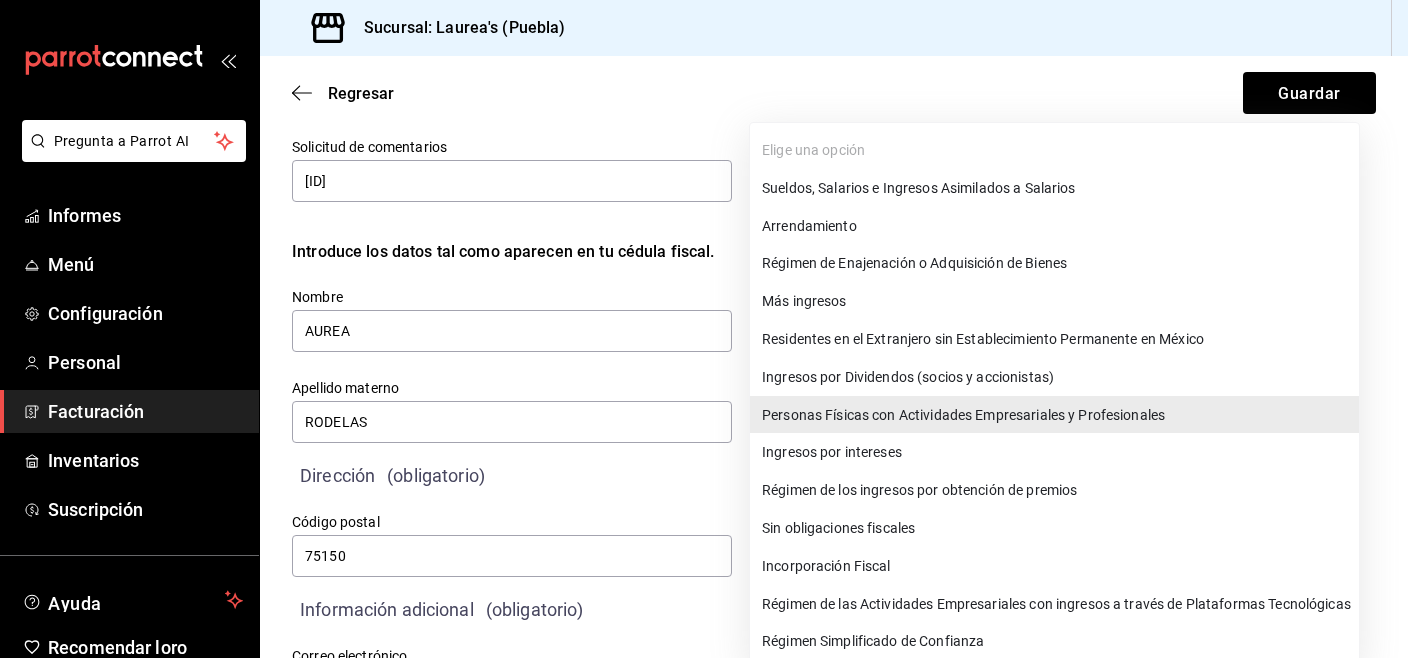 type 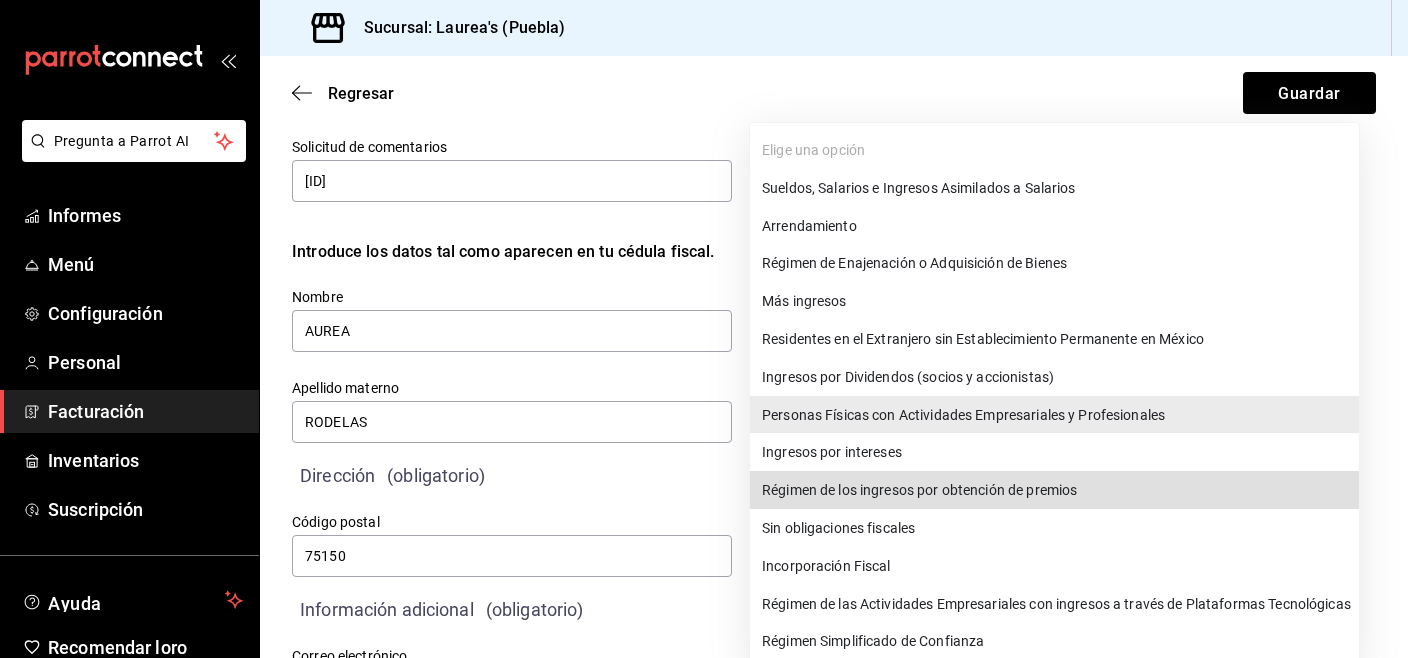 type 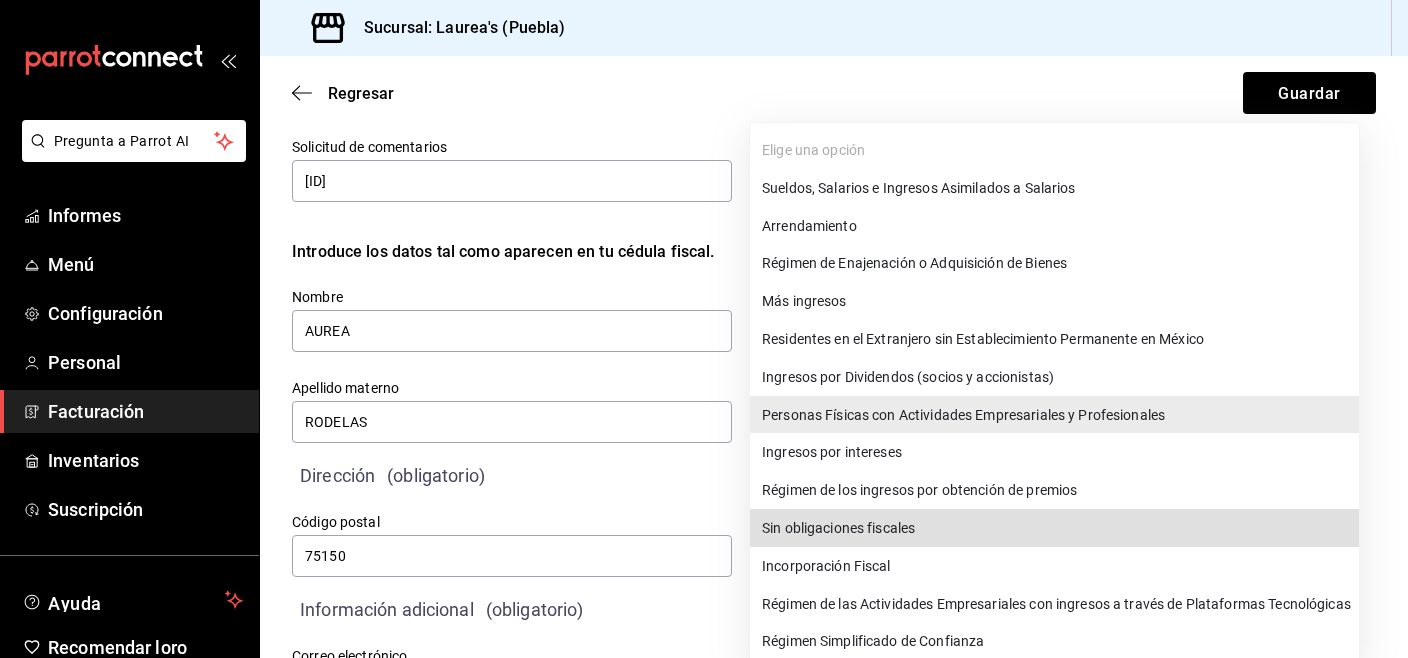type 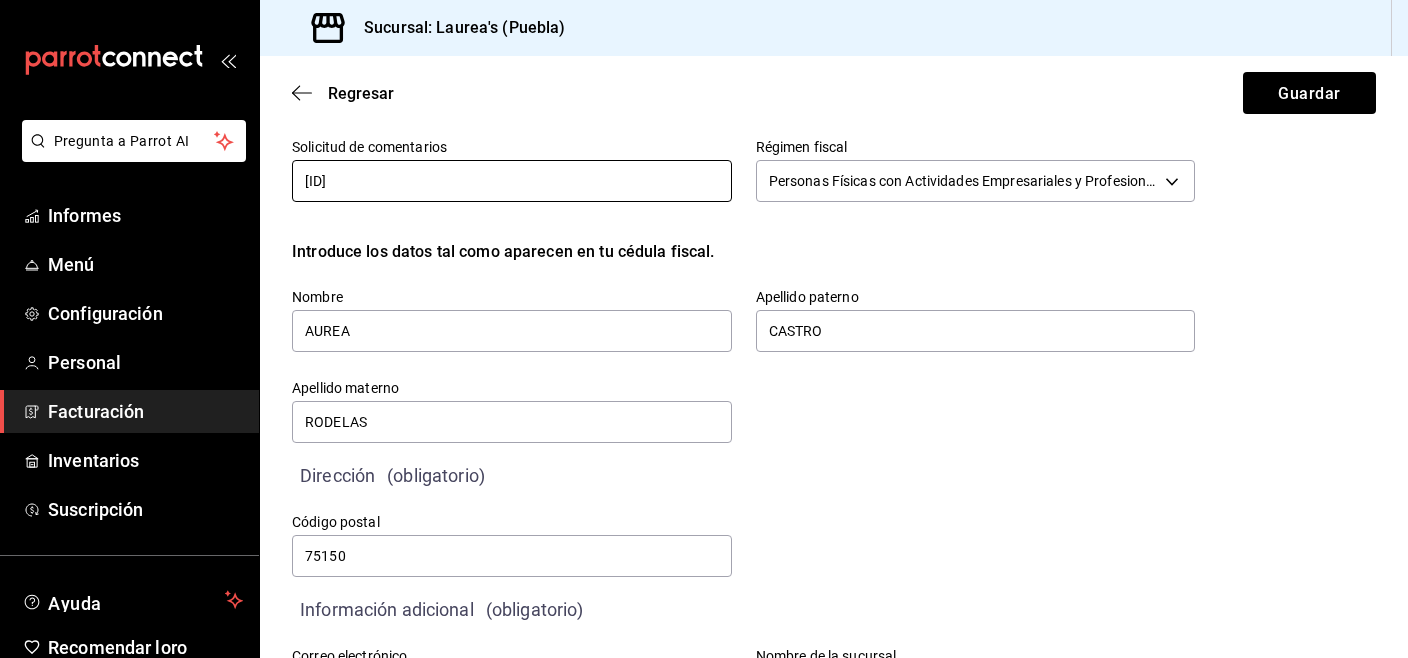 click on "[ALPHANUMERIC]" at bounding box center (512, 181) 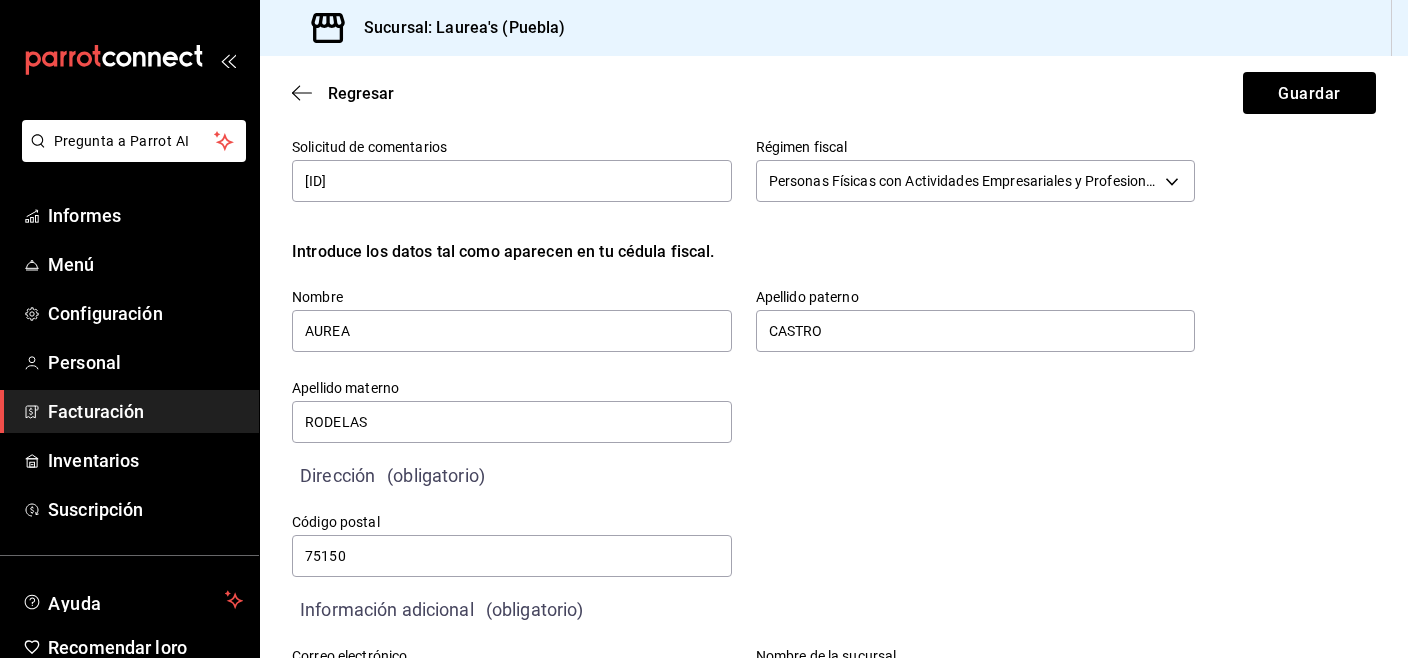 click on "Regresar Guardar" at bounding box center [834, 93] 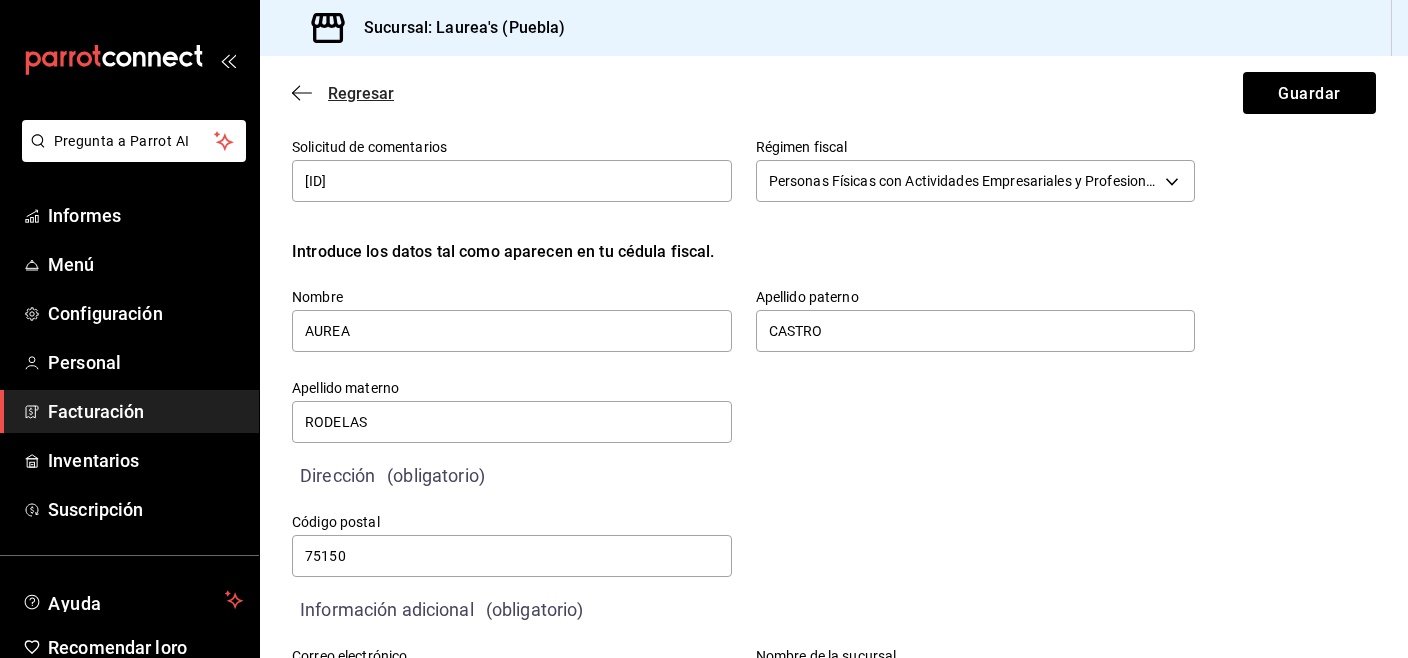 click 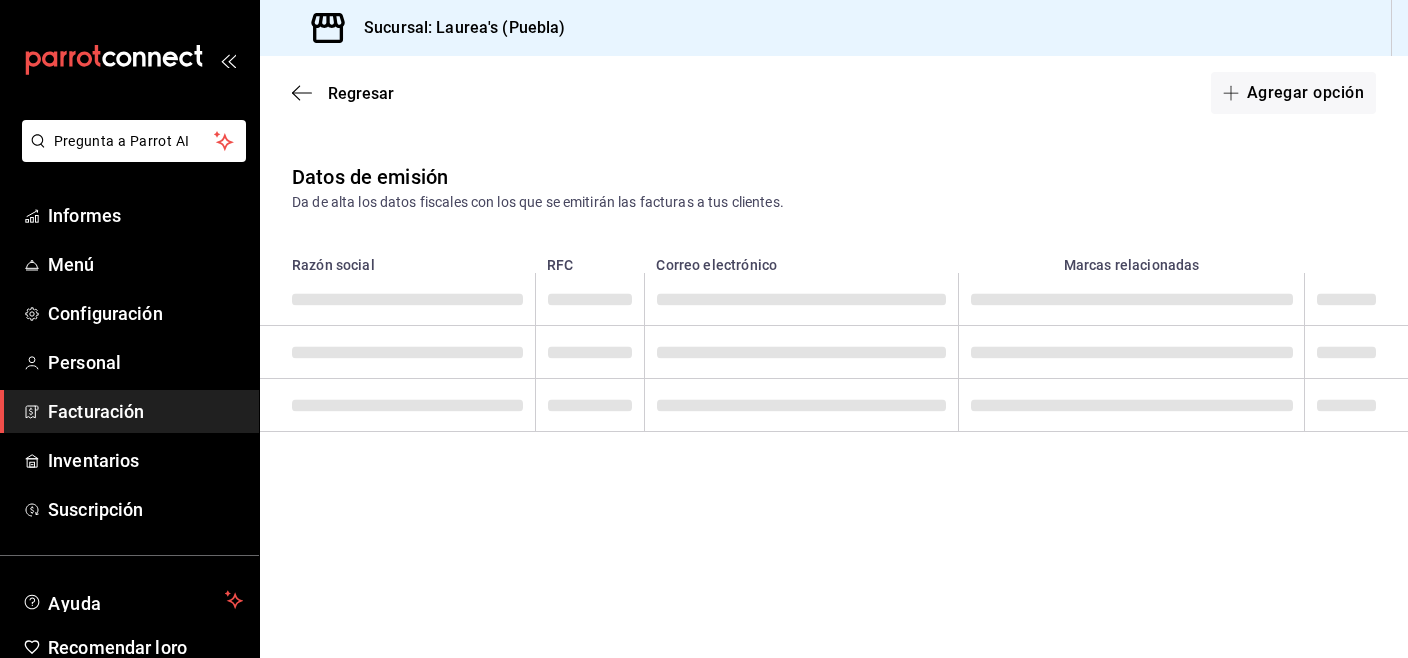 scroll, scrollTop: 0, scrollLeft: 0, axis: both 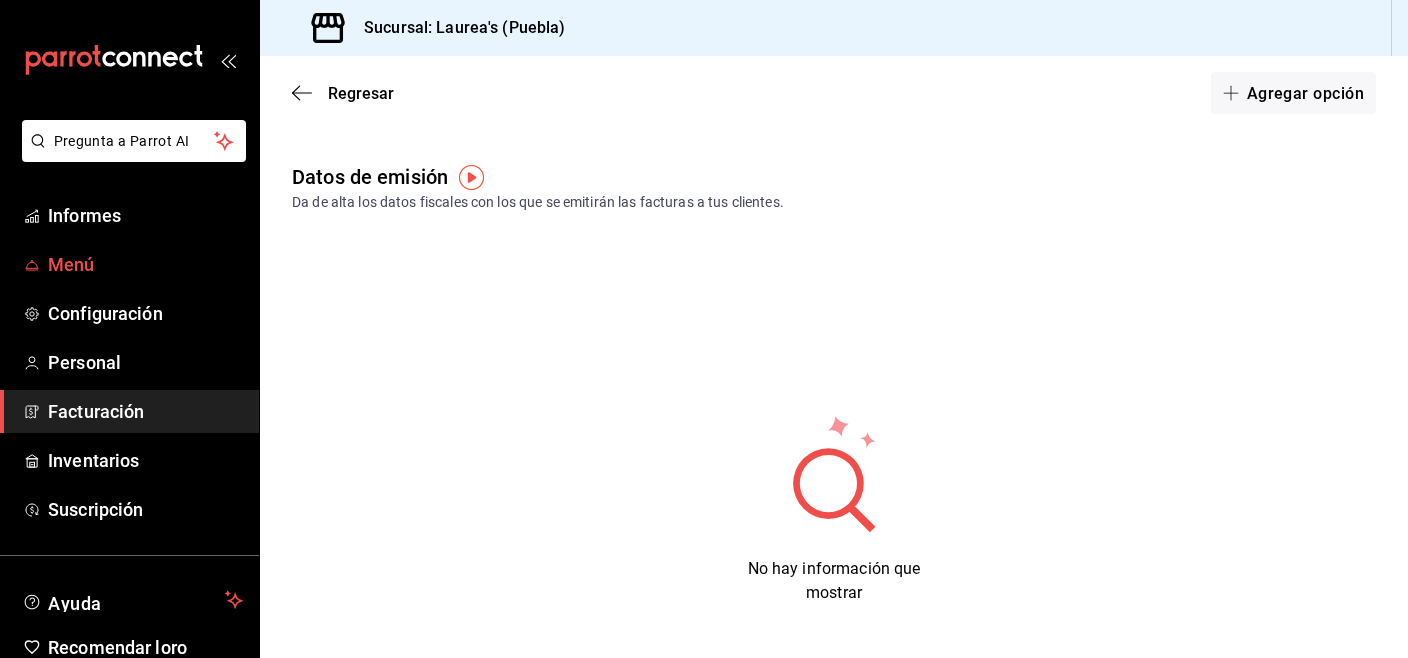 click on "Menú" at bounding box center (129, 264) 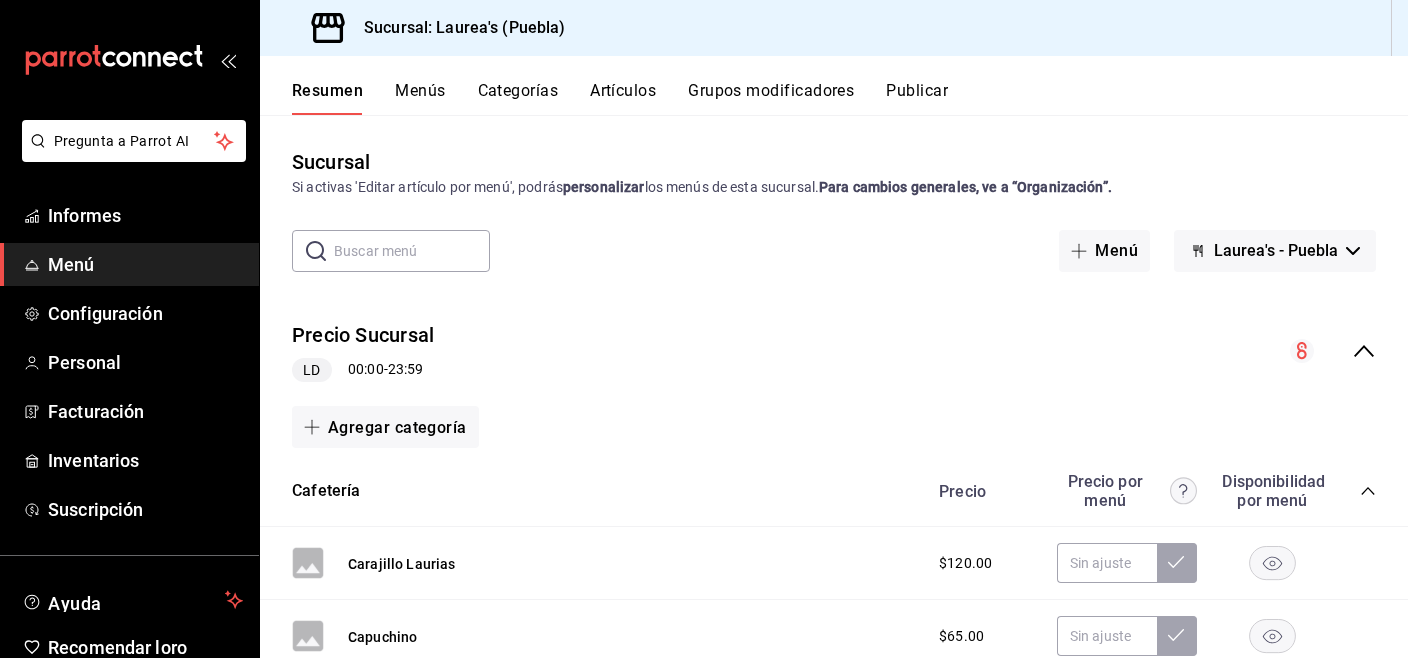 click at bounding box center (412, 251) 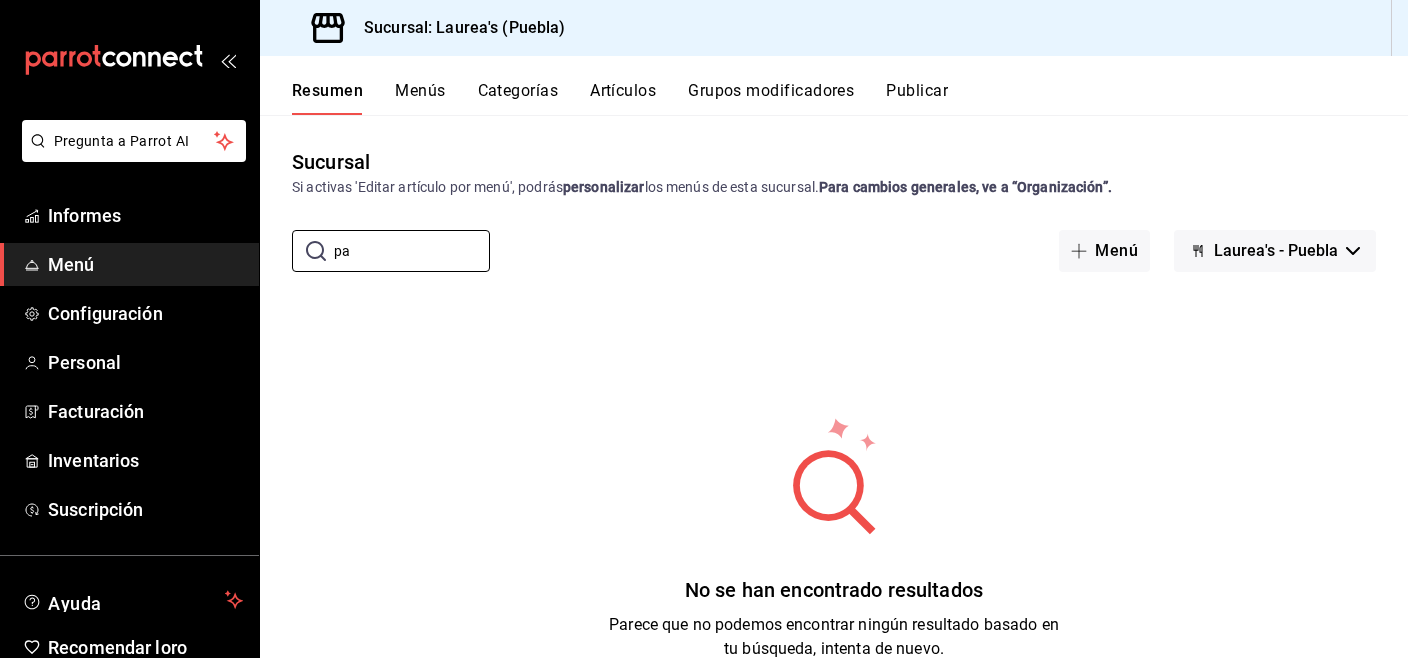type on "p" 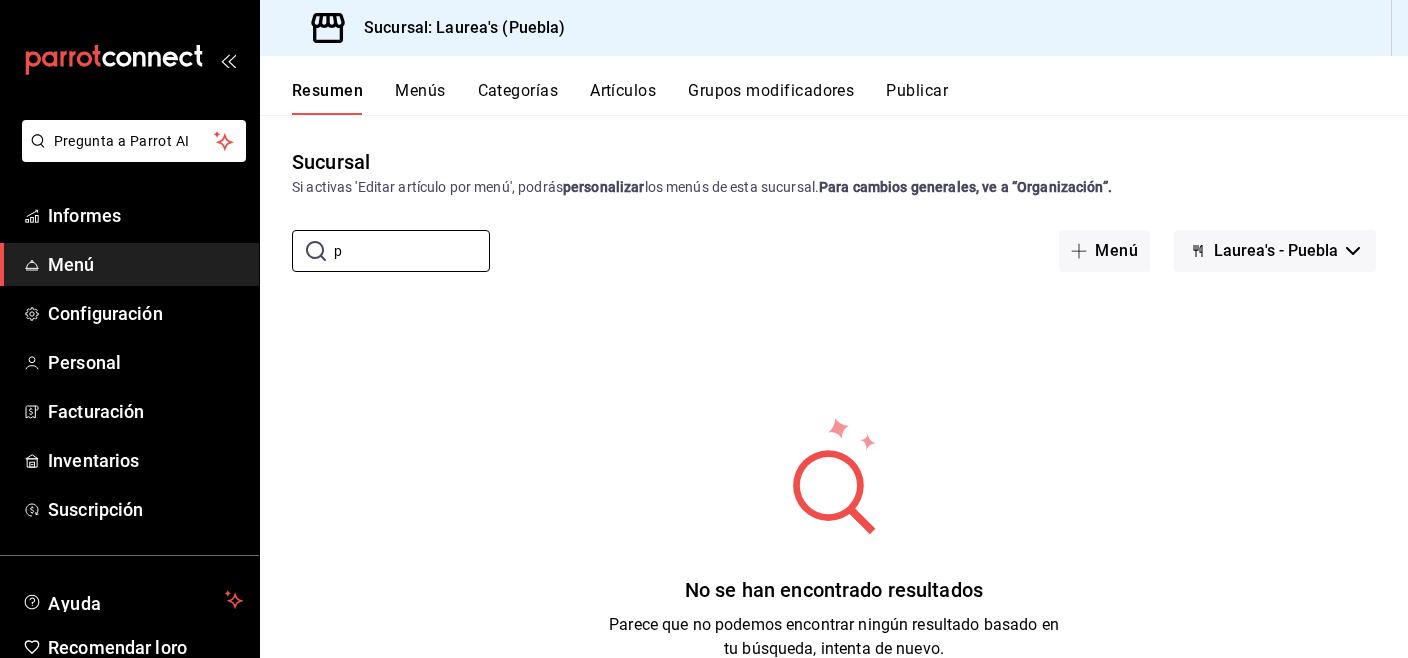 type 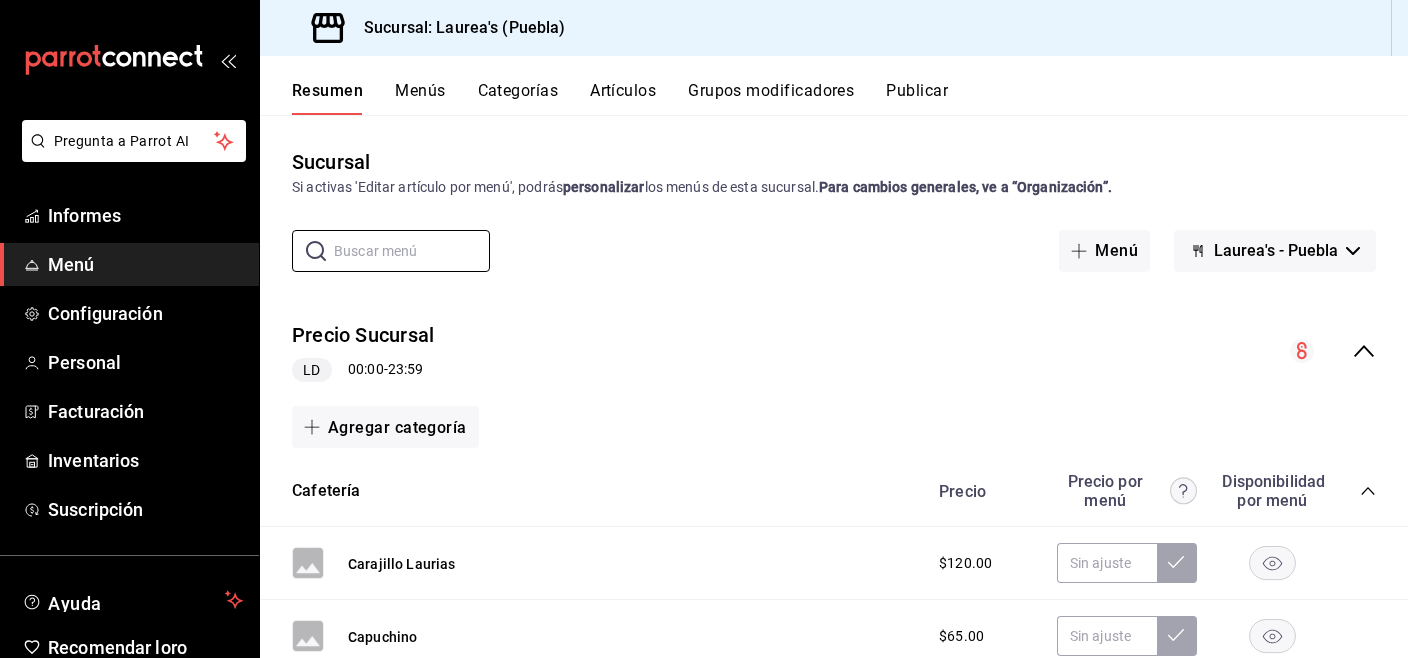 click on "Artículos" at bounding box center [623, 90] 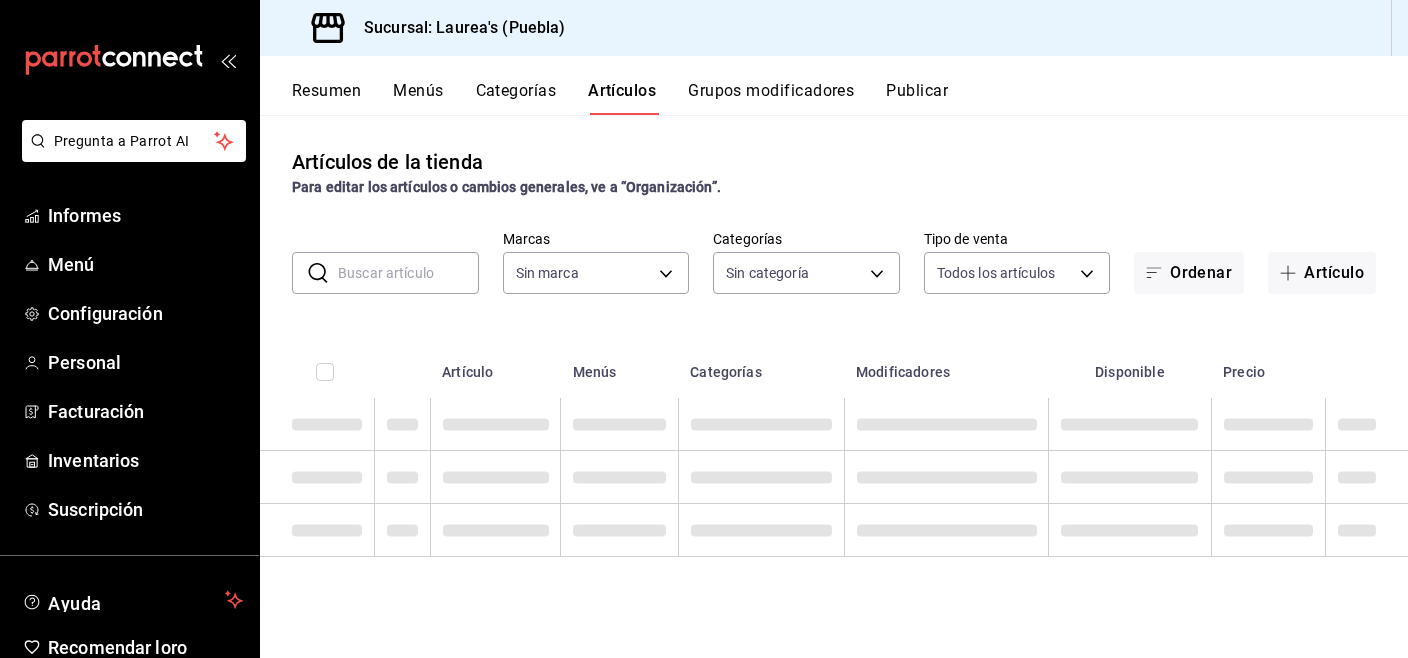 click at bounding box center [408, 273] 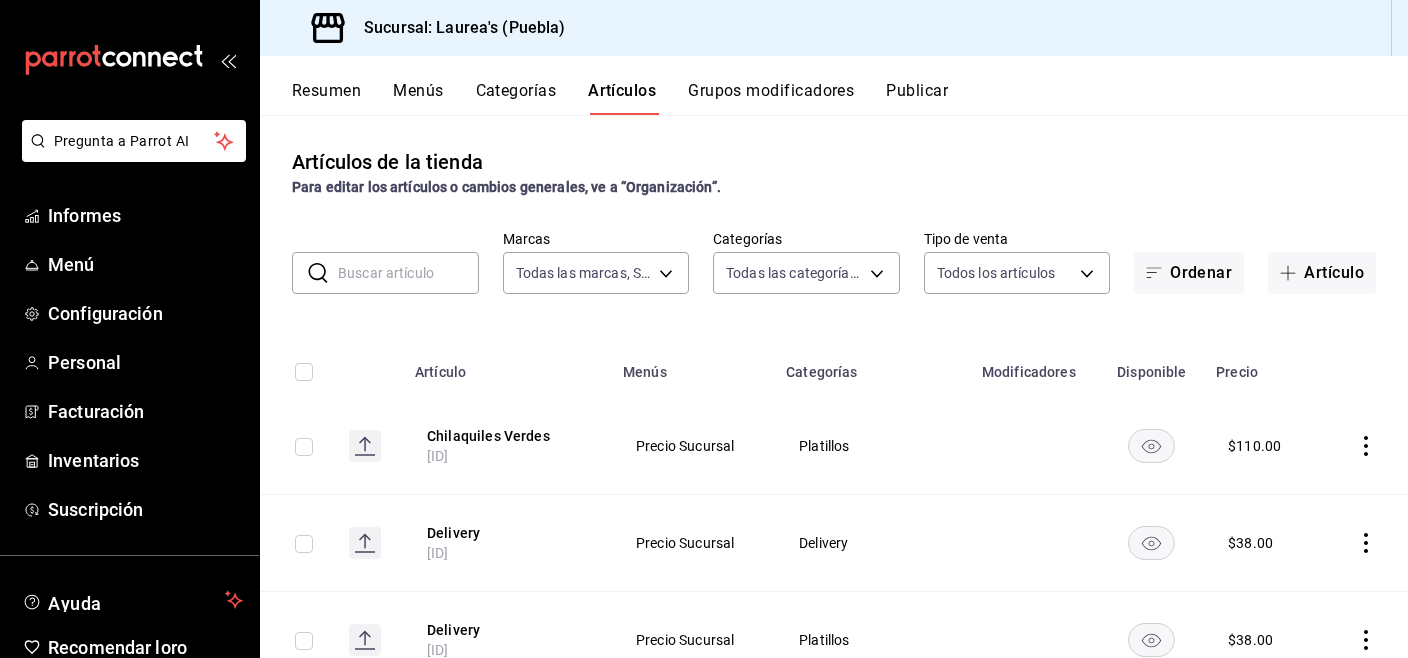 type on "74bb17ce-4fa8-4493-a958-960011de166e,25282086-e794-4fd0-af5e-eff6311da0c8,63684eec-a157-4192-b5f1-ee9495547d00,edc6107f-2152-455a-a074-3301ce1945c0,5e38650b-1e6a-4397-8905-7dbd945ff1ff,d6be5238-c06b-48a0-a4a3-6e86547f25b3,dfaf750f-6111-4ef9-ada3-2b96a16cfb4c,20e1731f-0511-4676-a1a1-415e88f11c83,7a71bbca-e9ba-4a38-9191-9271796c83fa,7a8185f7-70df-4f4d-b102-c5d27ed5989c,ebfec1b6-b89d-4afc-82b5-6ab0eb71fa4e,110f46db-fcdd-491e-8a44-032418a3c4f1,11498f1f-8c2e-4fe1-817f-77f28ac16638,e871adfd-c7ec-4128-9ccb-a634e50dd84d,b043866e-0539-4408-acb0-4155bcadba23,b1d8b97f-e4a8-4527-8e06-626ba09eac35,5d13dfb4-c469-4286-a3b9-a674506255ff,e5757026-d557-4a05-bdb6-56891a8c39f8,a76b8205-e2b5-414e-b375-c55e55c88b4d,a6e73c9f-93c0-4103-97b5-96e0d298c67e,a35c5aa2-9e0a-4786-bd99-10e6153d6c13,426c1481-424b-4444-8df6-493494e90c82" 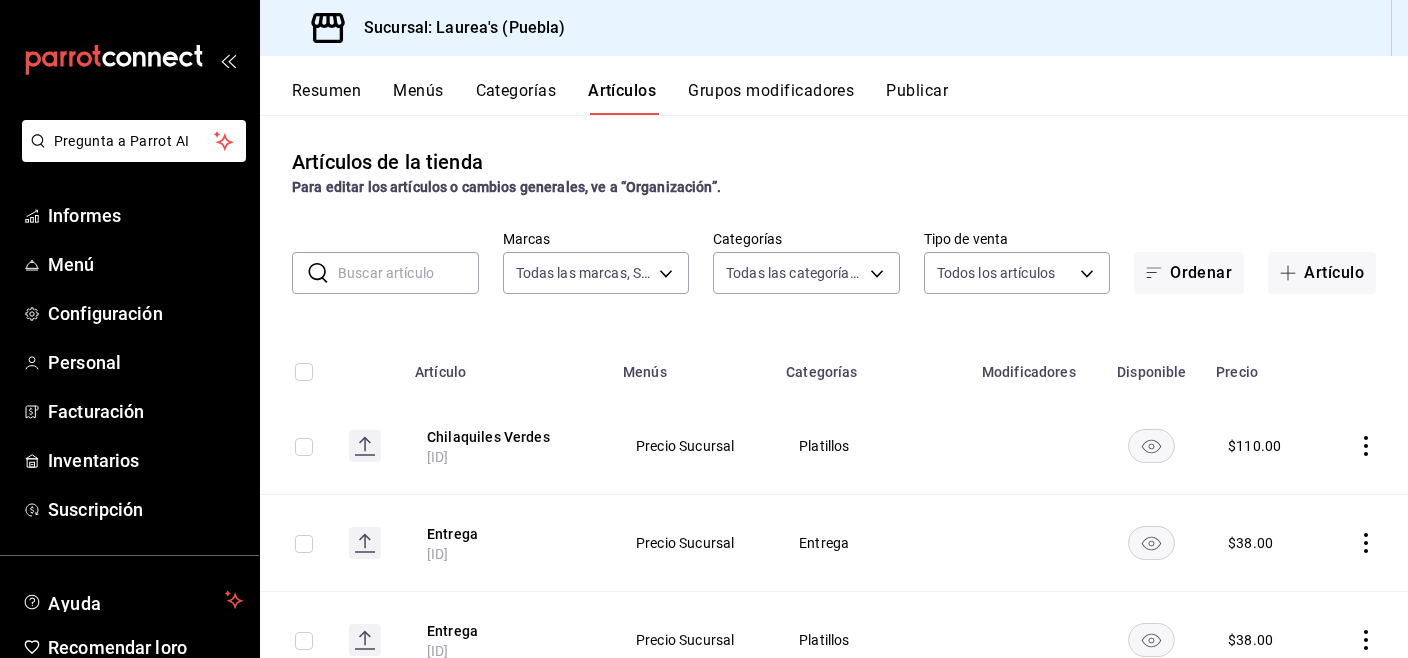 click at bounding box center (408, 273) 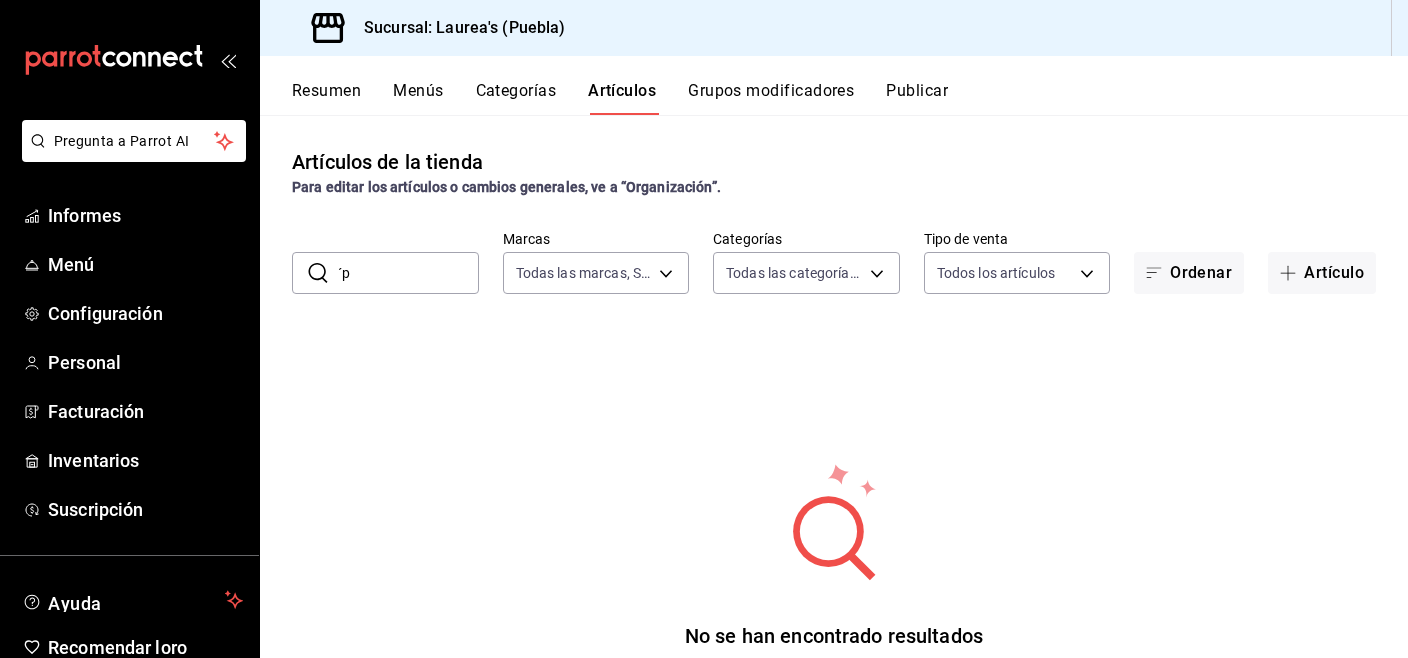 type on "´" 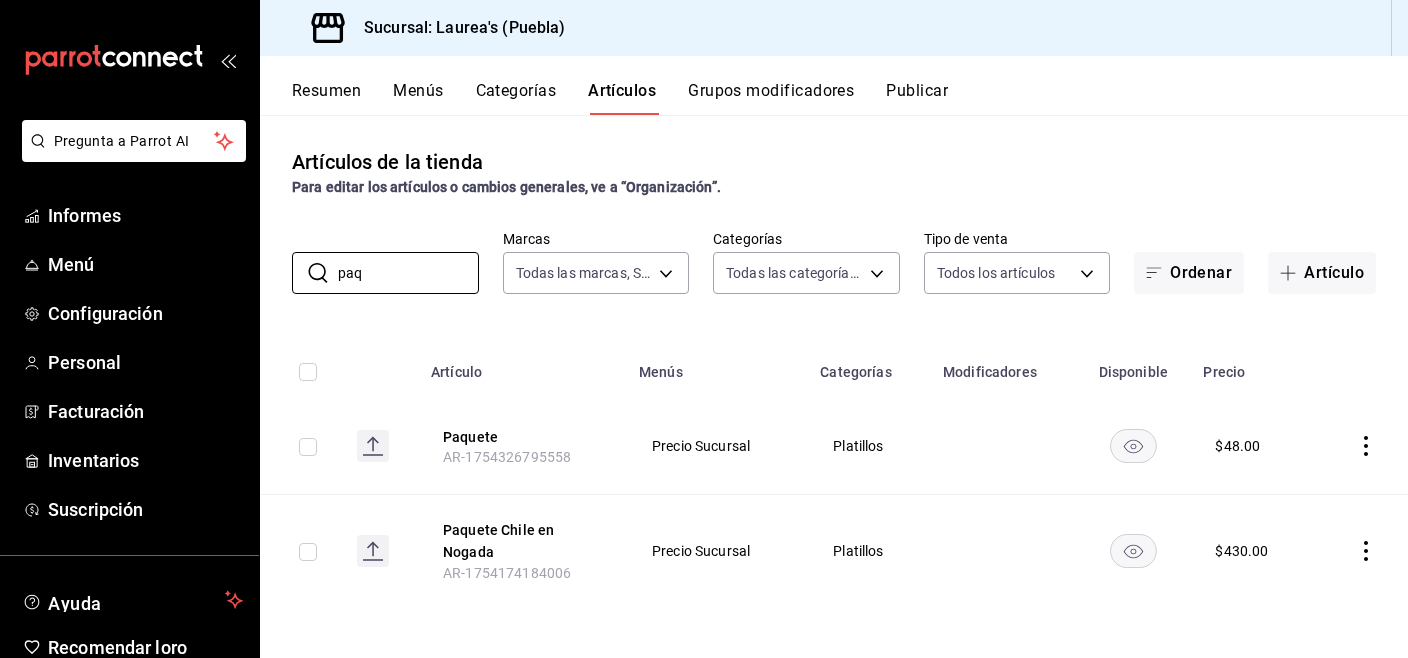 type on "paq" 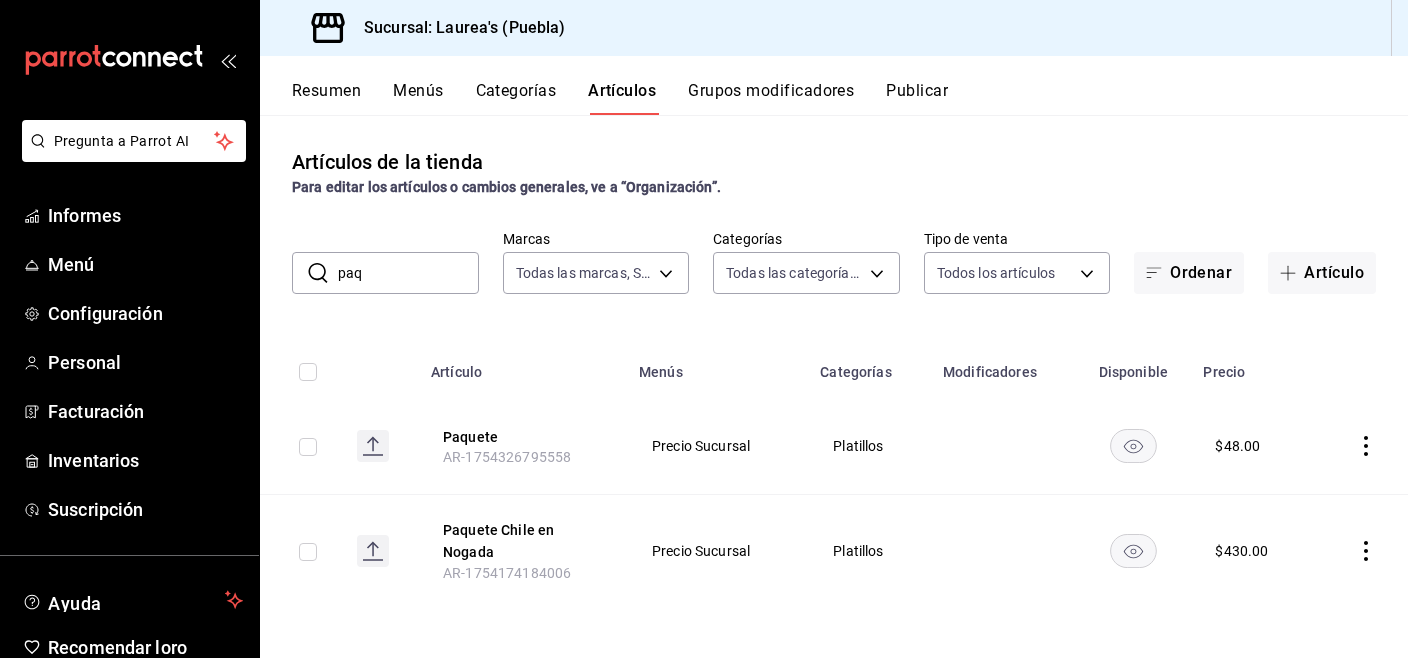click 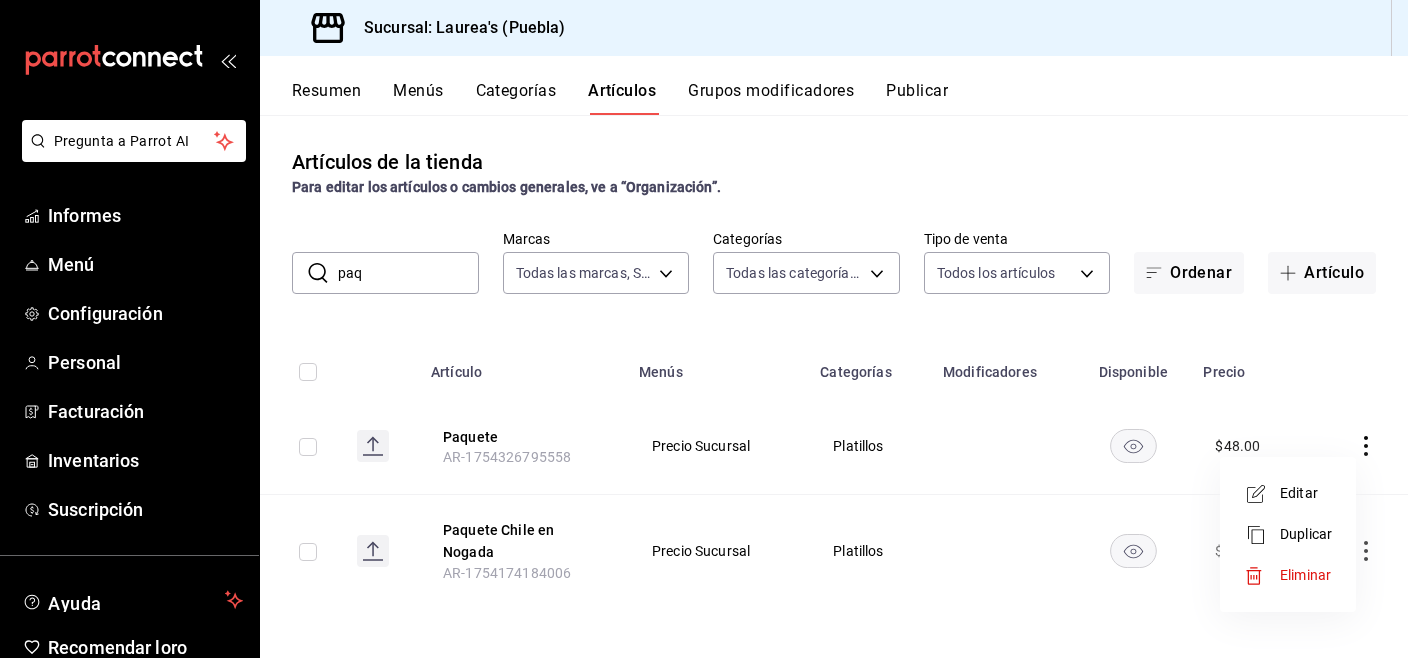 click on "Editar" at bounding box center (1299, 493) 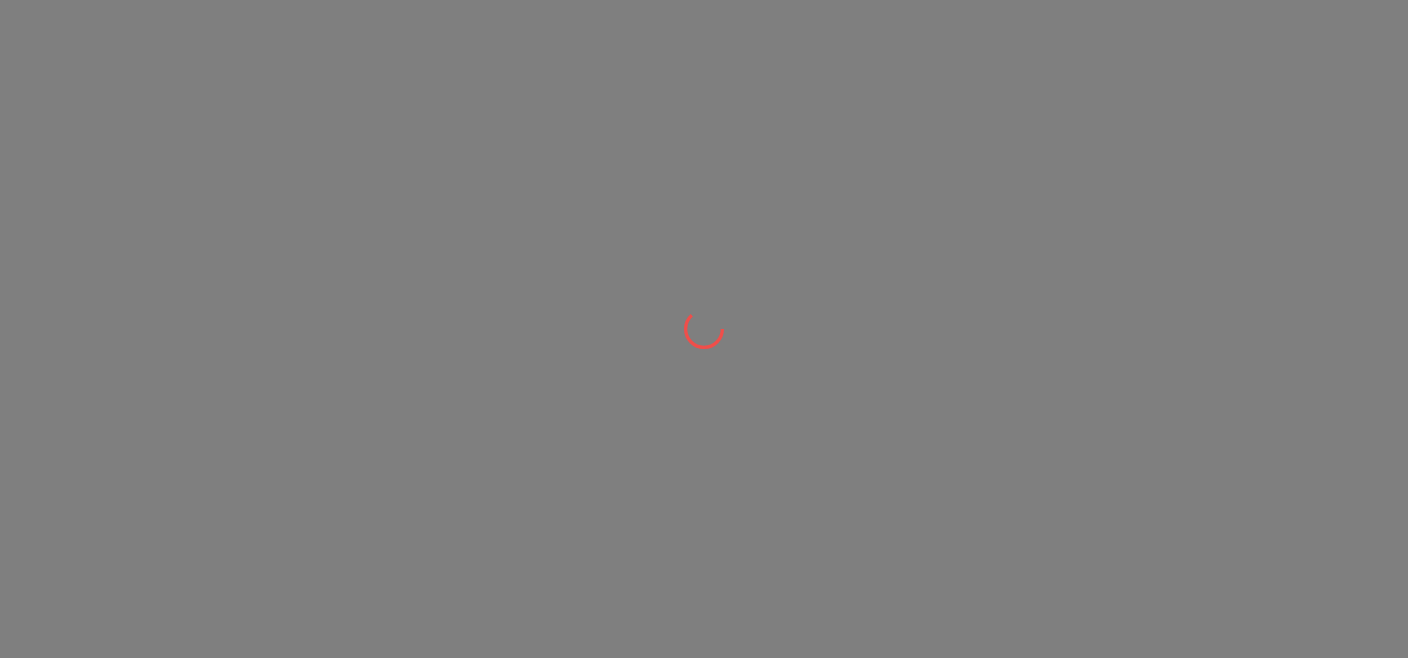 scroll, scrollTop: 0, scrollLeft: 0, axis: both 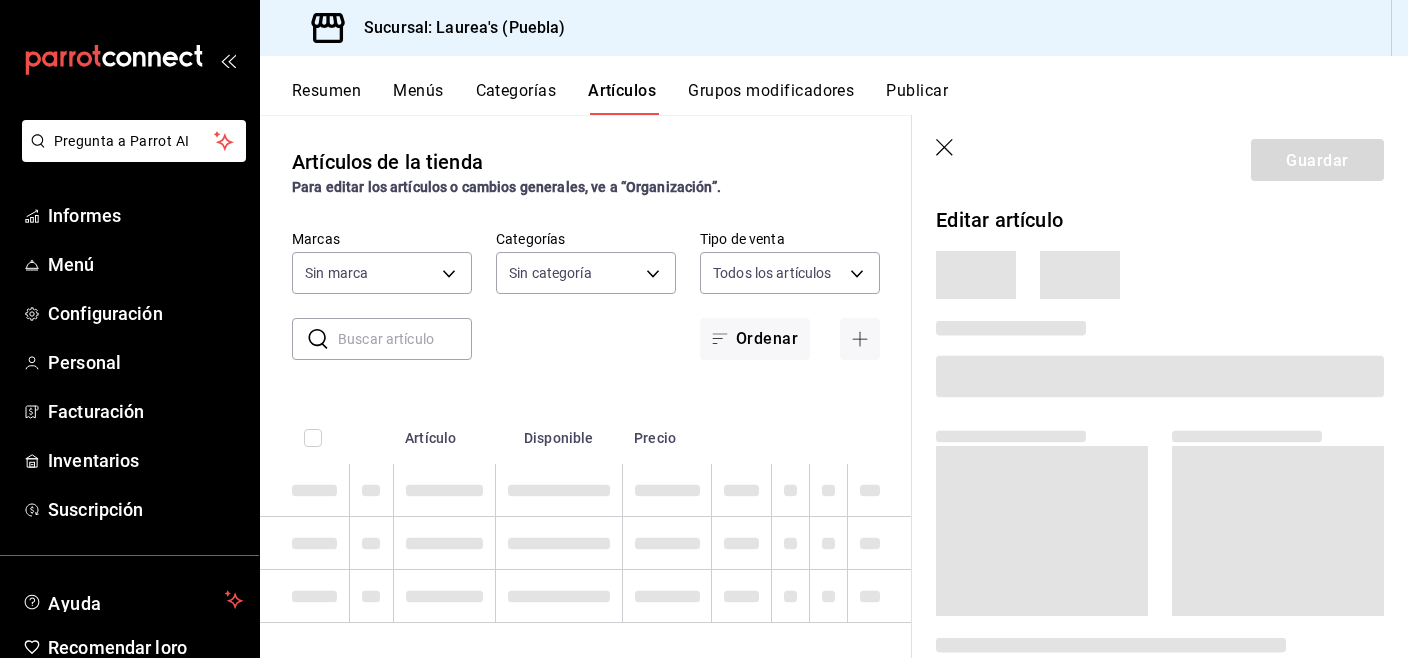 type on "74bb17ce-4fa8-4493-a958-960011de166e,25282086-e794-4fd0-af5e-eff6311da0c8,63684eec-a157-4192-b5f1-ee9495547d00,edc6107f-2152-455a-a074-3301ce1945c0,5e38650b-1e6a-4397-8905-7dbd945ff1ff,d6be5238-c06b-48a0-a4a3-6e86547f25b3,dfaf750f-6111-4ef9-ada3-2b96a16cfb4c,20e1731f-0511-4676-a1a1-415e88f11c83,7a71bbca-e9ba-4a38-9191-9271796c83fa,7a8185f7-70df-4f4d-b102-c5d27ed5989c,ebfec1b6-b89d-4afc-82b5-6ab0eb71fa4e,110f46db-fcdd-491e-8a44-032418a3c4f1,11498f1f-8c2e-4fe1-817f-77f28ac16638,e871adfd-c7ec-4128-9ccb-a634e50dd84d,b043866e-0539-4408-acb0-4155bcadba23,b1d8b97f-e4a8-4527-8e06-626ba09eac35,5d13dfb4-c469-4286-a3b9-a674506255ff,e5757026-d557-4a05-bdb6-56891a8c39f8,a76b8205-e2b5-414e-b375-c55e55c88b4d,a6e73c9f-93c0-4103-97b5-96e0d298c67e,a35c5aa2-9e0a-4786-bd99-10e6153d6c13,426c1481-424b-4444-8df6-493494e90c82" 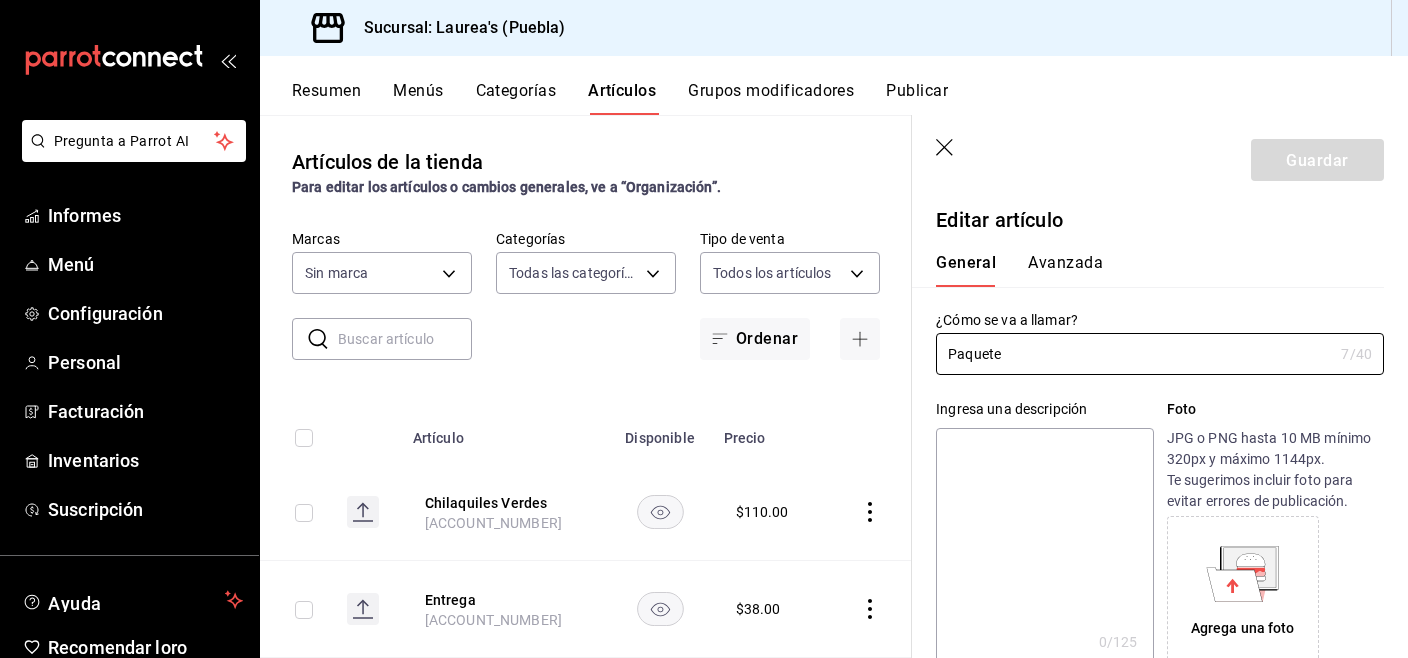 type on "$48.00" 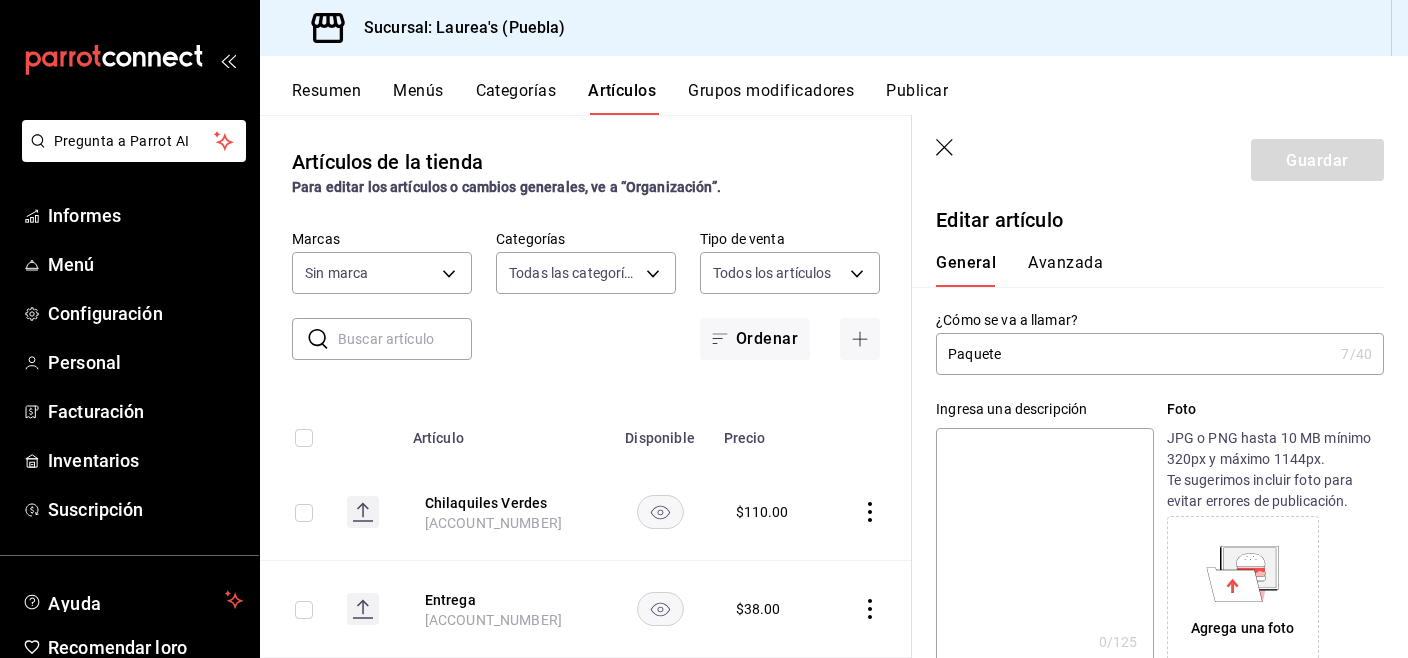 type on "7c749ec0-a870-4e3d-81e1-acde17211e35" 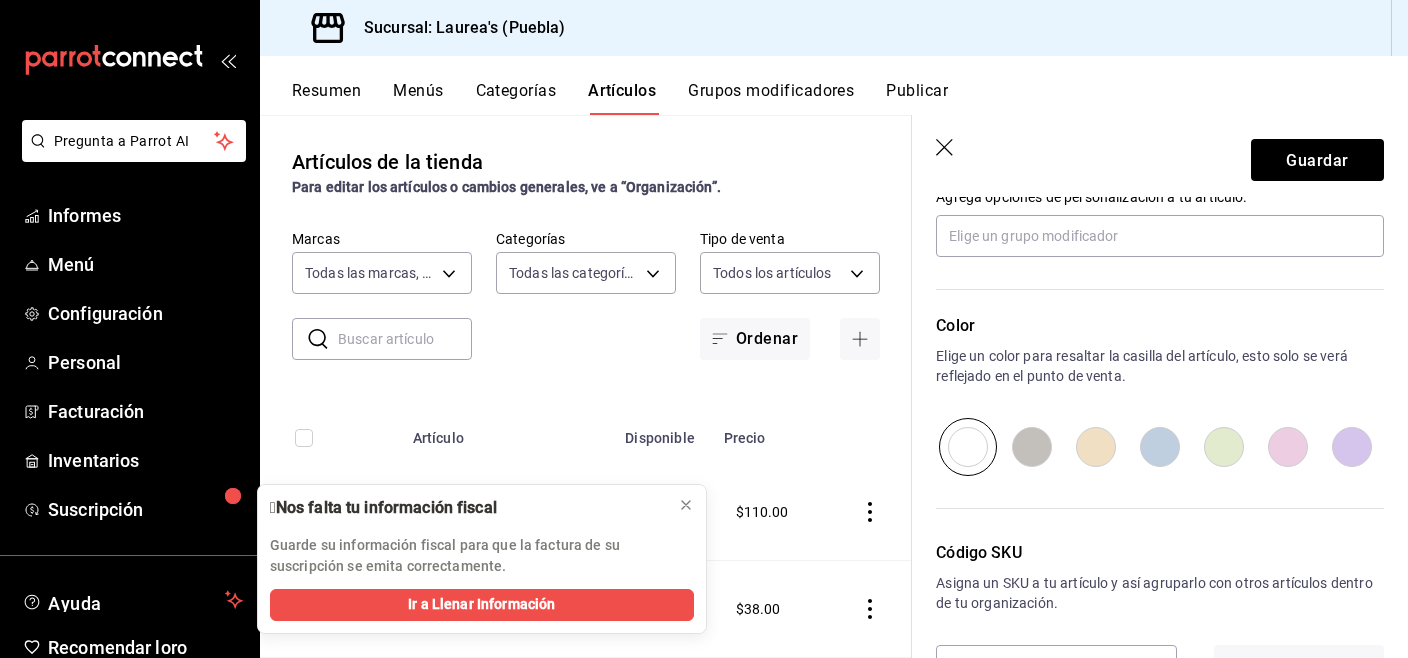 scroll, scrollTop: 1006, scrollLeft: 0, axis: vertical 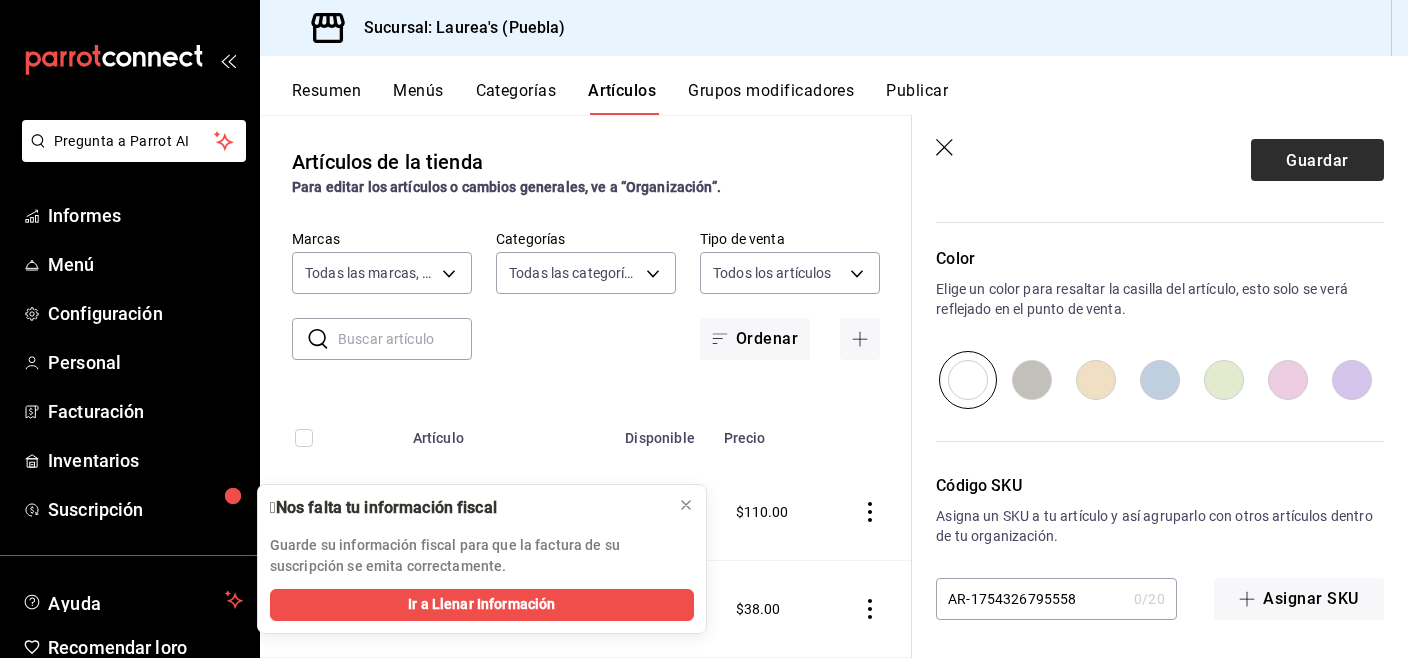 type on "Paquete Desayuno" 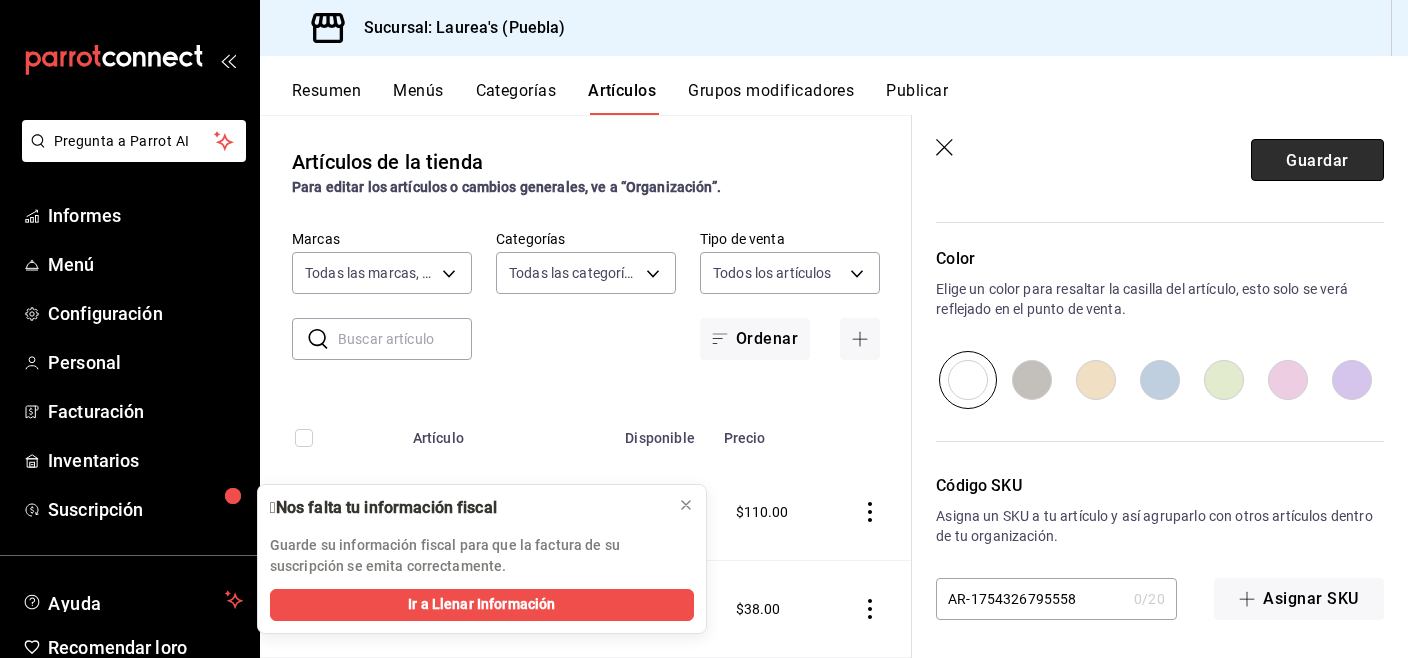 click on "Guardar" at bounding box center (1317, 160) 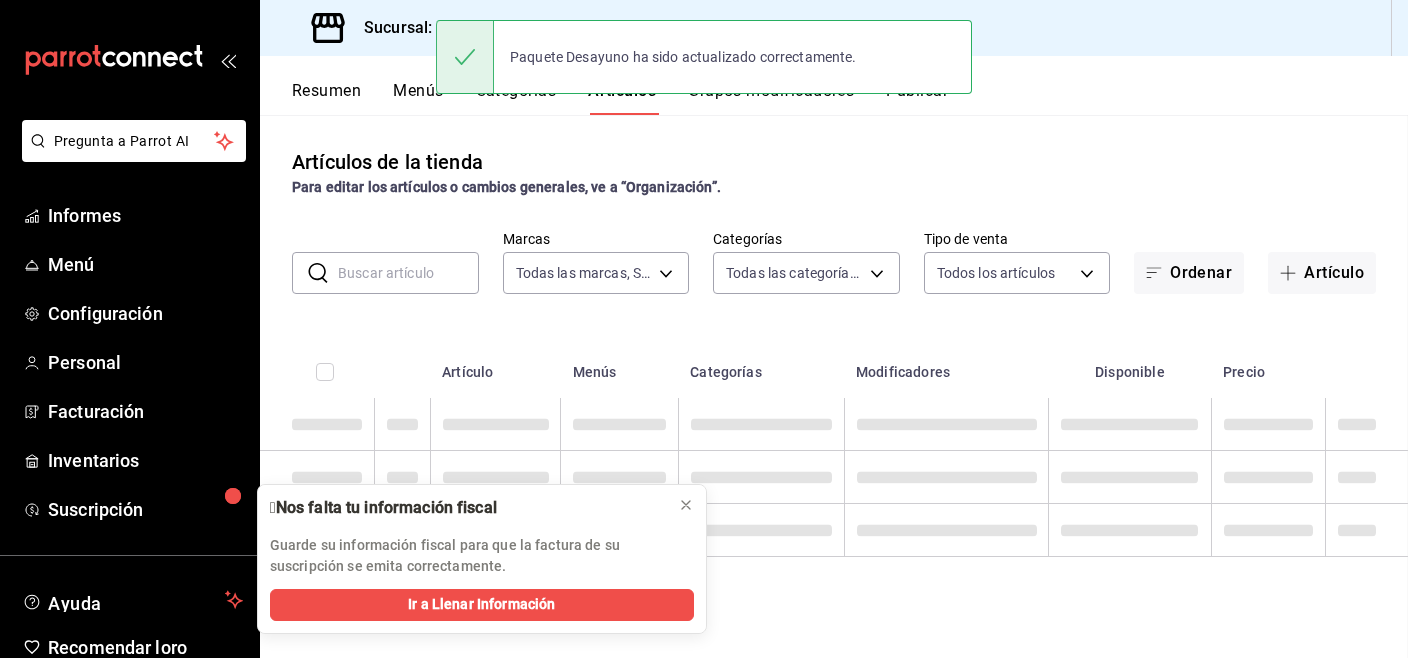 scroll, scrollTop: 0, scrollLeft: 0, axis: both 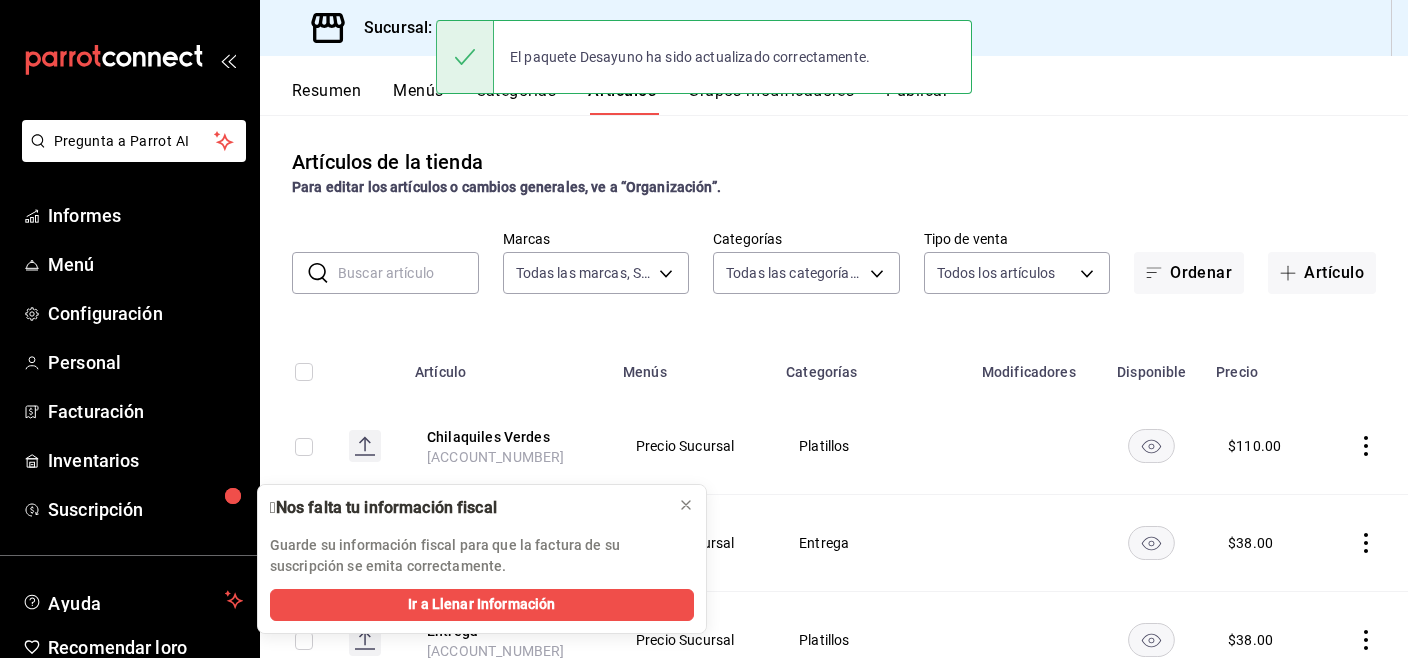 click on "Publicar" at bounding box center (917, 97) 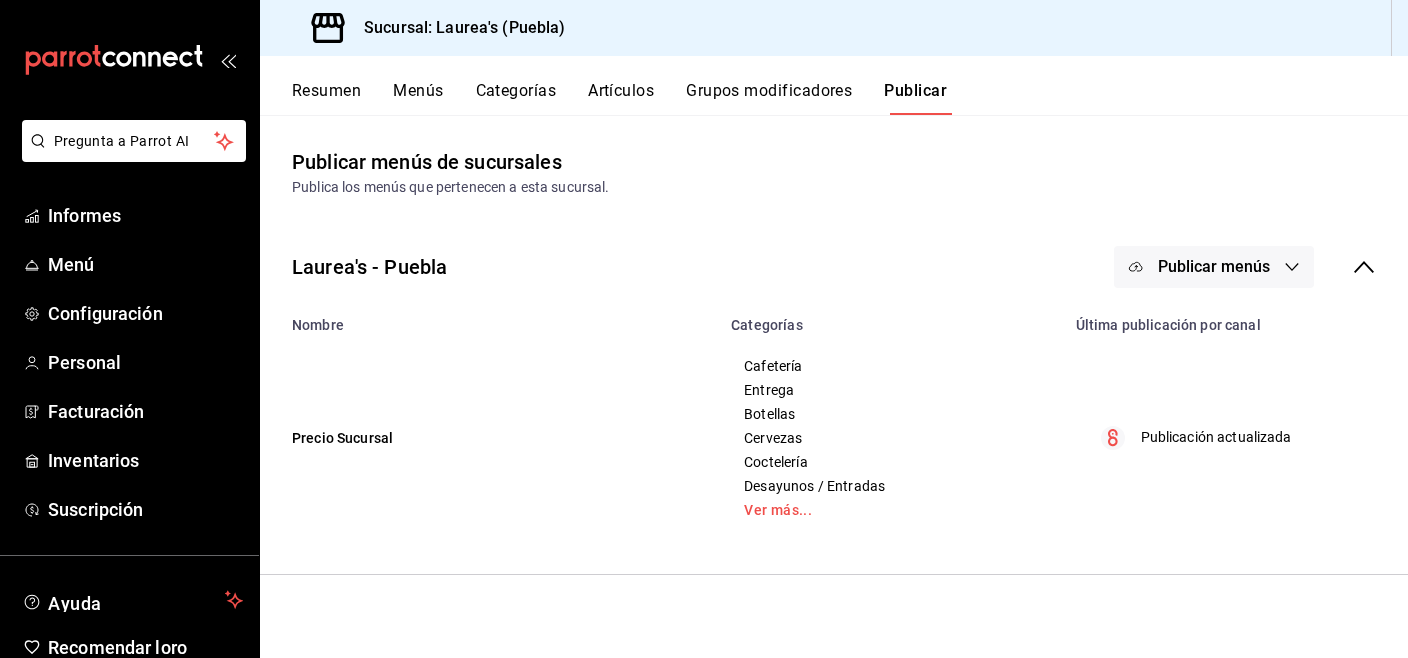 click on "Publicar menús" at bounding box center [1214, 266] 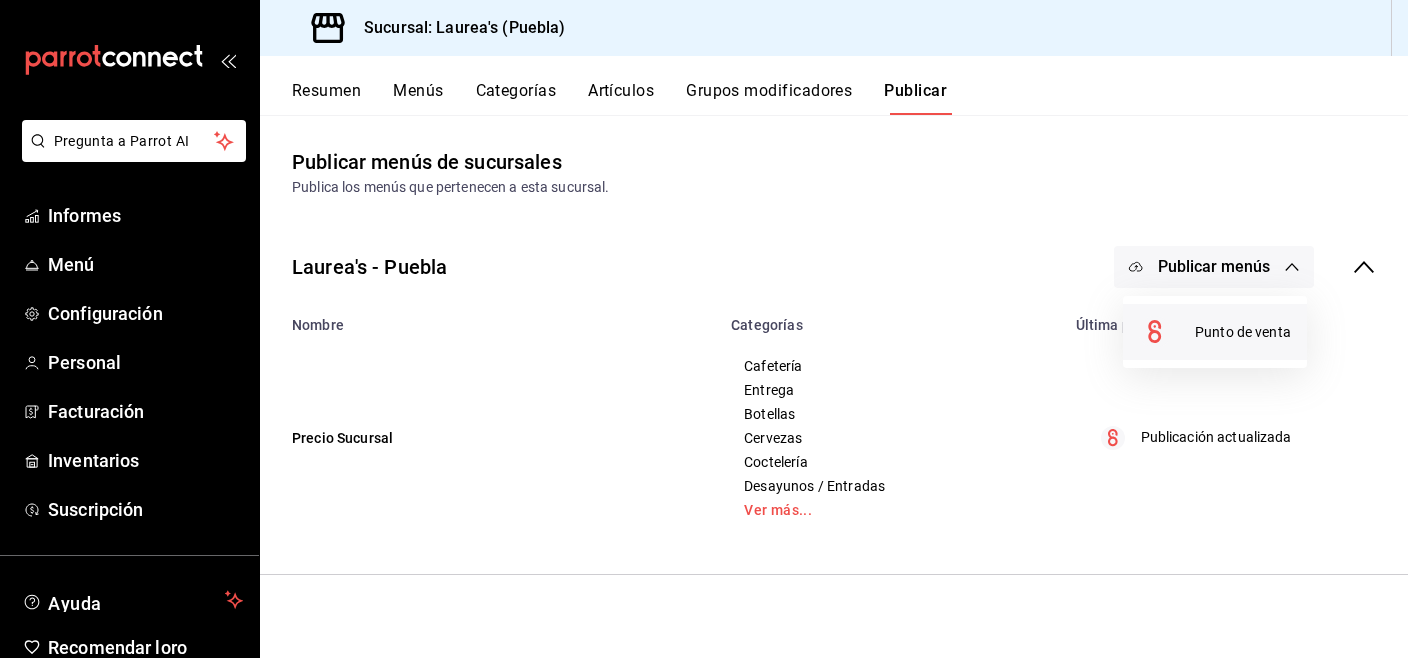 click on "Punto de venta" at bounding box center (1243, 332) 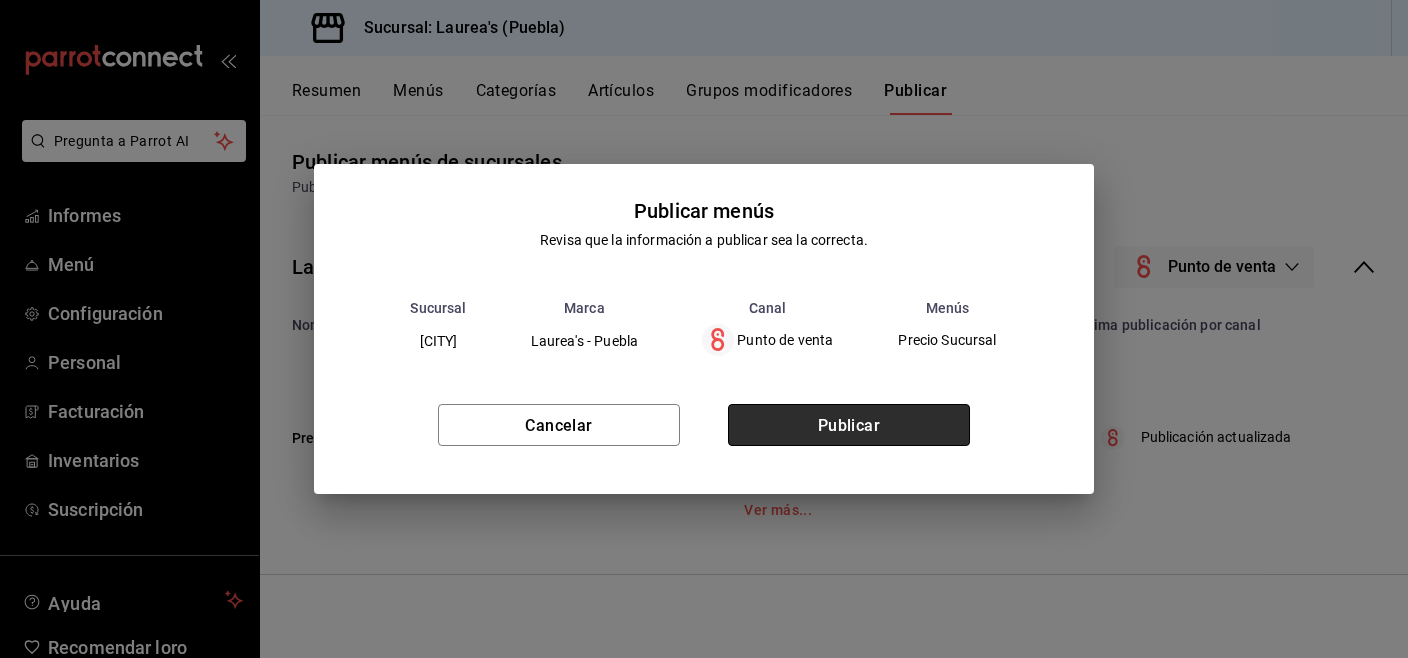 click on "Publicar" at bounding box center [849, 425] 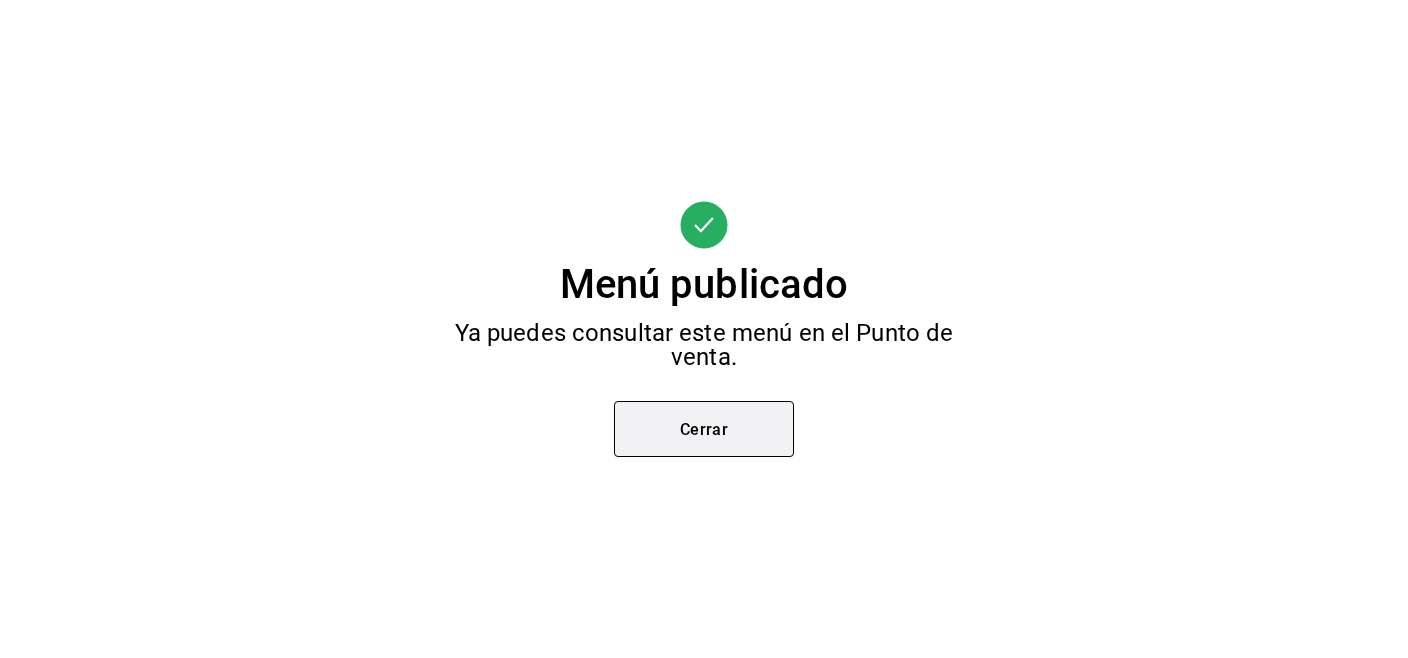 click on "Cerrar" at bounding box center (704, 429) 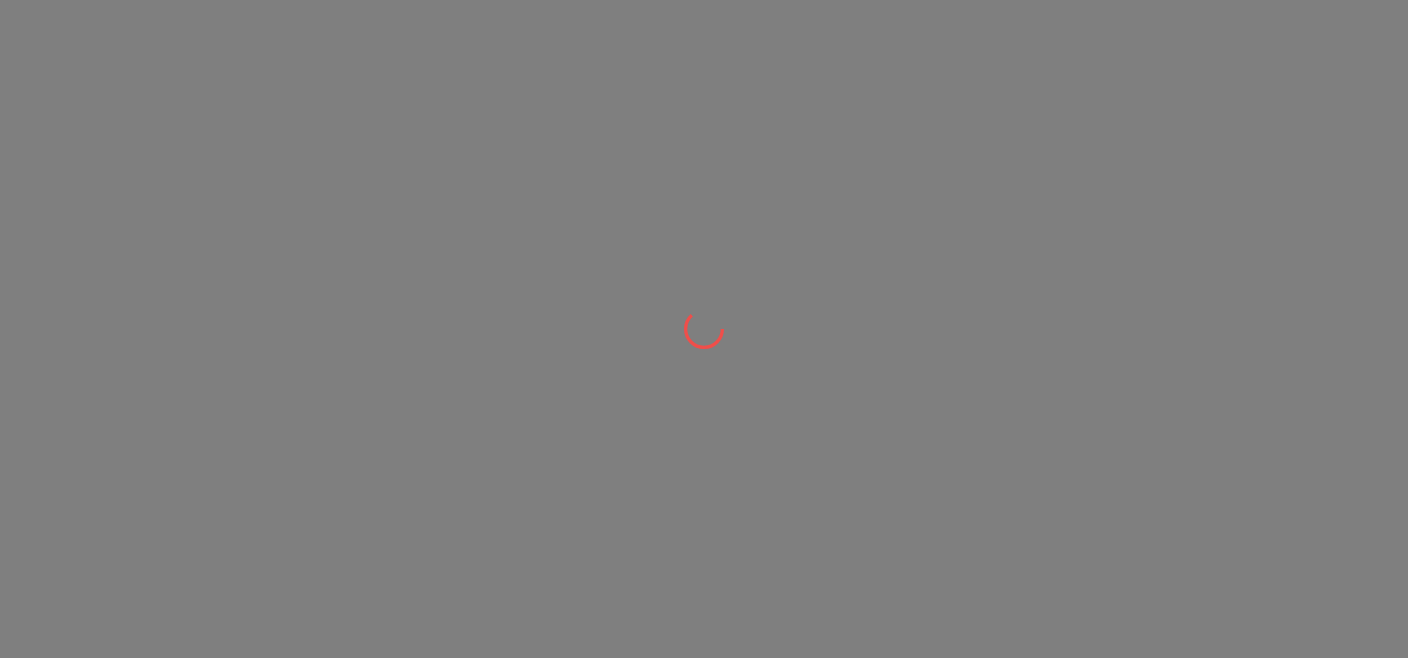 scroll, scrollTop: 0, scrollLeft: 0, axis: both 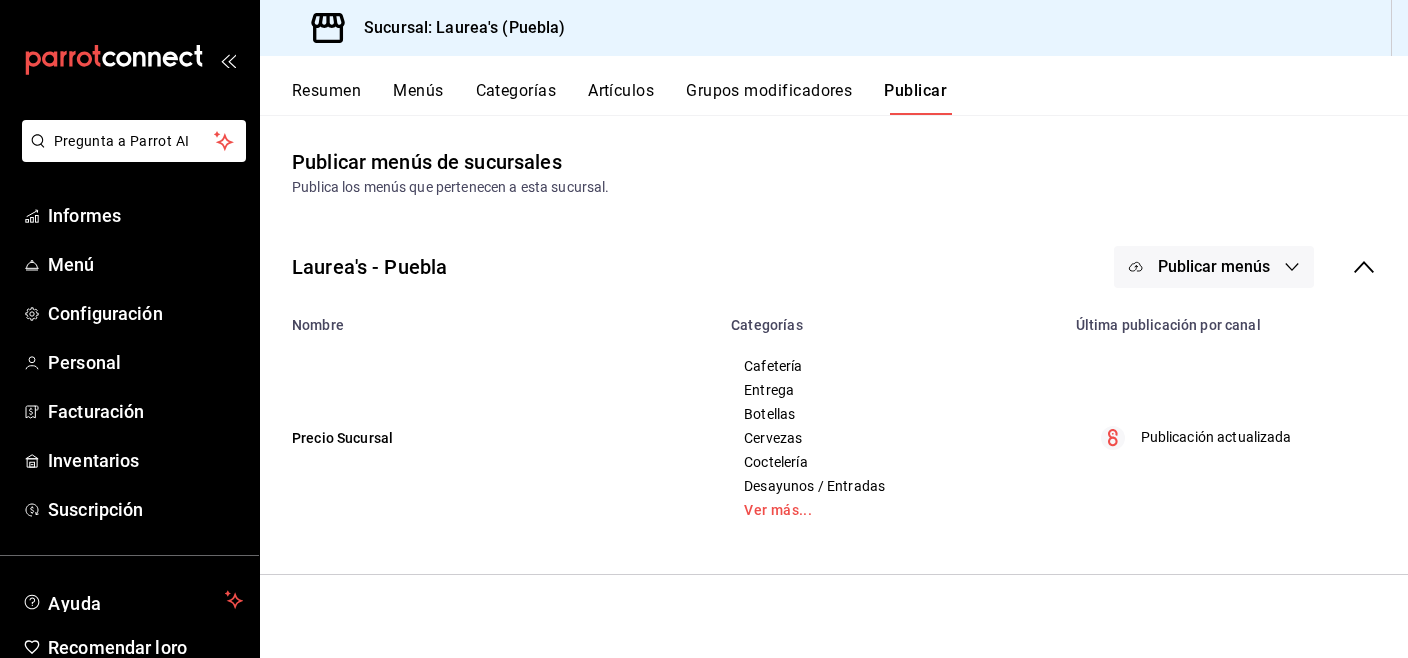 click on "Publicar menús de sucursales Publica los menús que pertenecen a esta sucursal. Laurea's - Puebla Publicar menús Nombre Categorías Última publicación por canal Precio Sucursal Cafetería Entrega Botellas Cervezas Coctelería Desayunos / Entradas Ver más... Publicación actualizada" at bounding box center (834, 386) 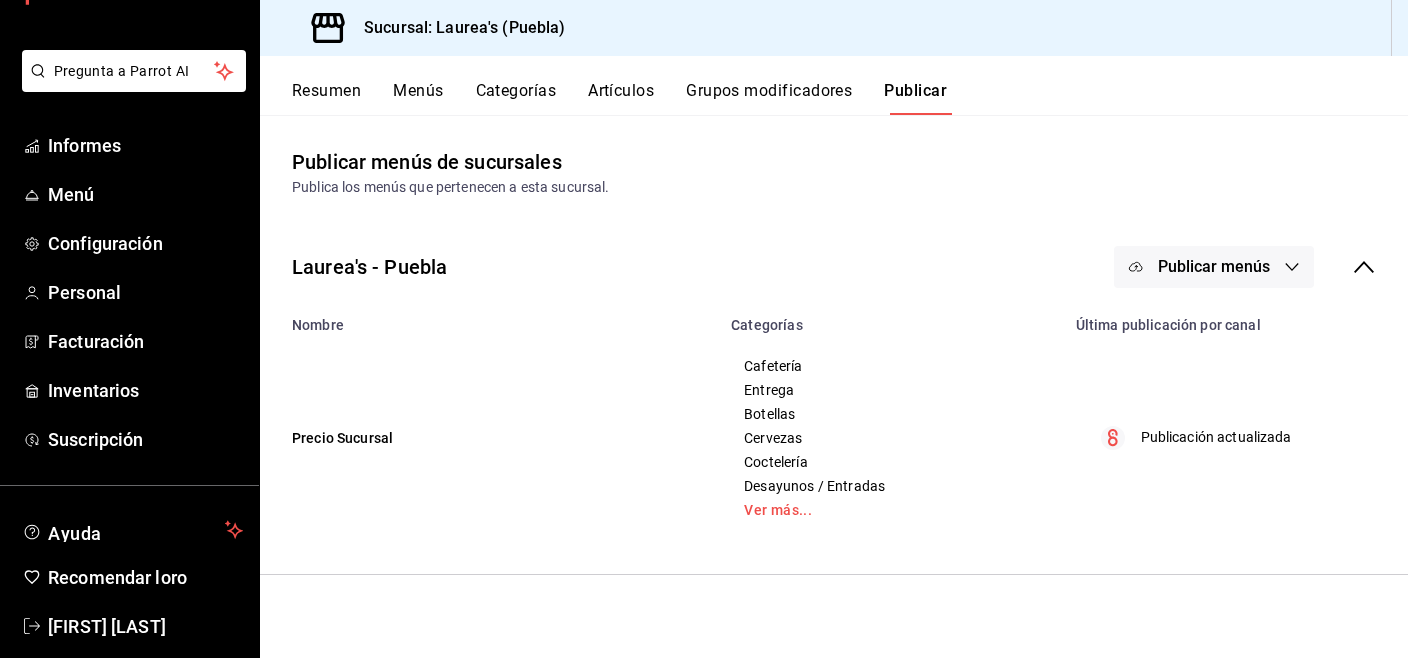 scroll, scrollTop: 96, scrollLeft: 0, axis: vertical 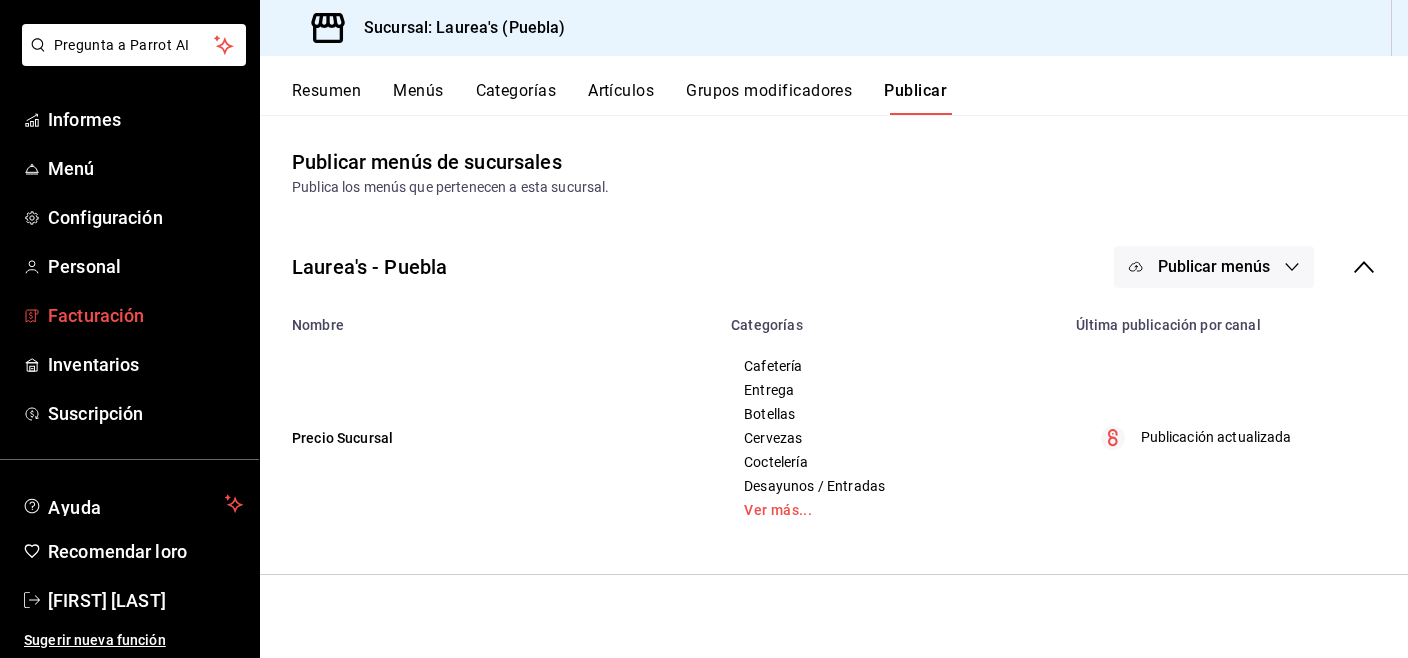 click on "Facturación" at bounding box center (96, 315) 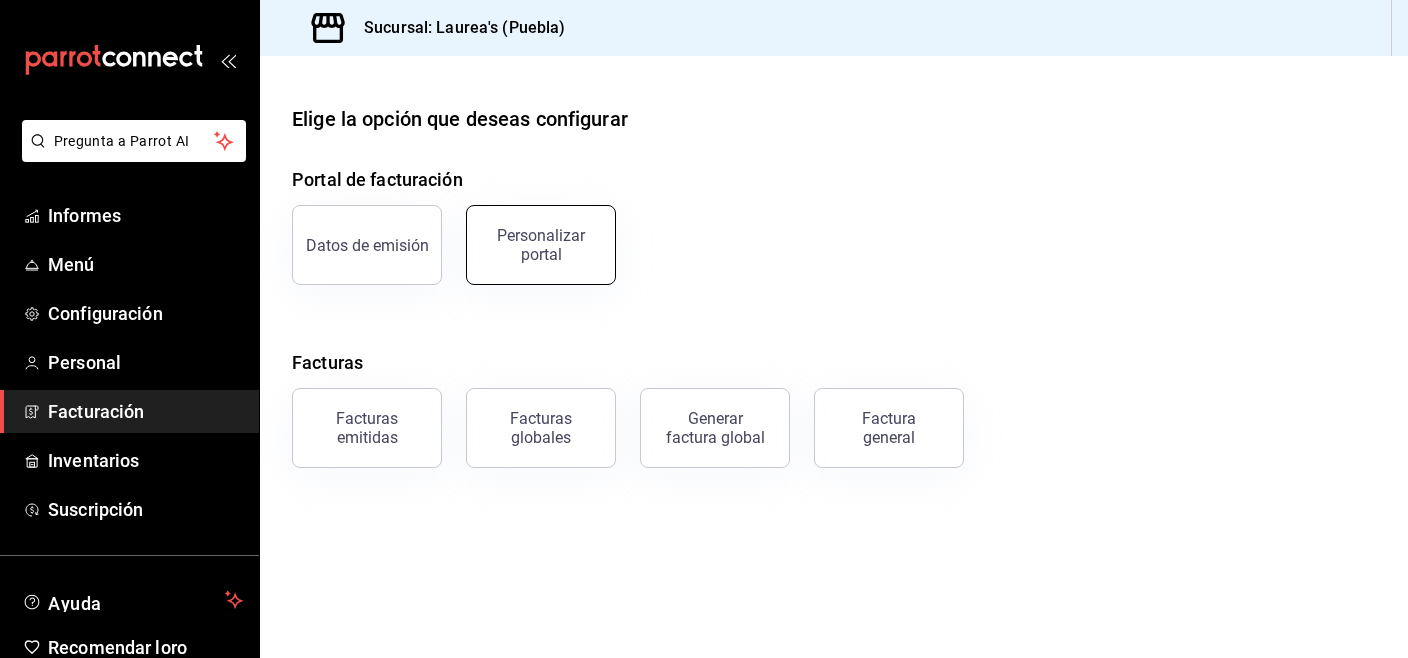 click on "Personalizar portal" at bounding box center [541, 245] 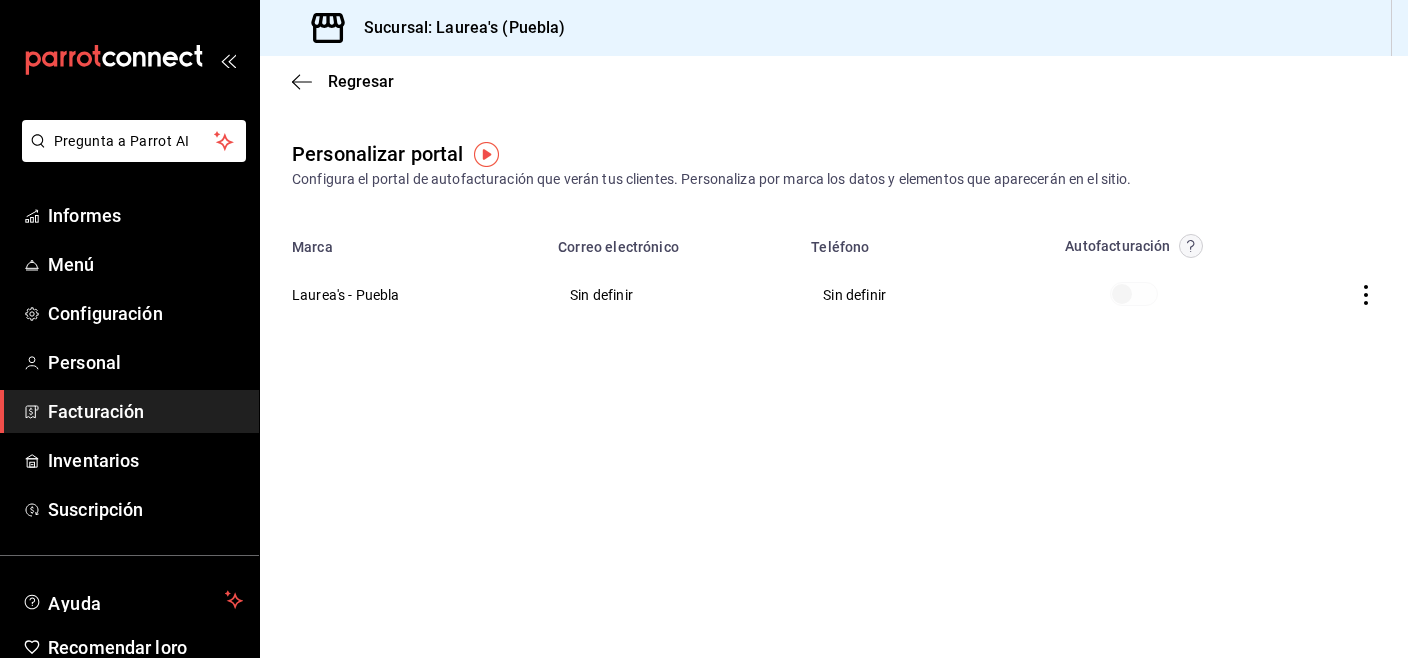 click on "Laurea's - Puebla" at bounding box center (346, 295) 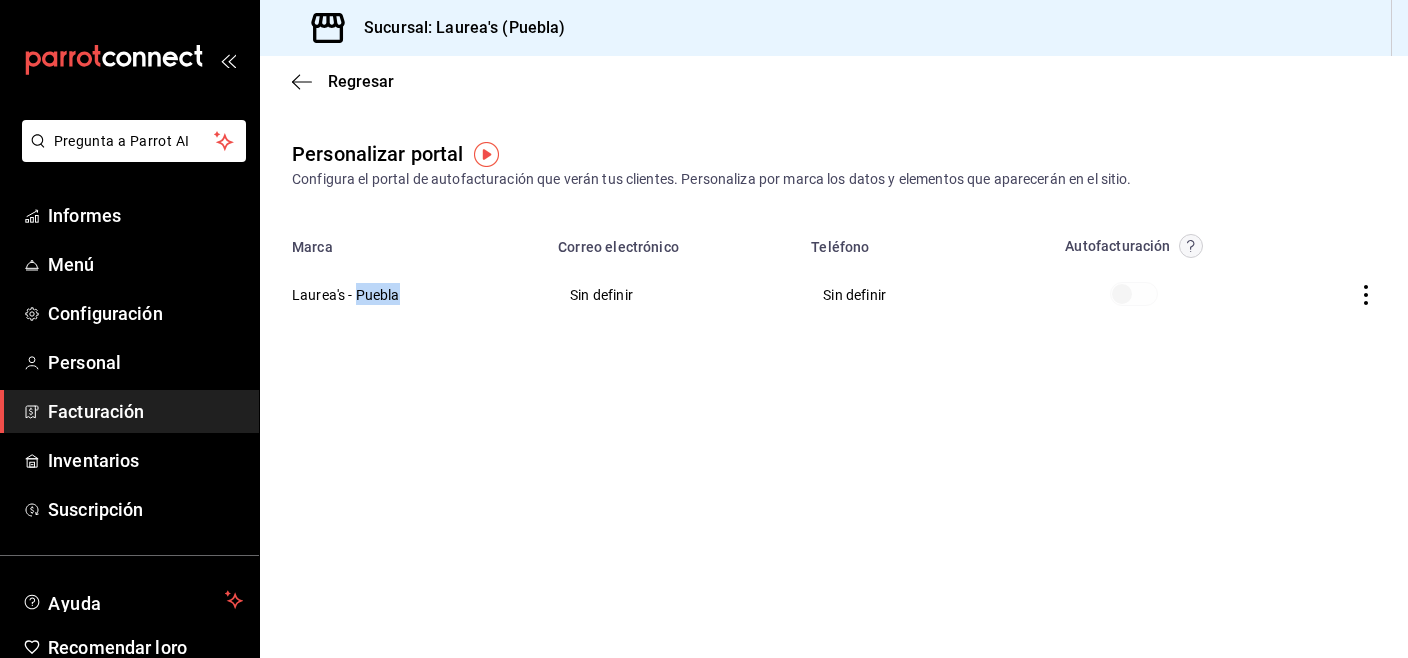 click on "Laurea's - Puebla" at bounding box center (346, 295) 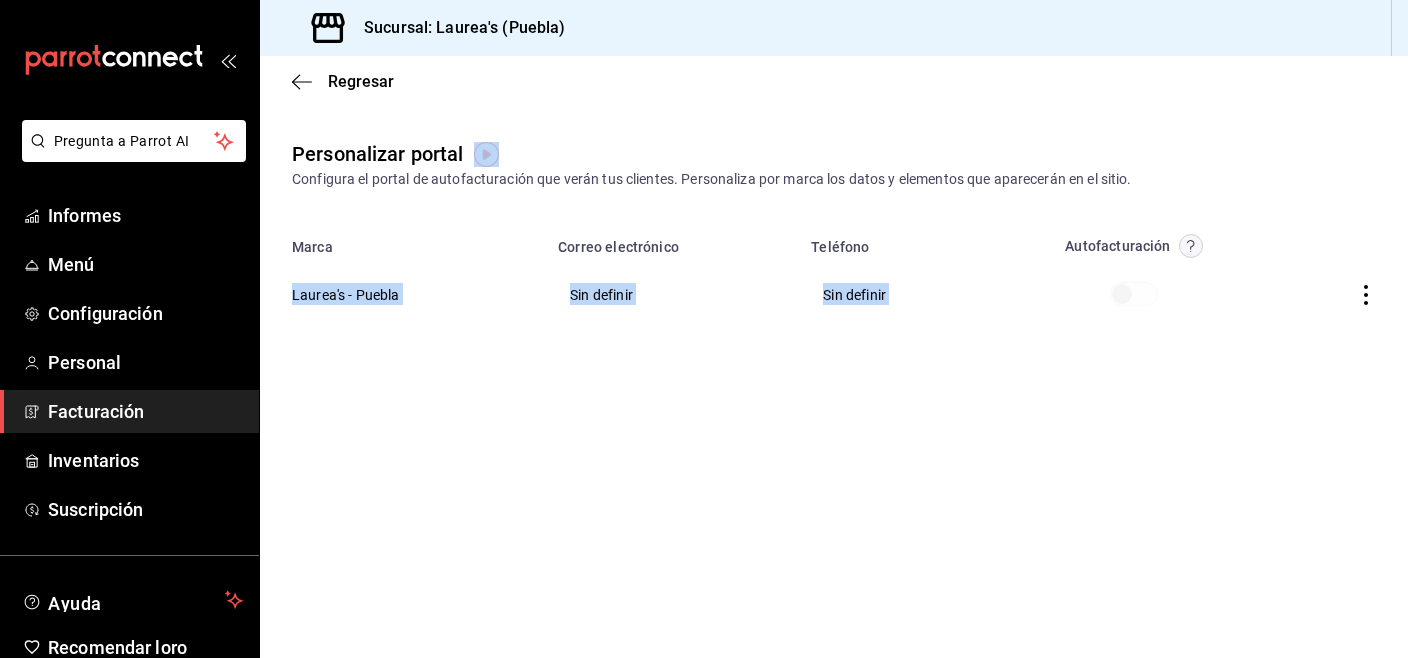 drag, startPoint x: 361, startPoint y: 297, endPoint x: 1140, endPoint y: 301, distance: 779.01025 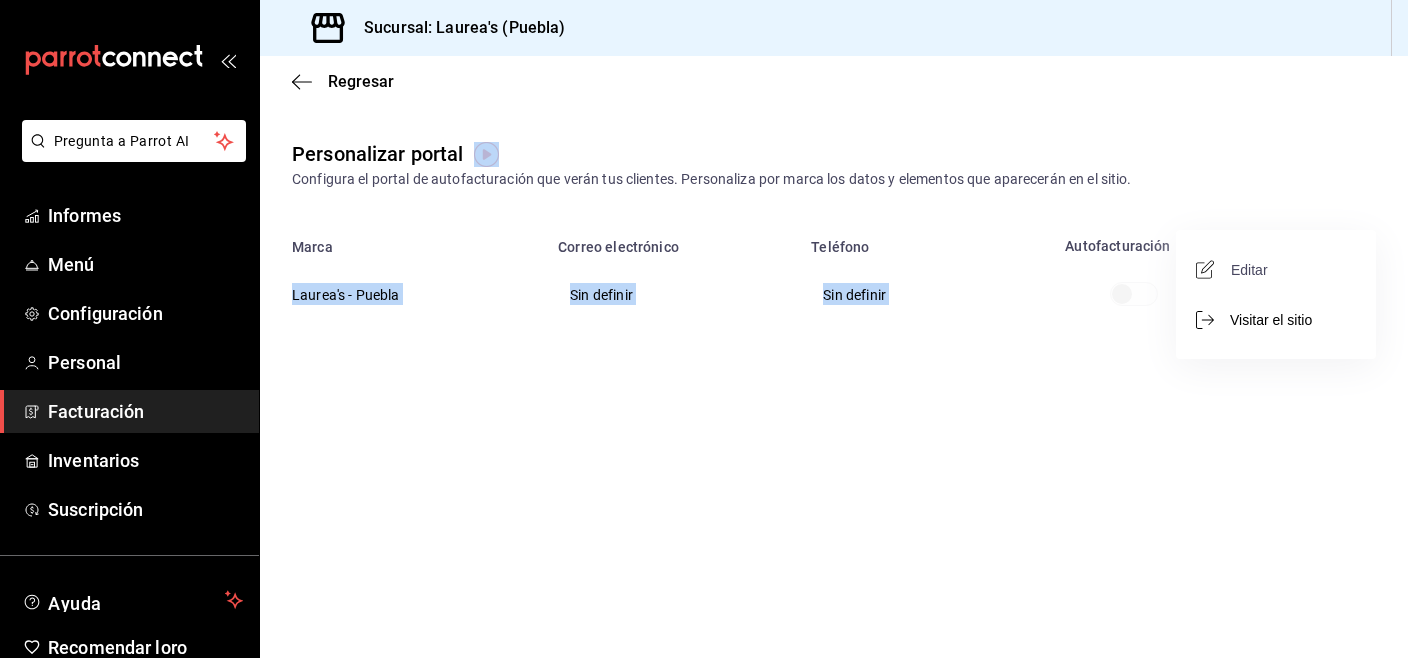 click on "Editar" at bounding box center [1249, 270] 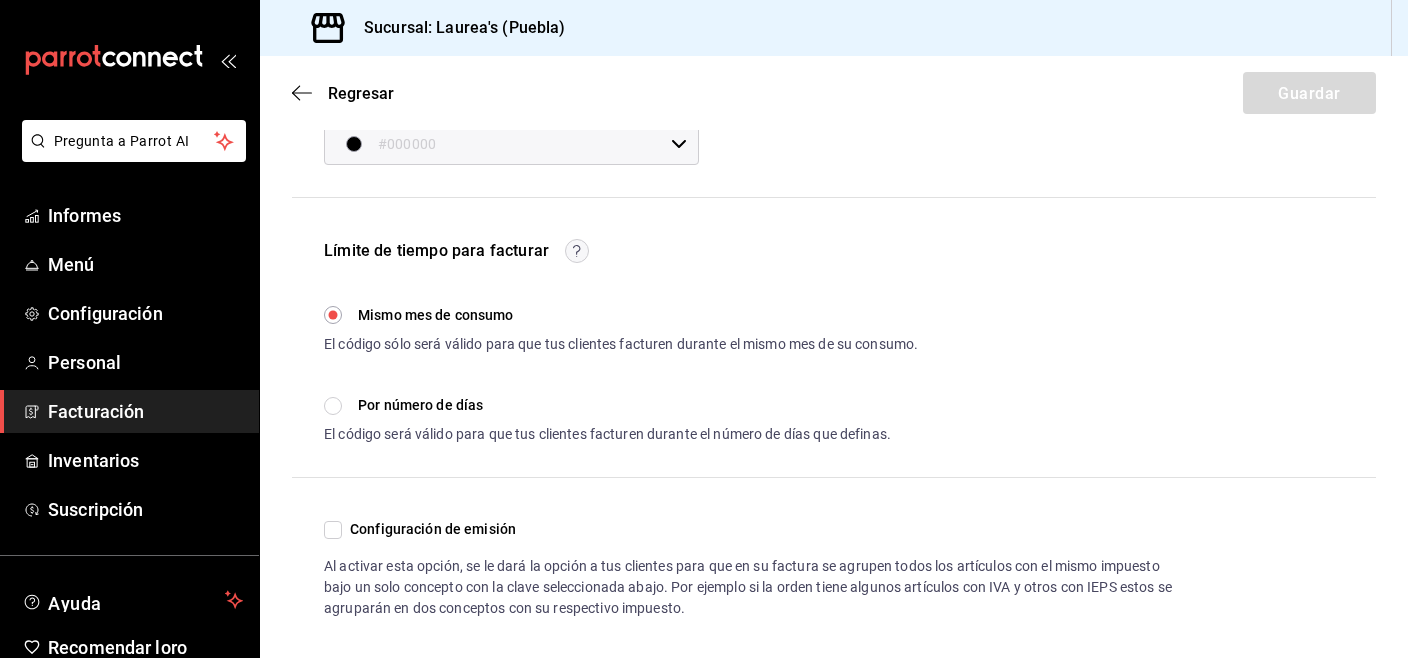scroll, scrollTop: 465, scrollLeft: 0, axis: vertical 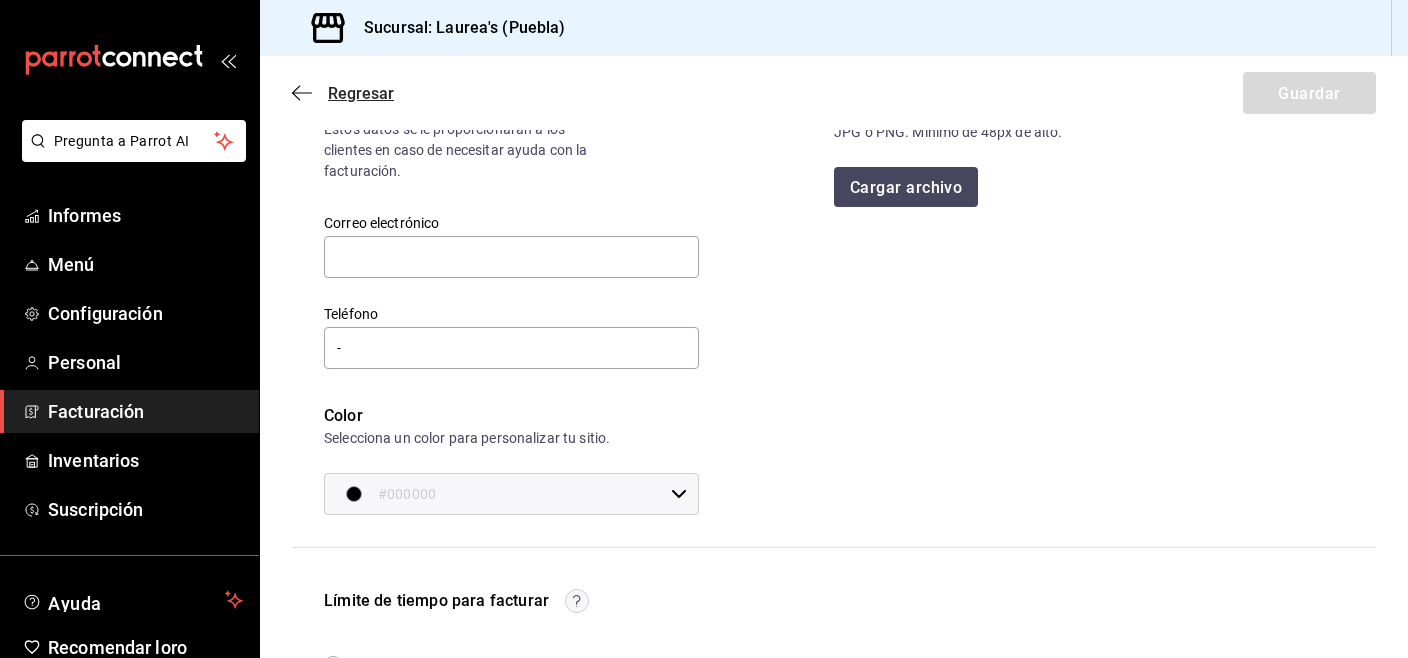 click 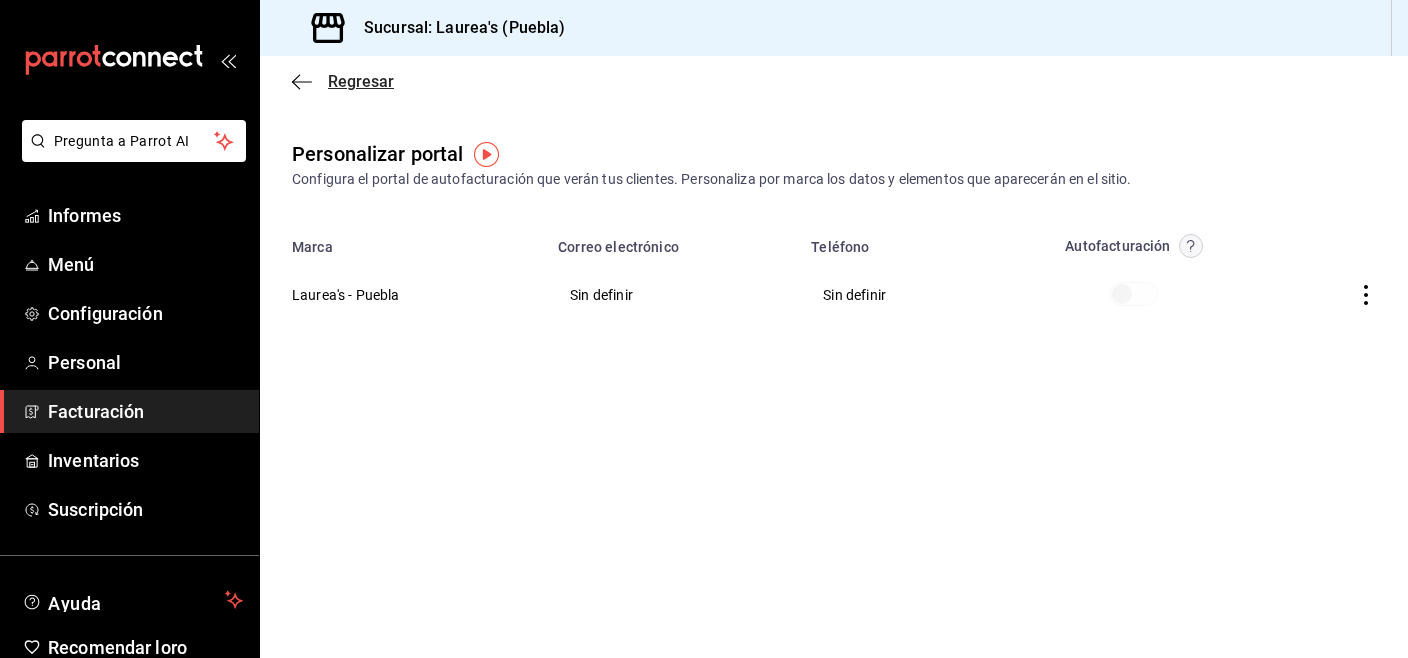 click 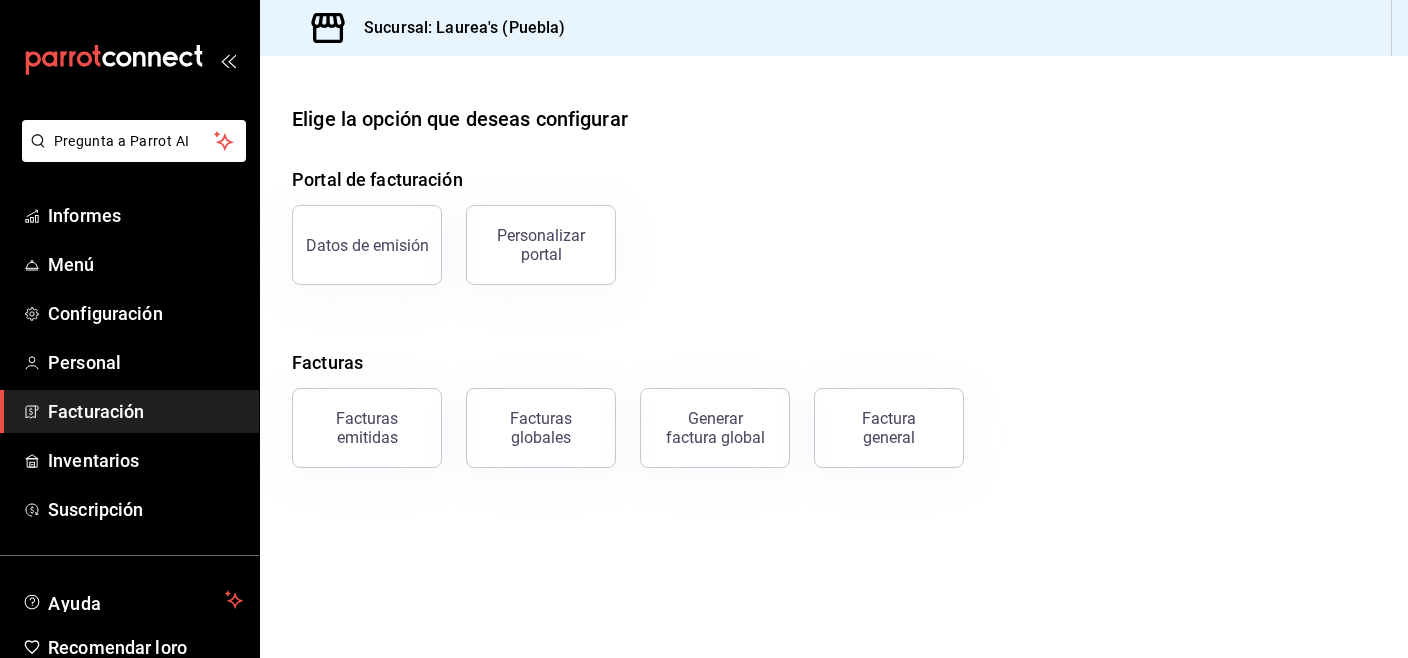 click on "Elige la opción que deseas configurar Portal de facturación Datos de emisión Personalizar portal Facturas Facturas emitidas Facturas globales Generar factura global Factura general" at bounding box center [834, 286] 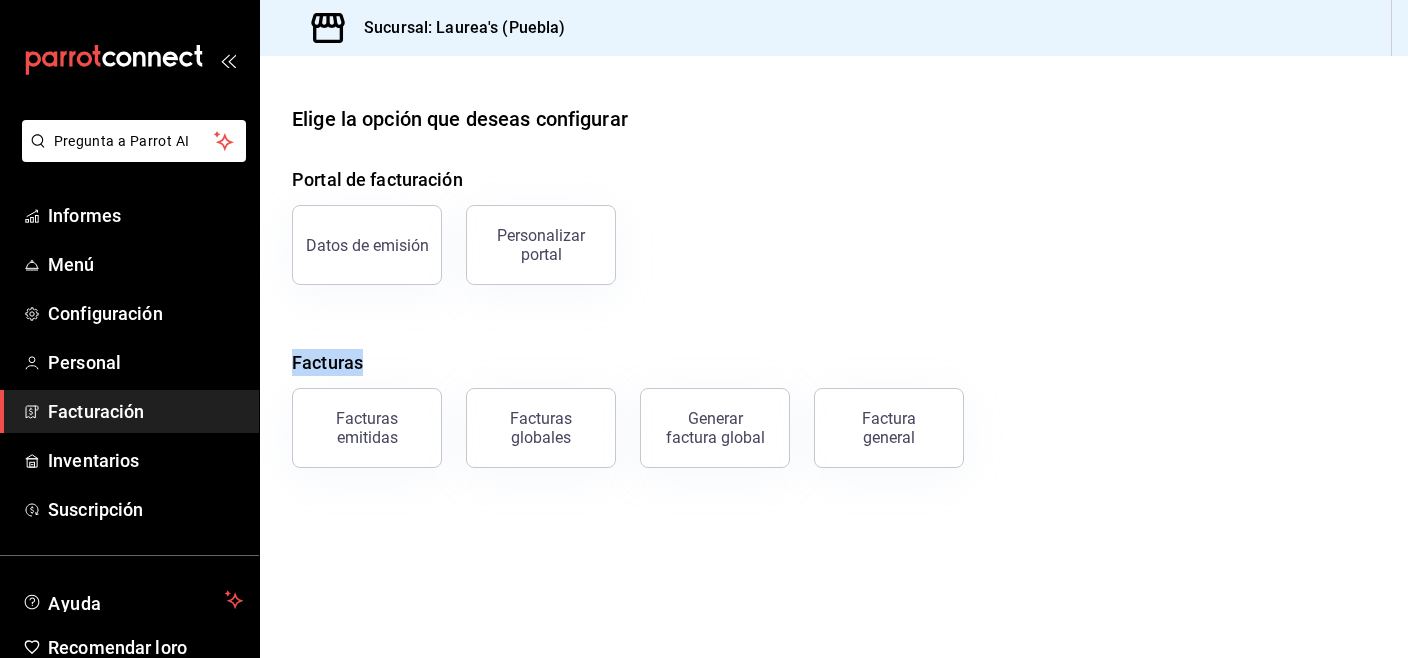 click on "Elige la opción que deseas configurar Portal de facturación Datos de emisión Personalizar portal Facturas Facturas emitidas Facturas globales Generar factura global Factura general" at bounding box center [834, 286] 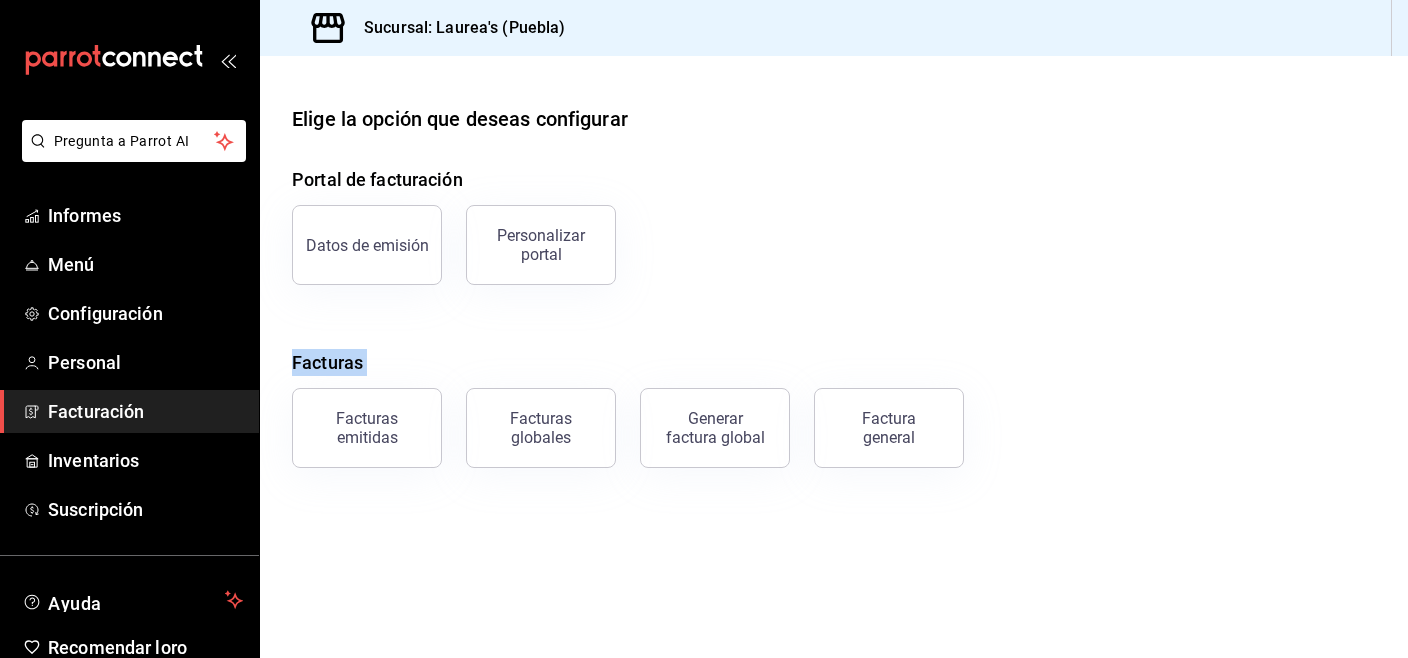 drag, startPoint x: 1407, startPoint y: 232, endPoint x: 651, endPoint y: 237, distance: 756.01654 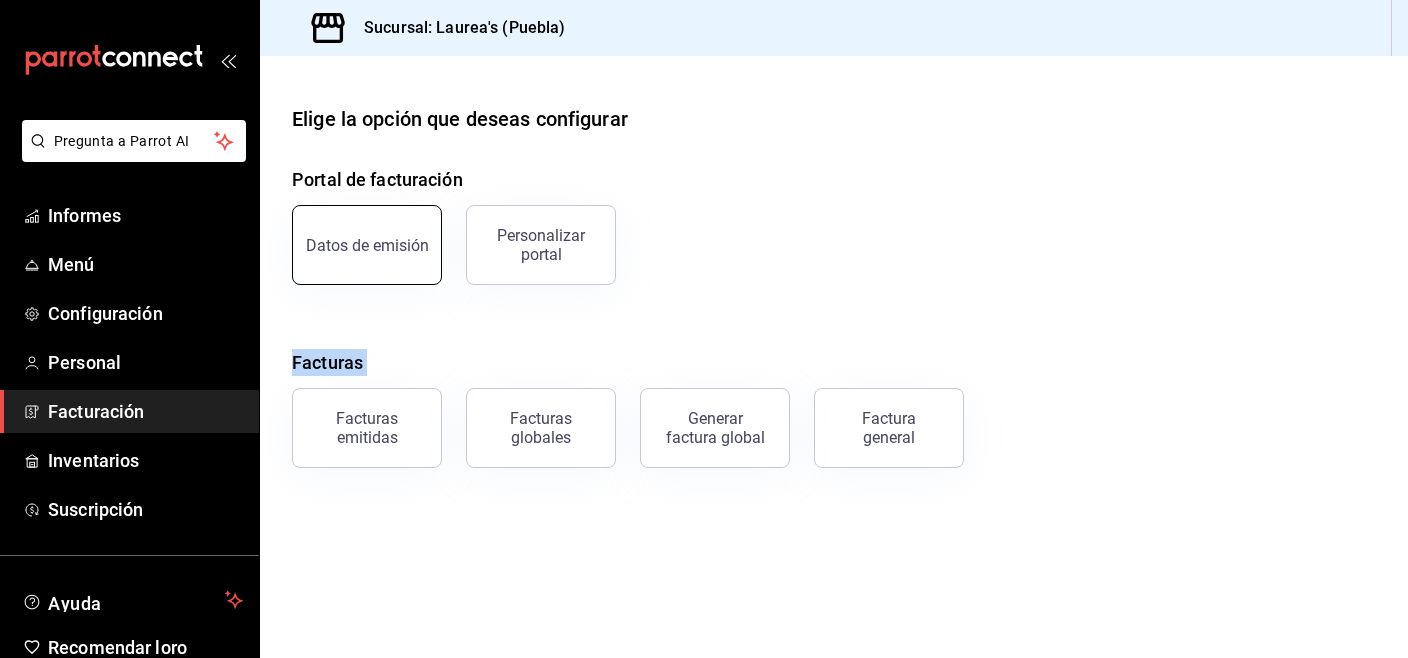 click on "Datos de emisión" at bounding box center (367, 245) 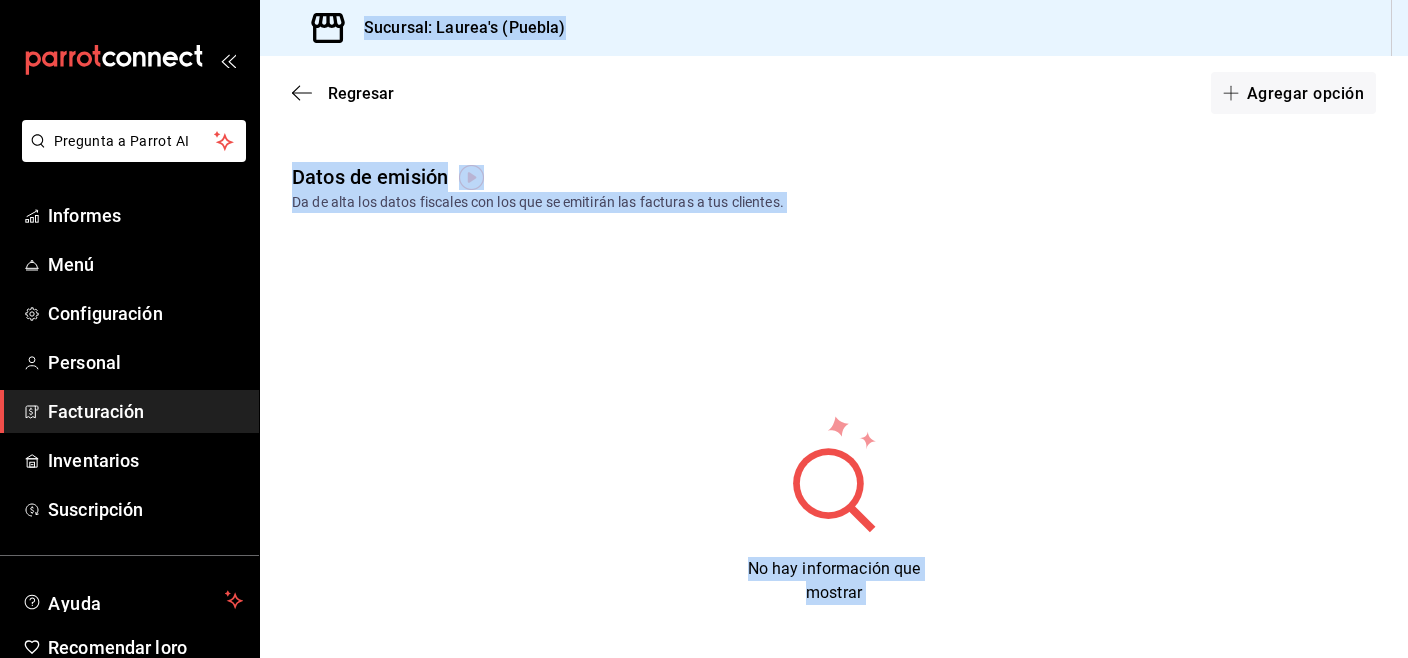 click on "Datos de emisión Da de alta los datos fiscales con los que se emitirán las facturas a tus clientes. No hay información que mostrar" at bounding box center [834, 399] 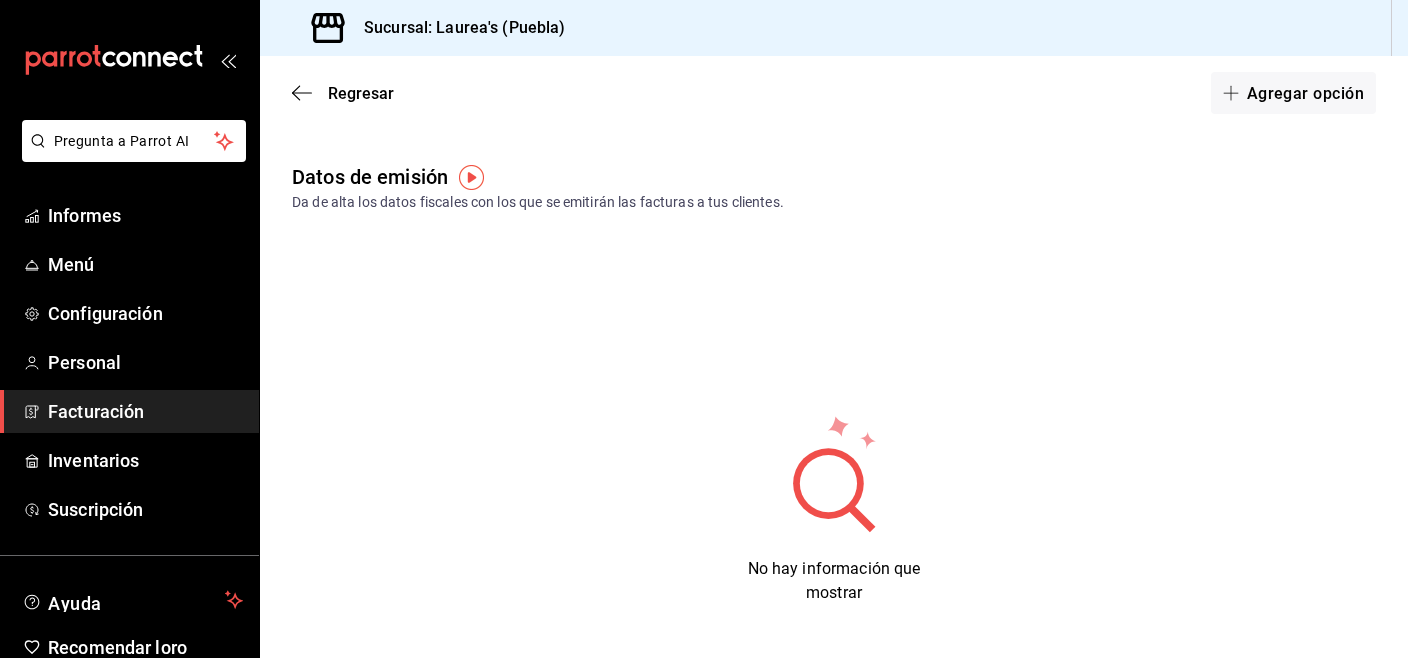 click at bounding box center (471, 177) 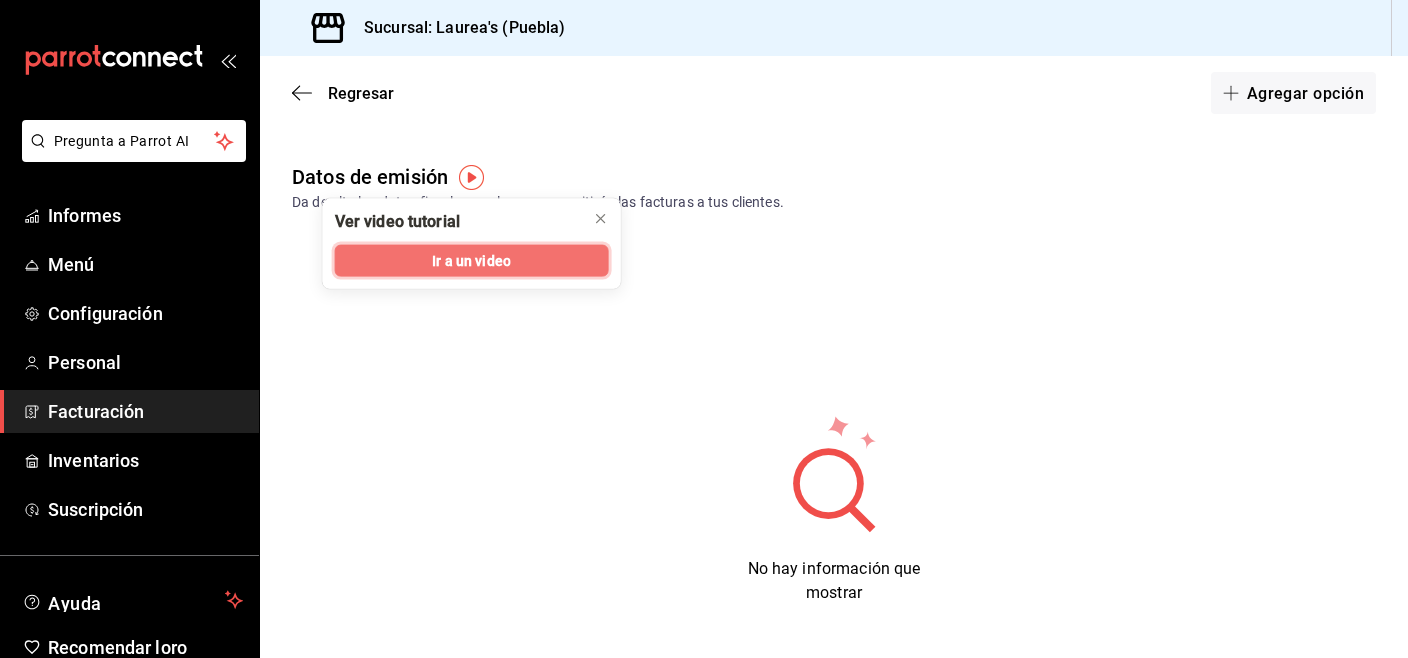click on "Ir a un video" at bounding box center [471, 260] 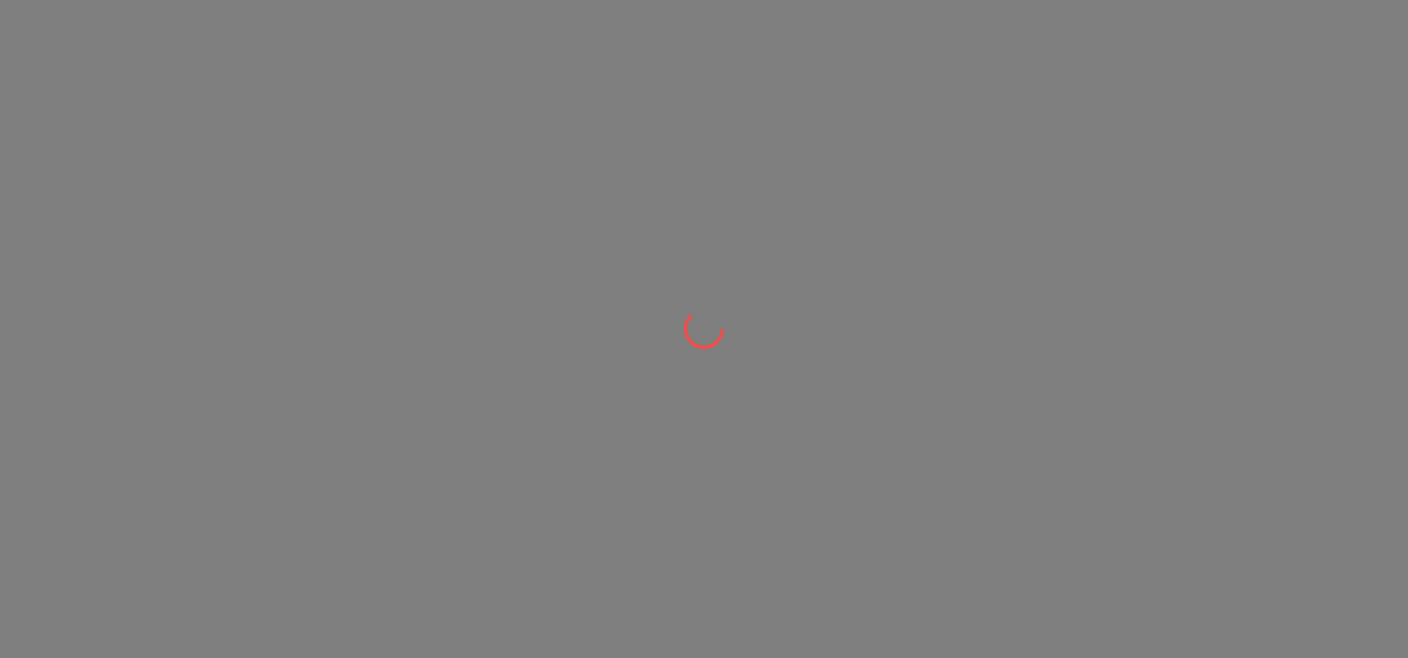 scroll, scrollTop: 0, scrollLeft: 0, axis: both 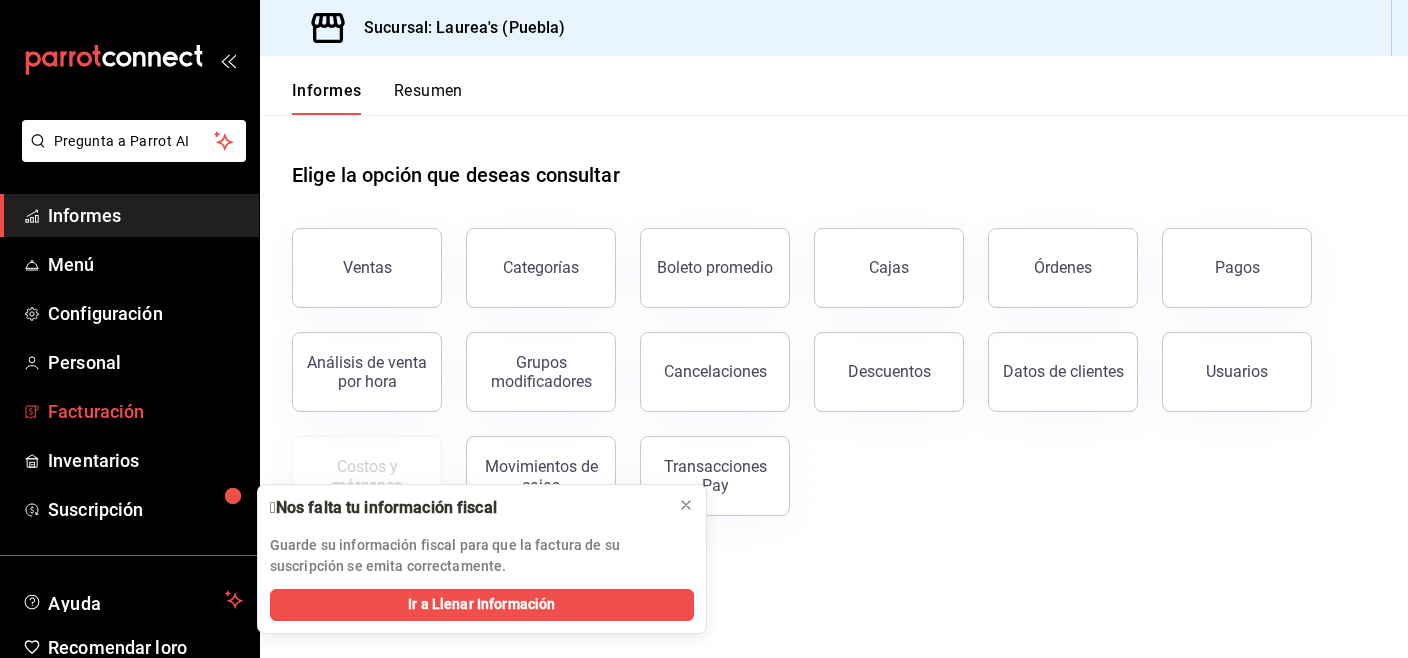 click on "Facturación" at bounding box center (96, 411) 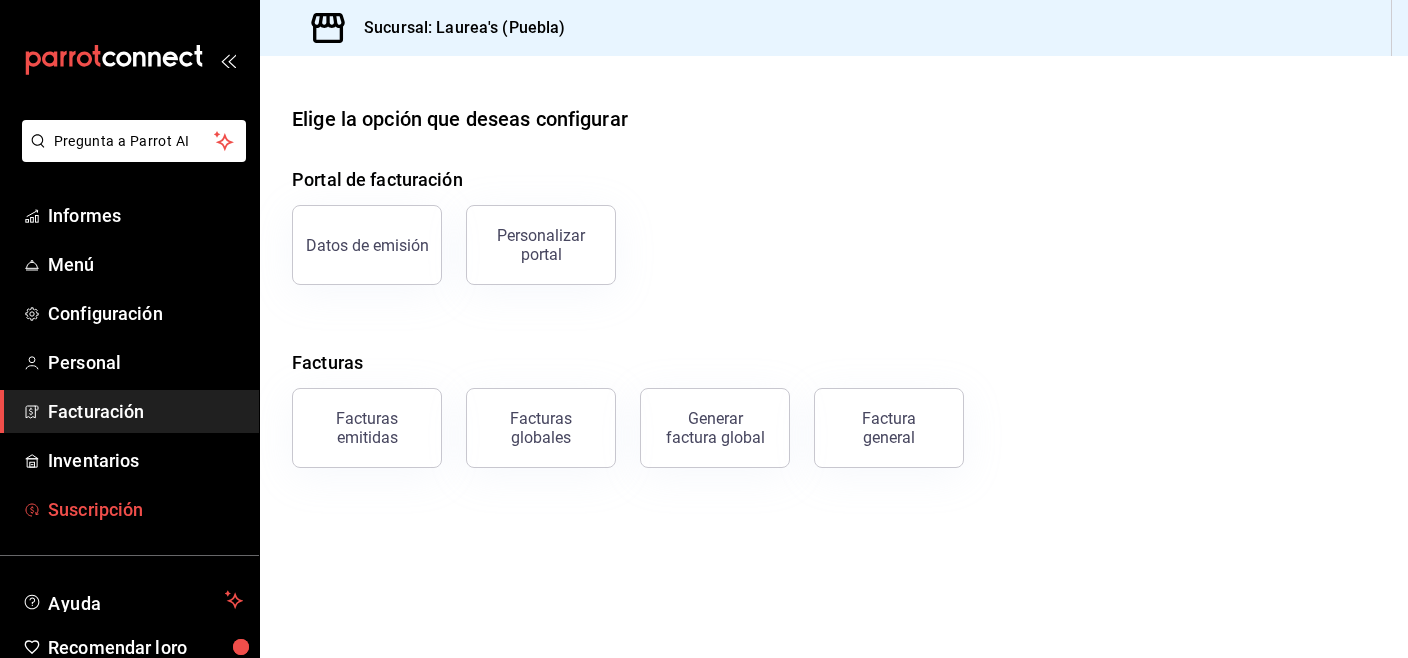 click on "Suscripción" at bounding box center (129, 509) 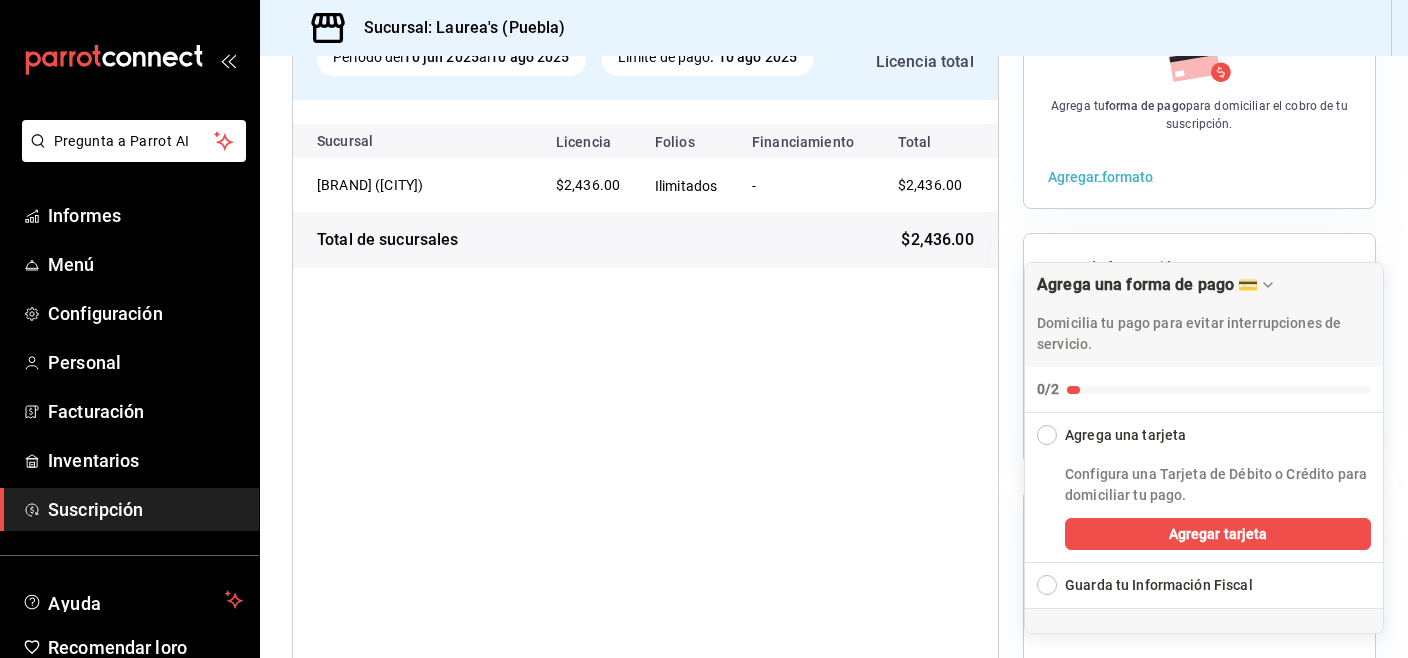 scroll, scrollTop: 159, scrollLeft: 0, axis: vertical 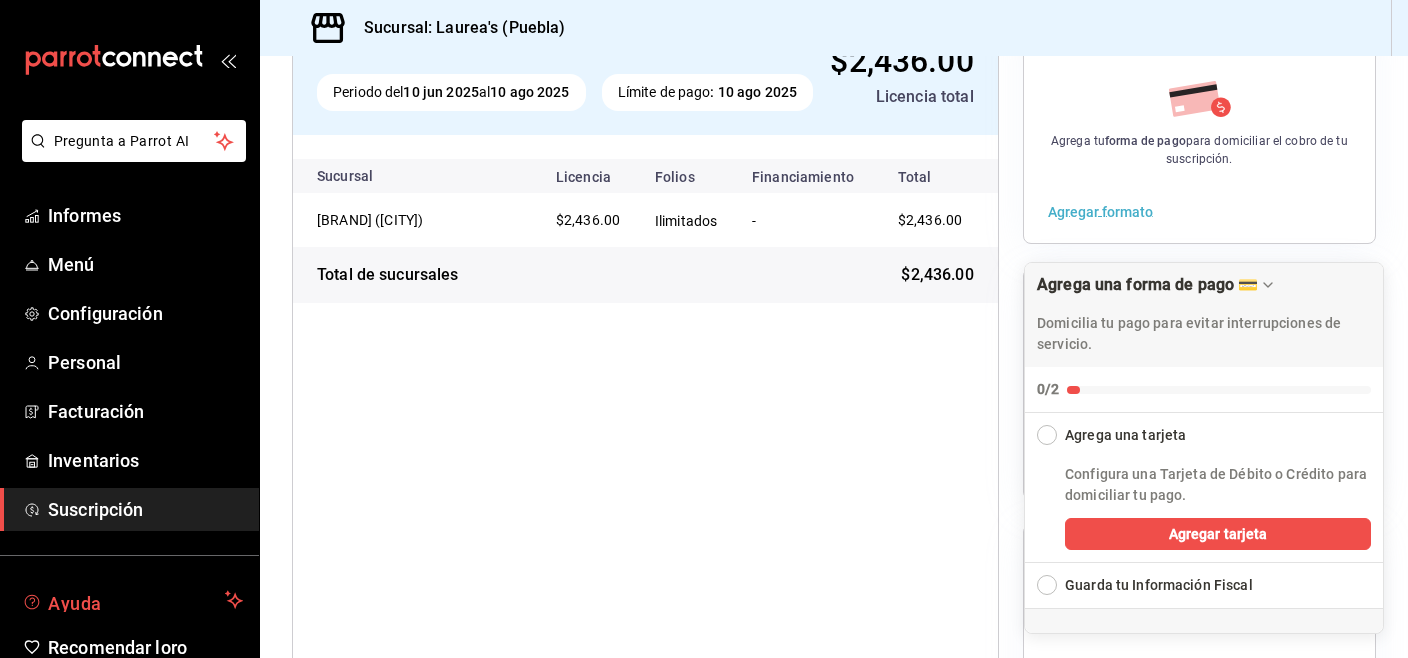 click on "Ayuda" at bounding box center [132, 600] 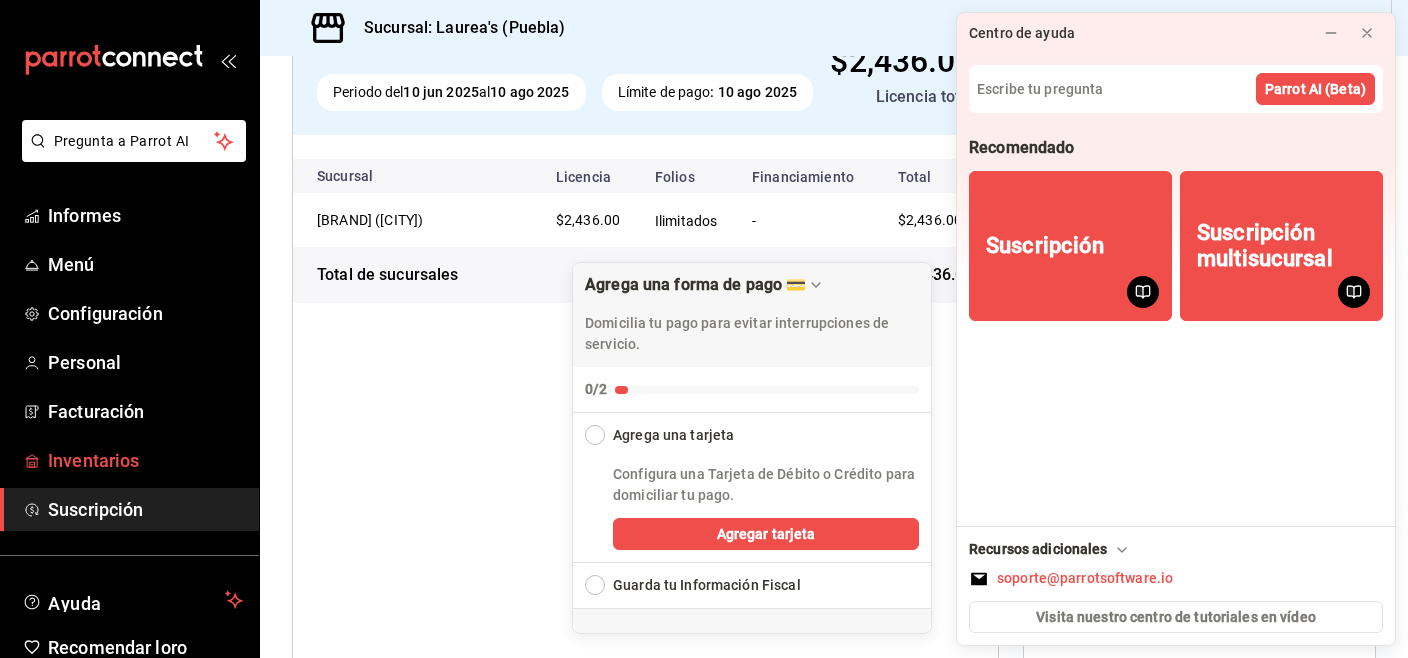 click on "Inventarios" at bounding box center (129, 460) 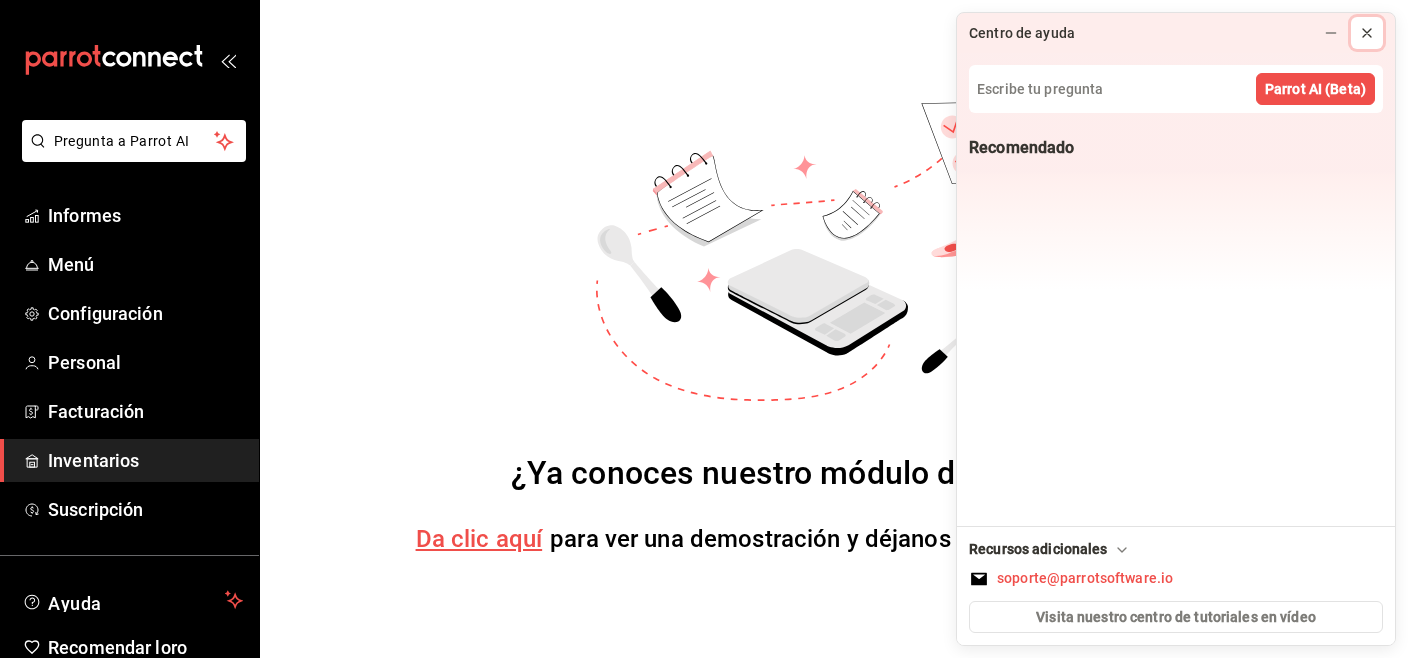 click 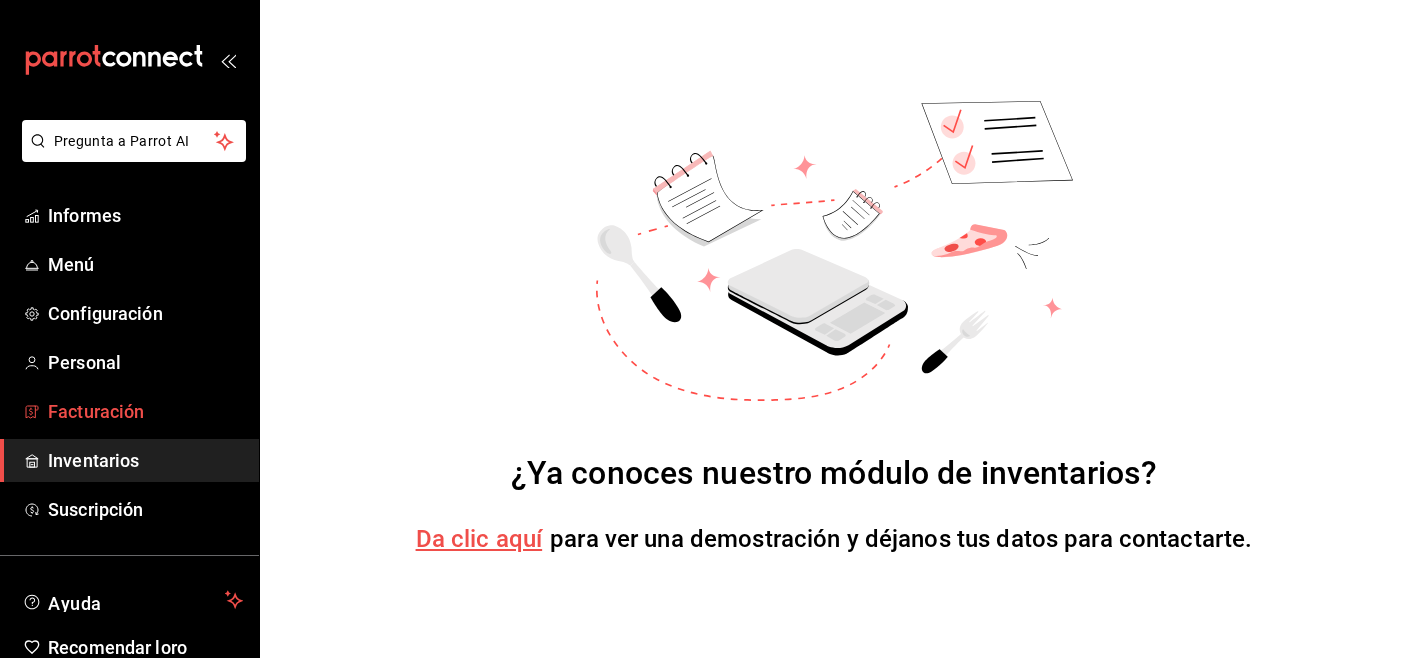 click on "Facturación" at bounding box center (96, 411) 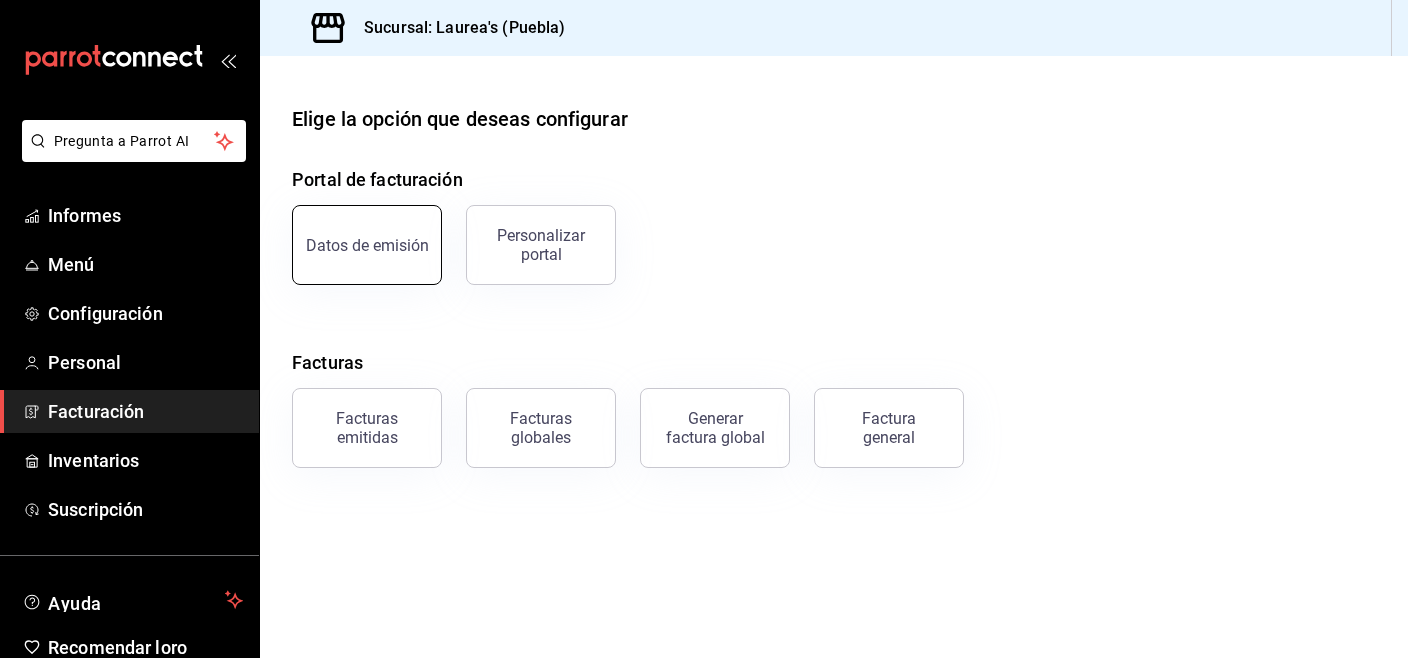 drag, startPoint x: 282, startPoint y: 268, endPoint x: 350, endPoint y: 250, distance: 70.34202 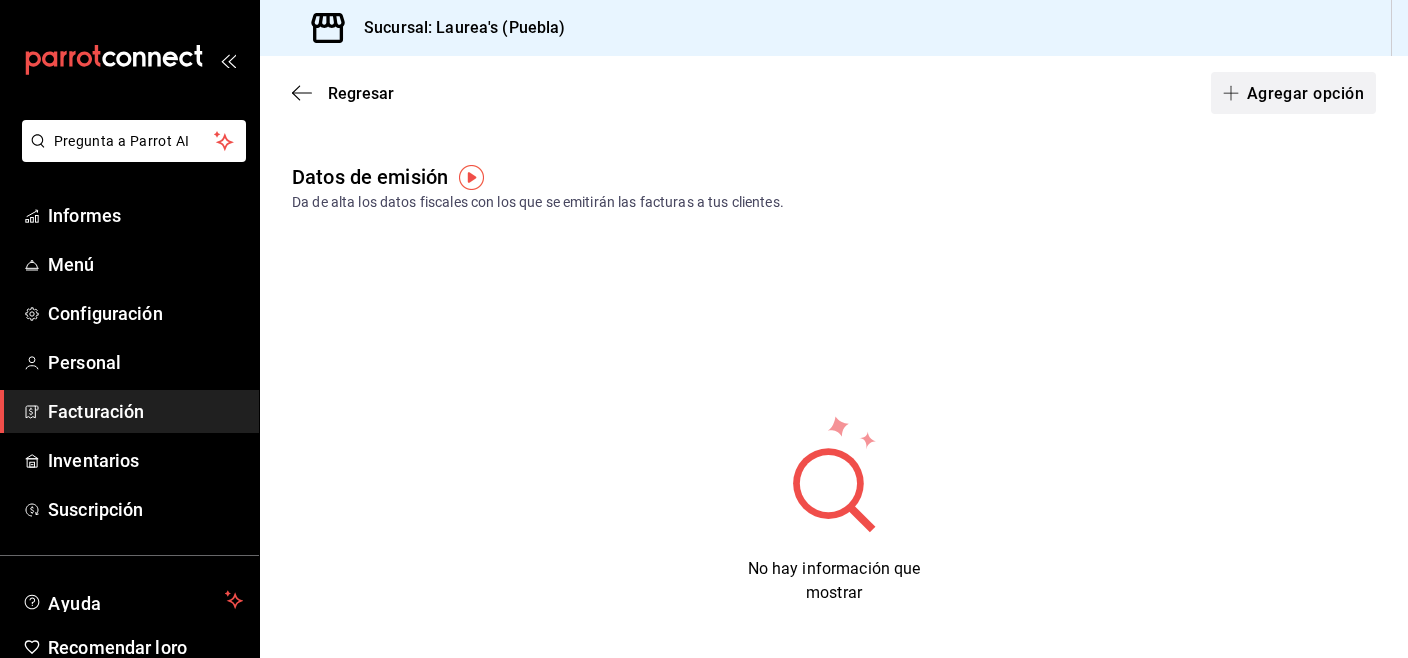 click on "Agregar opción" at bounding box center [1293, 93] 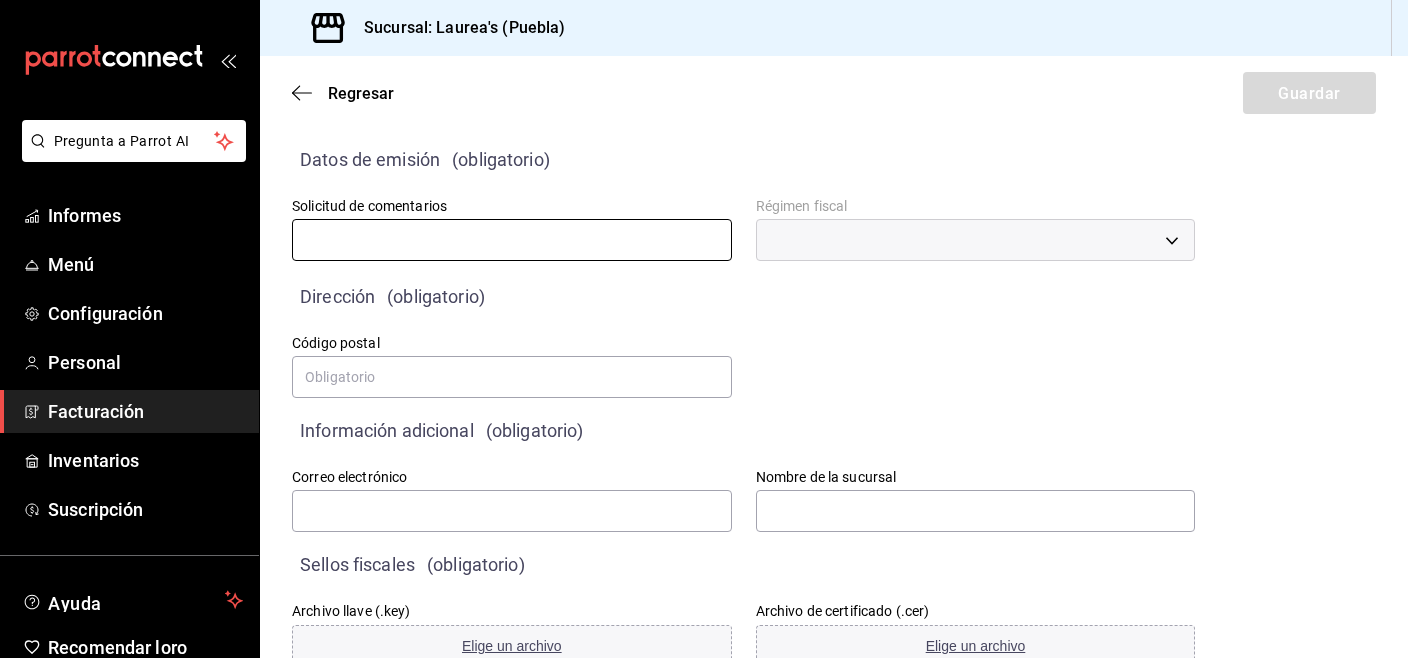 click at bounding box center [512, 240] 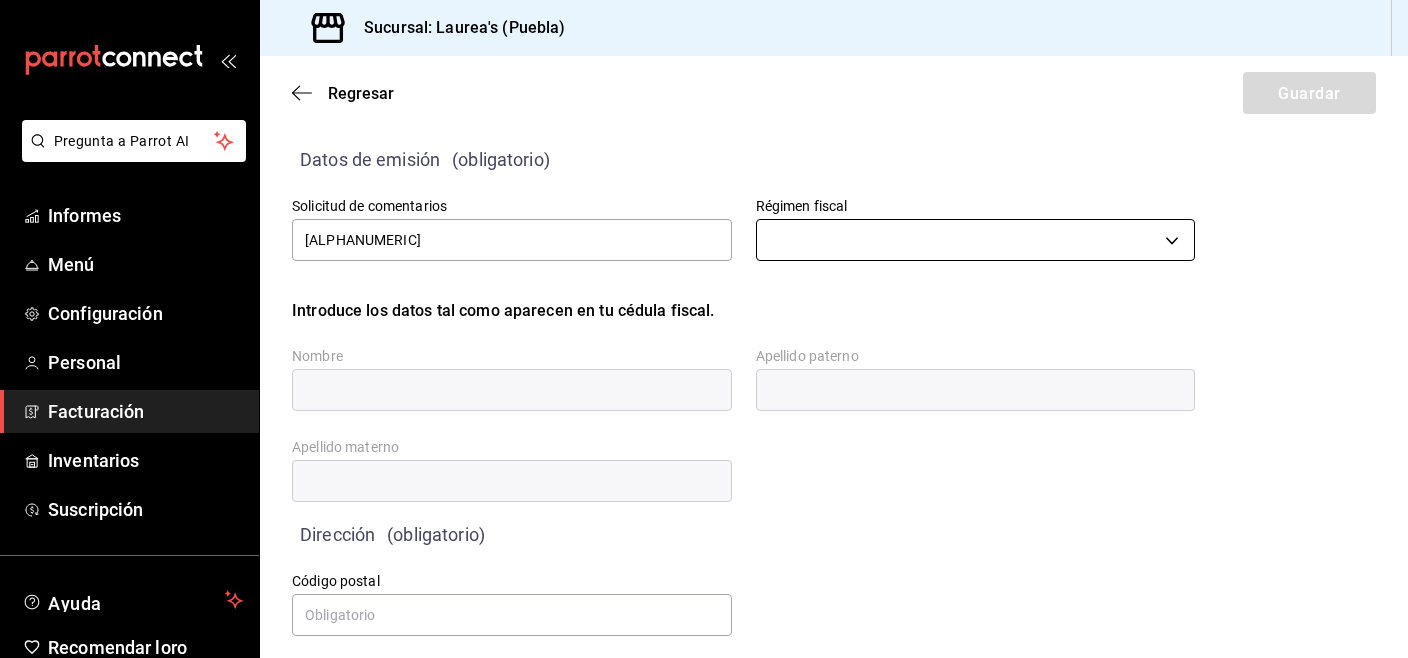click on "Pregunta a Parrot AI Informes   Menú   Configuración   Personal   Facturación   Inventarios   Suscripción   Ayuda Recomendar loro   [FIRST] [LAST]   Sugerir nueva función   Sucursal: [BRAND] ([CITY]) Regresar Guardar Datos de emisión (obligatorio) Solicitud de comentarios [ALPHANUMERIC] Régimen fiscal ​ Introduce los datos tal como aparecen en tu cédula fiscal. Nombre Apellido paterno Apellido materno Dirección (obligatorio) Calle # exterior #interior Código postal Estado Elige una opción 0 Municipio Elige una opción 0 Colonia Elige una opción 0 Información adicional (obligatorio) Correo electrónico Nombre de la sucursal Sellos fiscales (obligatorio) Archivo llave (.key) Elige un archivo Archivo de certificado (.cer) Elige un archivo Contraseña (Sellos) Asignar marcas Marcas Texto original Valora esta traducción Tu opinión servirá para ayudar a mejorar el Traductor de Google GANA 1 MES GRATIS EN TU SUSCRIPCIÓN AQUÍ Ver video tutorial Ir a un video Pregunta a Parrot AI Informes   Menú" at bounding box center [704, 329] 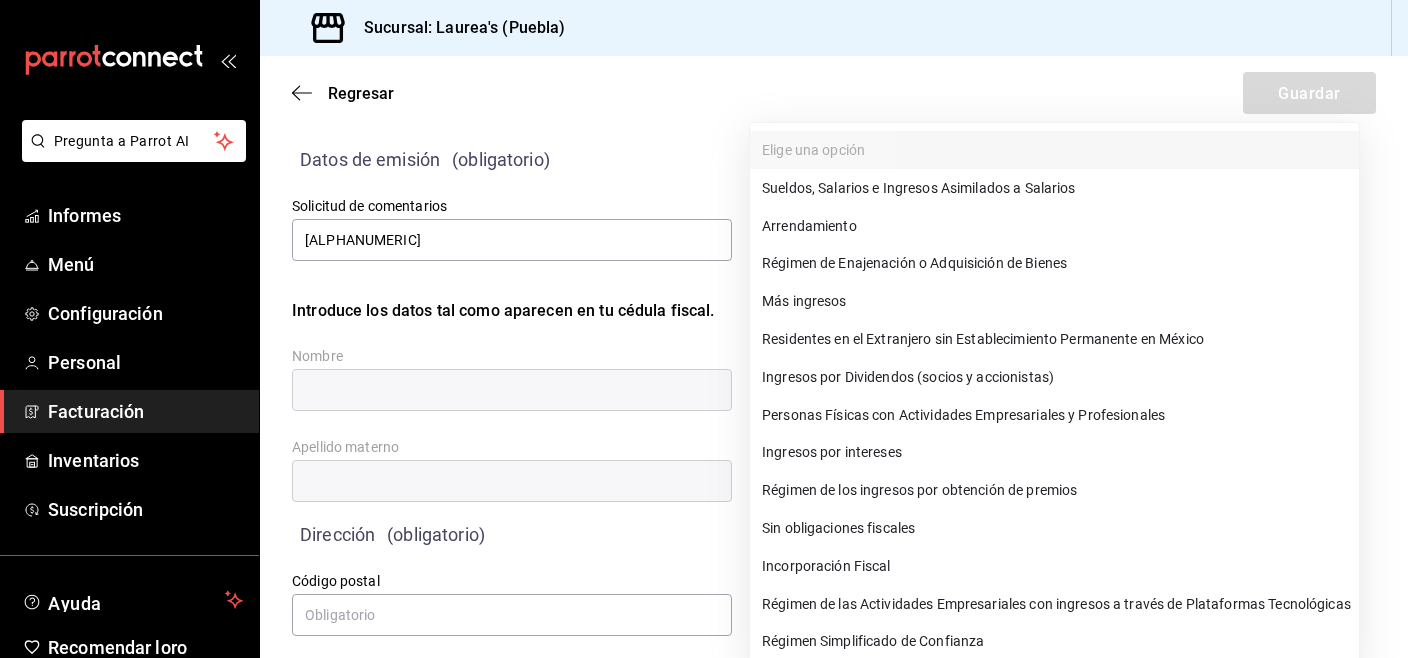 click on "Personas Físicas con Actividades Empresariales y Profesionales" at bounding box center (963, 414) 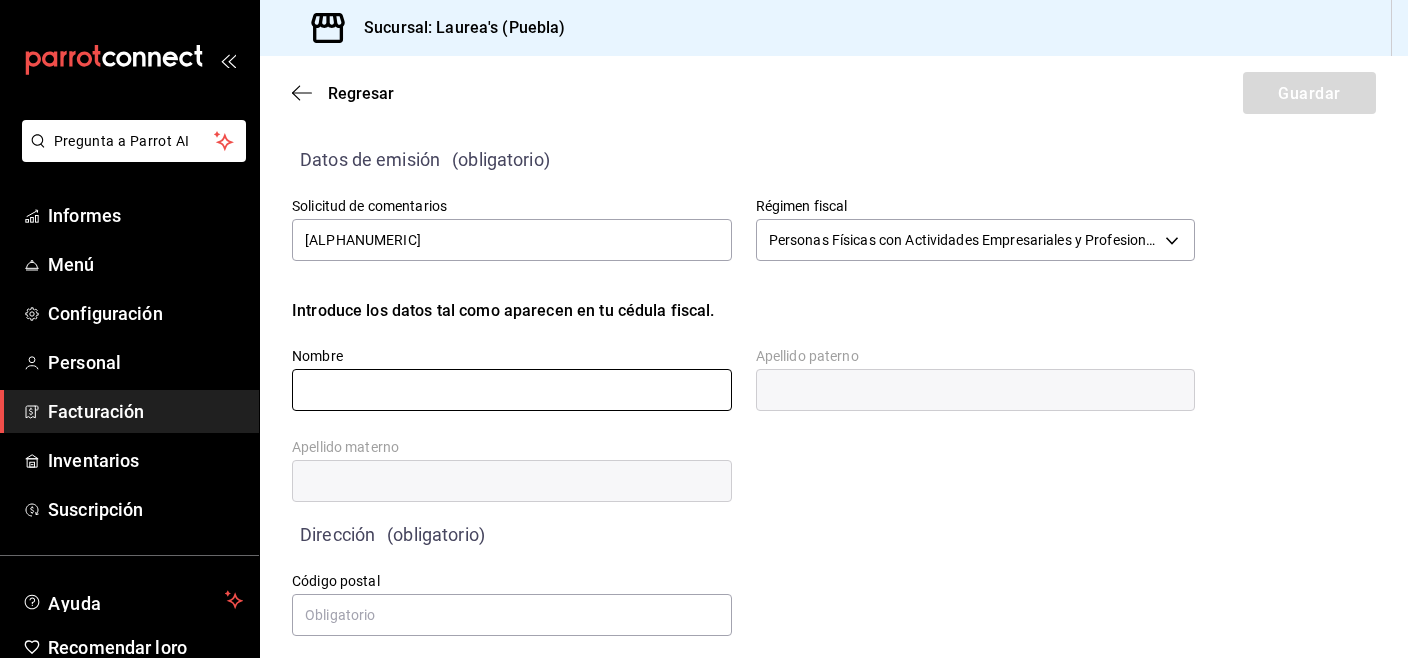 click at bounding box center [512, 390] 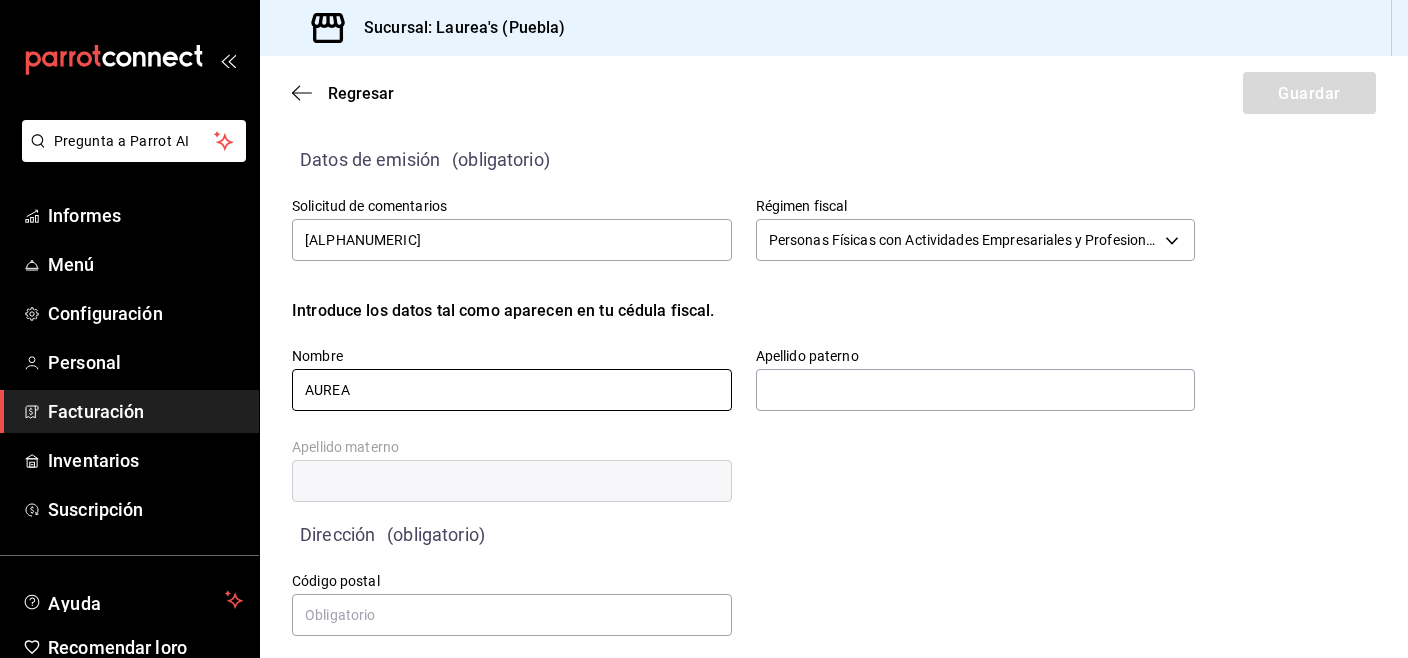 type on "AUREA" 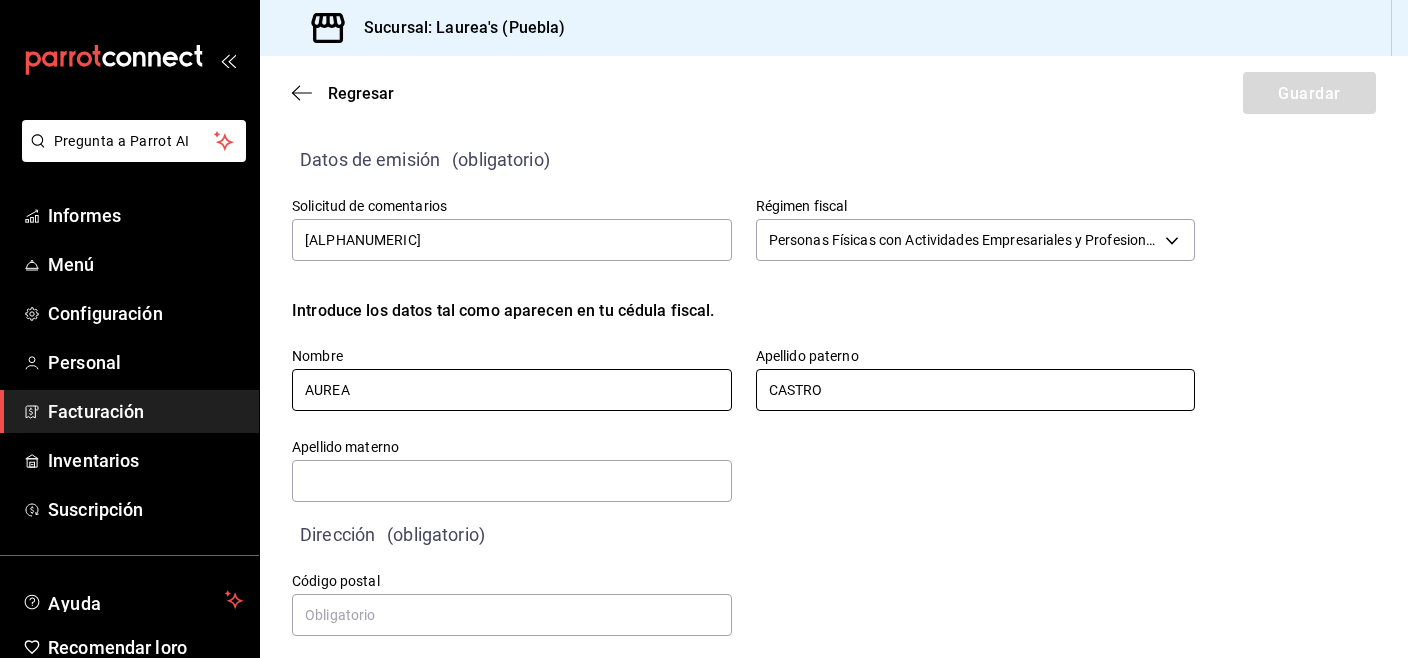 type on "CASTRO" 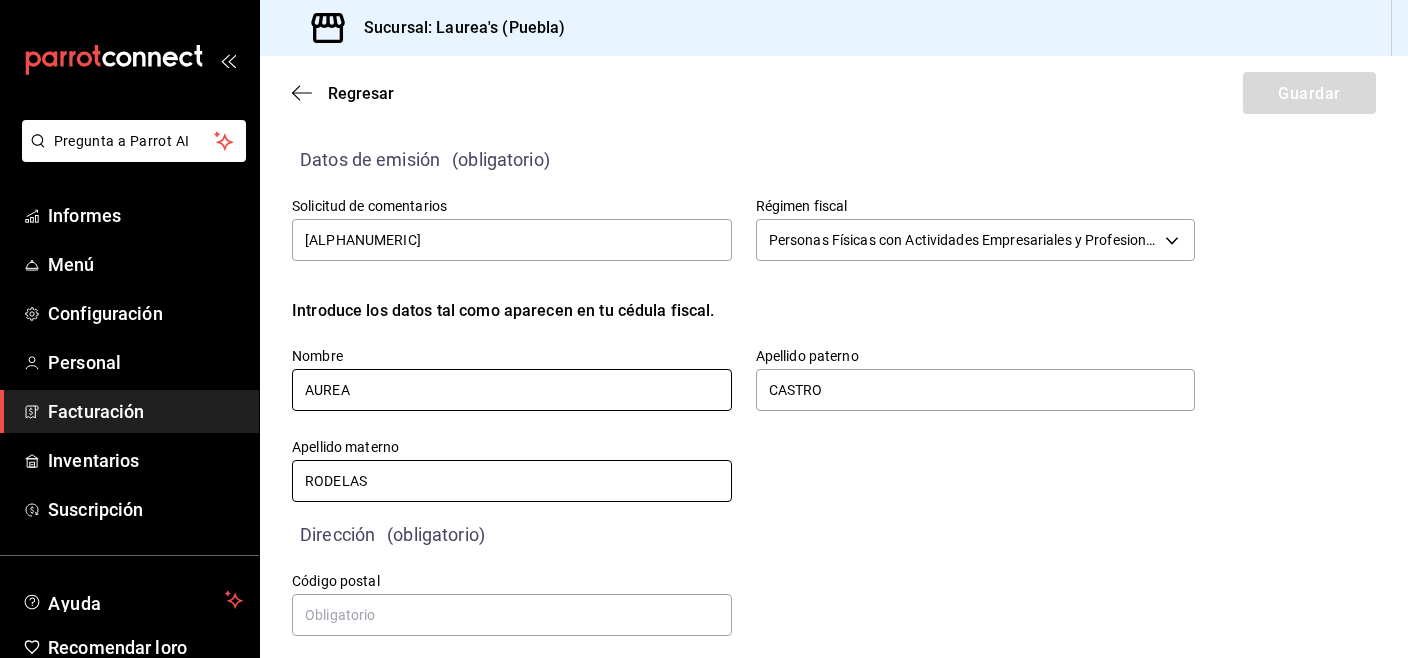 type on "RODELAS" 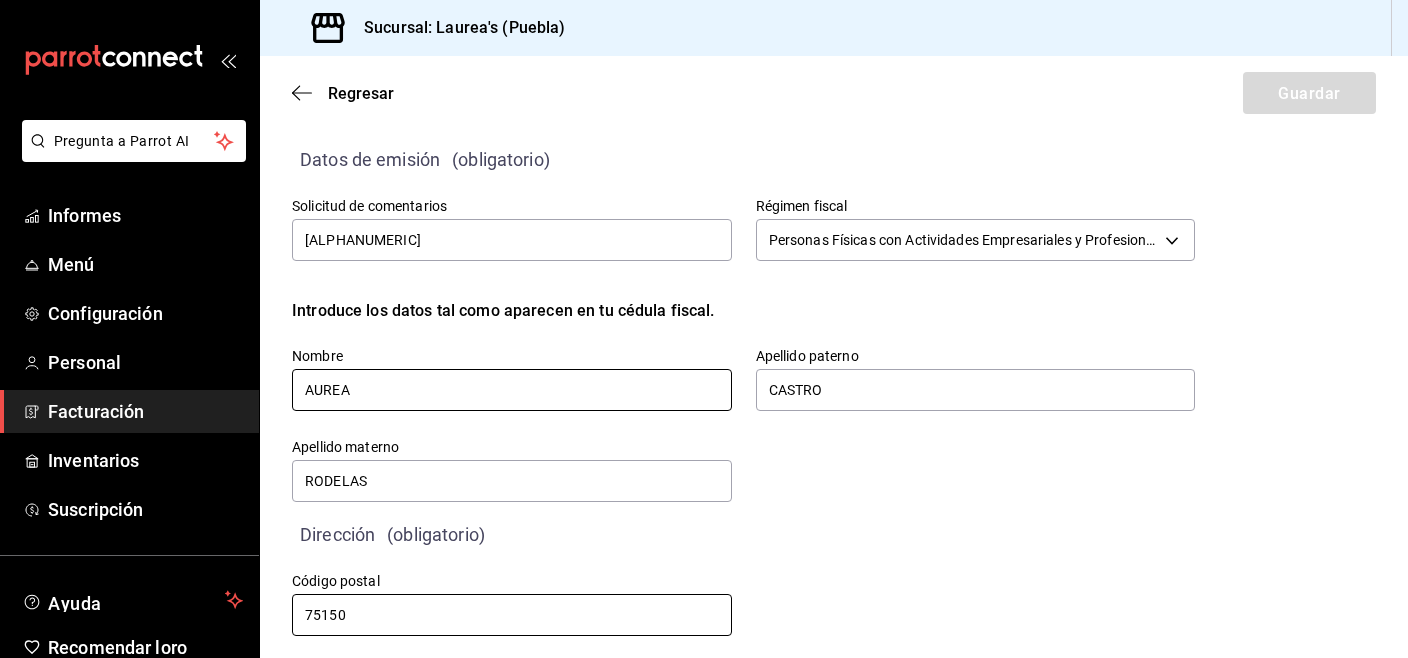 type on "75150" 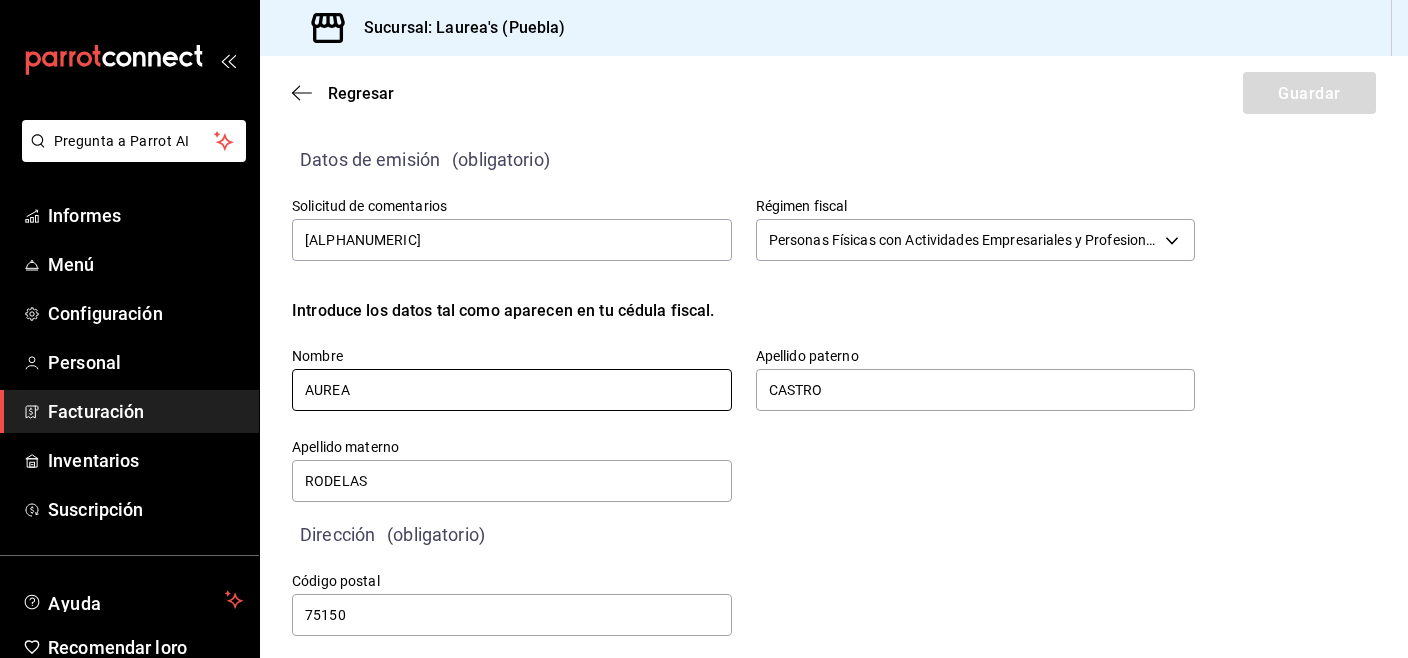 scroll, scrollTop: 392, scrollLeft: 0, axis: vertical 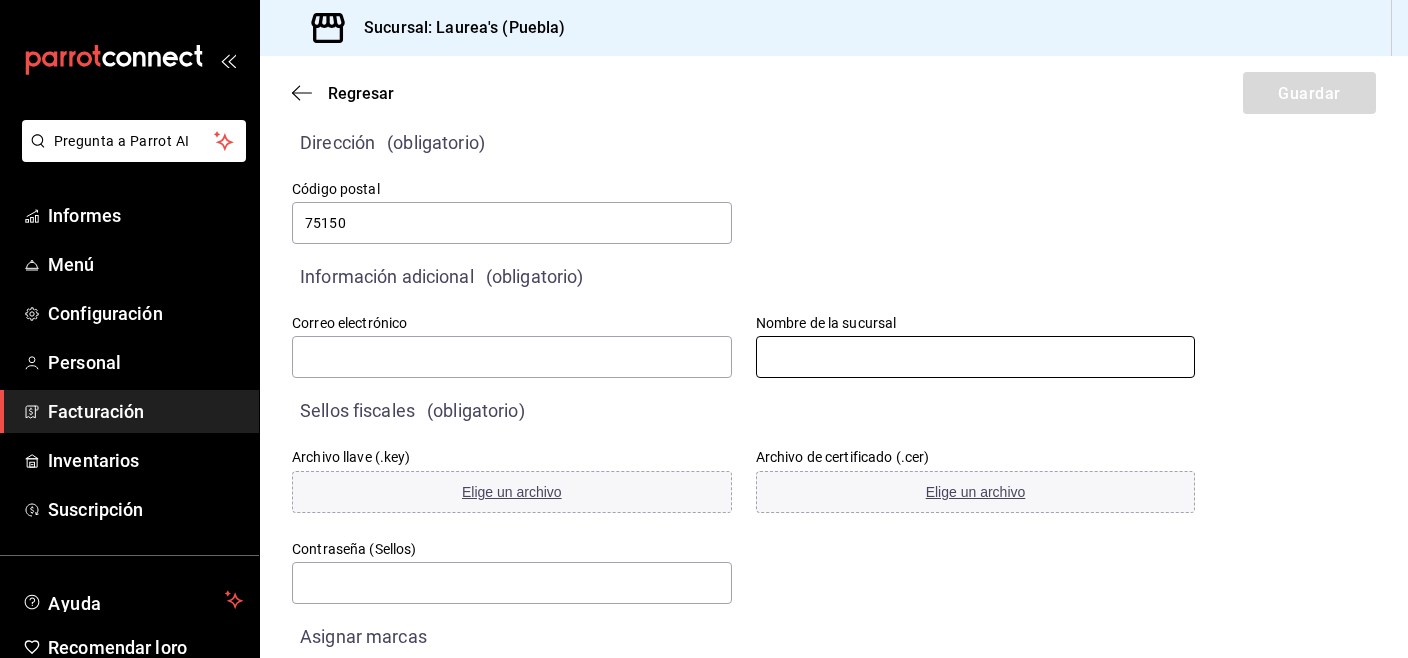 click at bounding box center [976, 357] 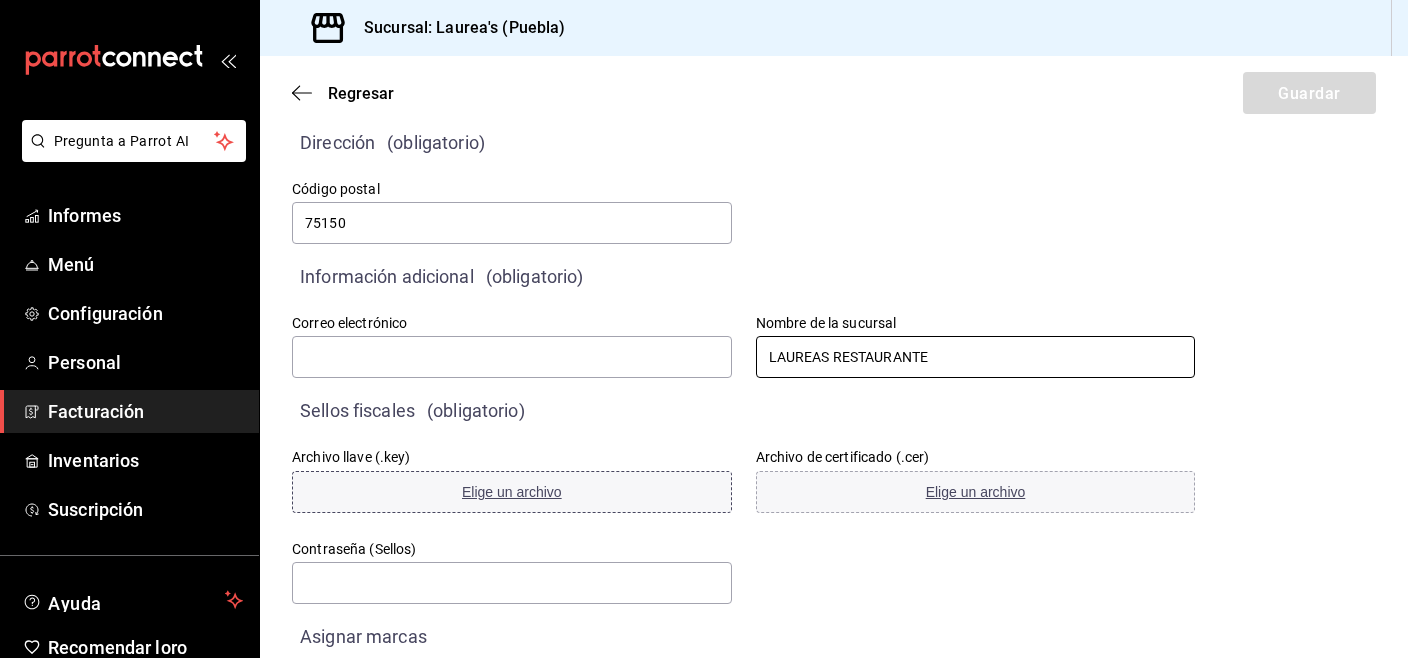 type on "LAUREAS RESTAURANTE" 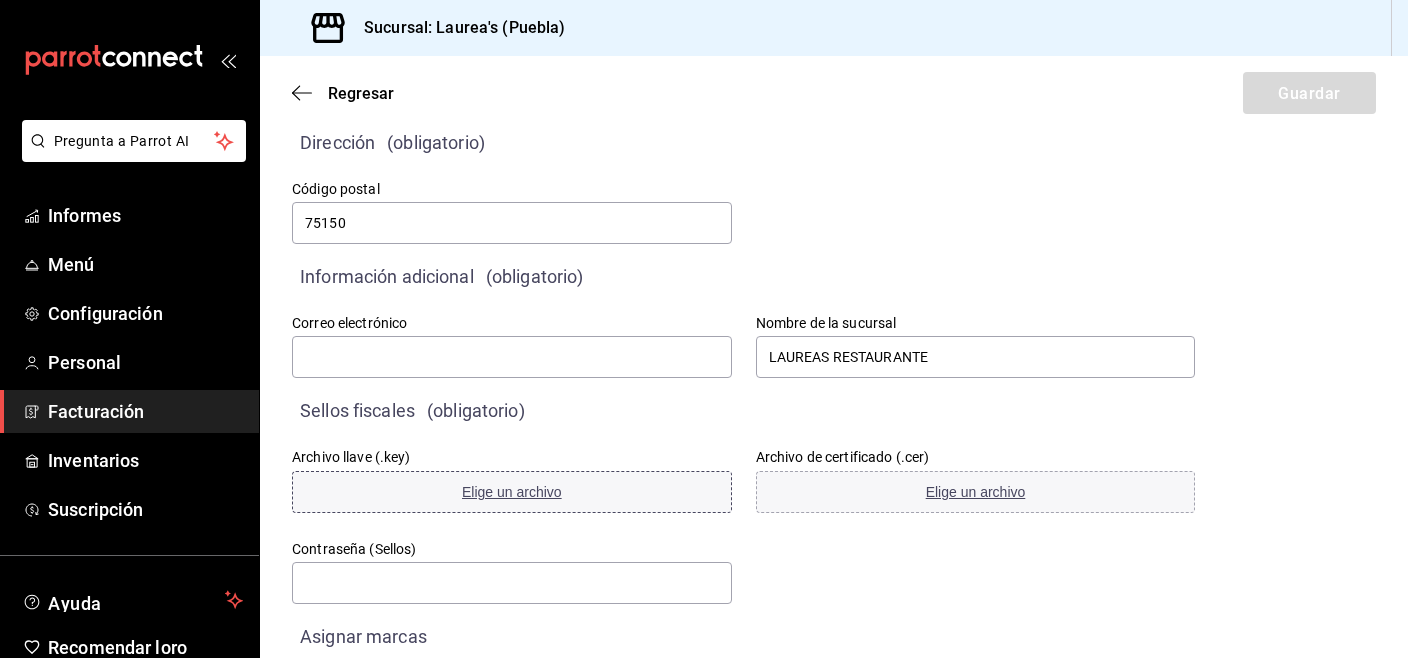 click on "Elige un archivo" at bounding box center (512, 492) 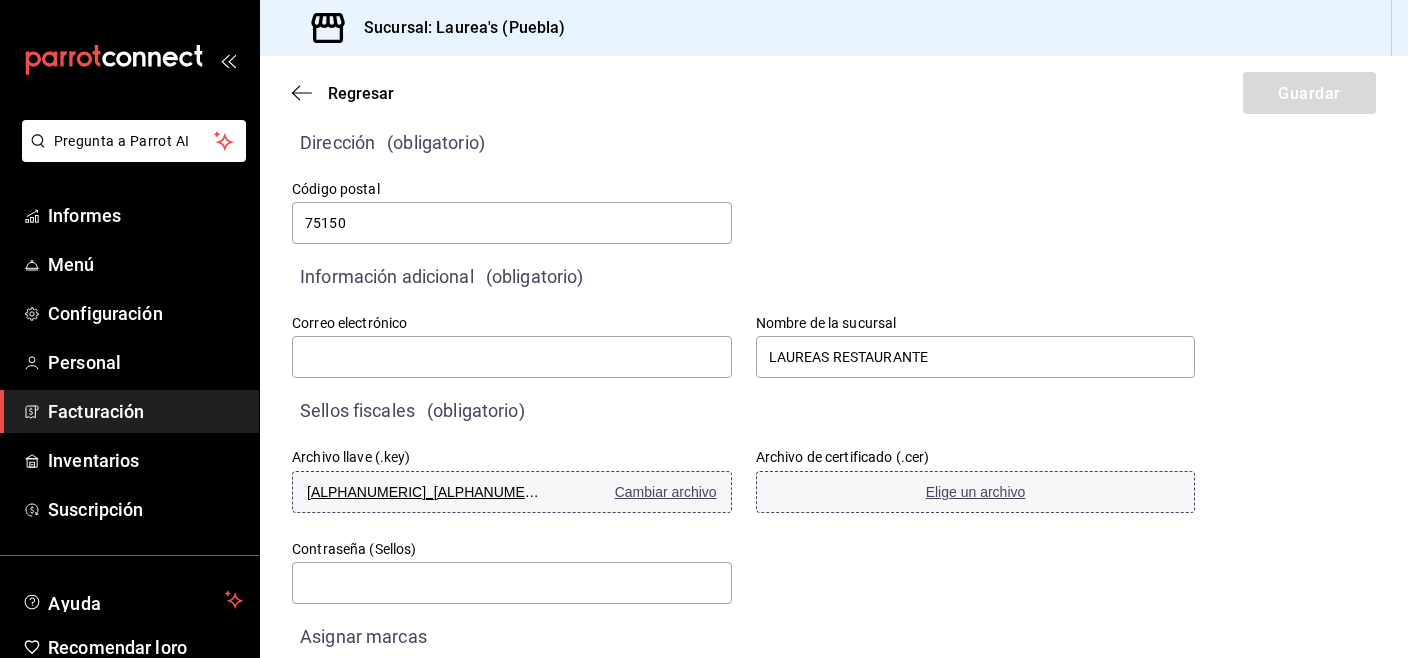 click on "Elige un archivo" at bounding box center (976, 492) 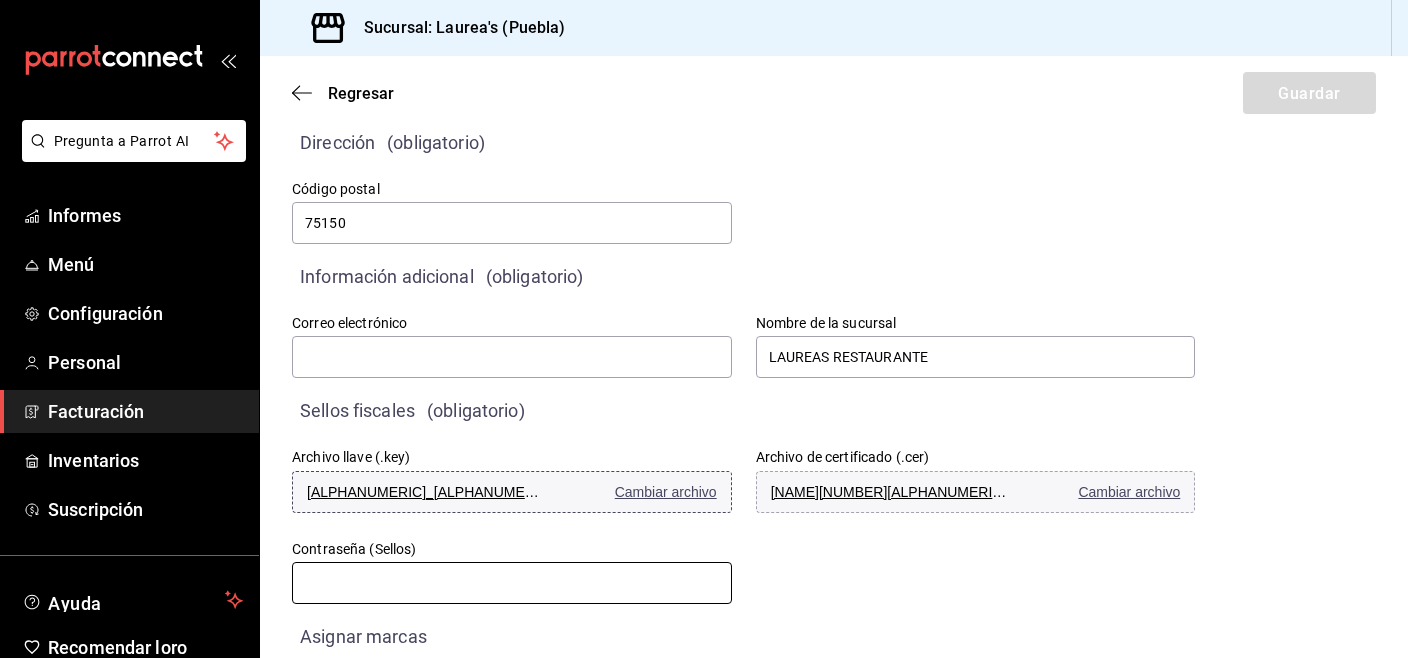 click at bounding box center [512, 583] 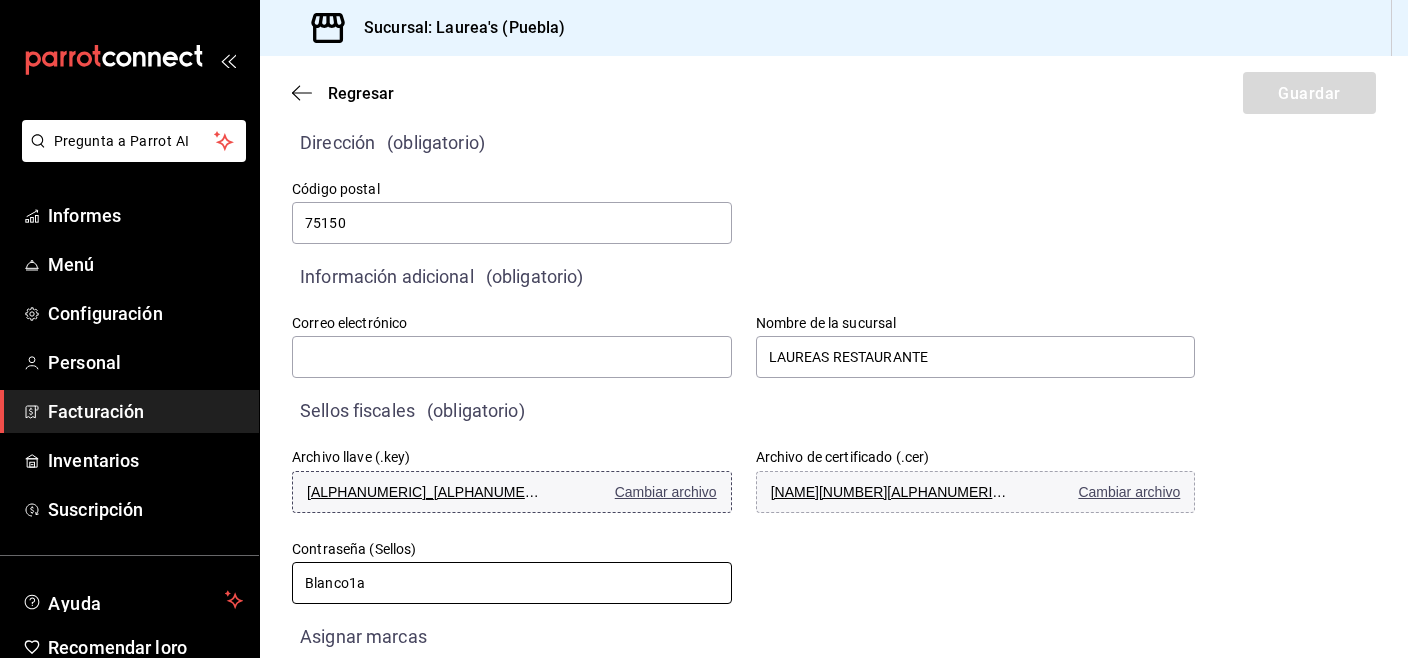 scroll, scrollTop: 520, scrollLeft: 0, axis: vertical 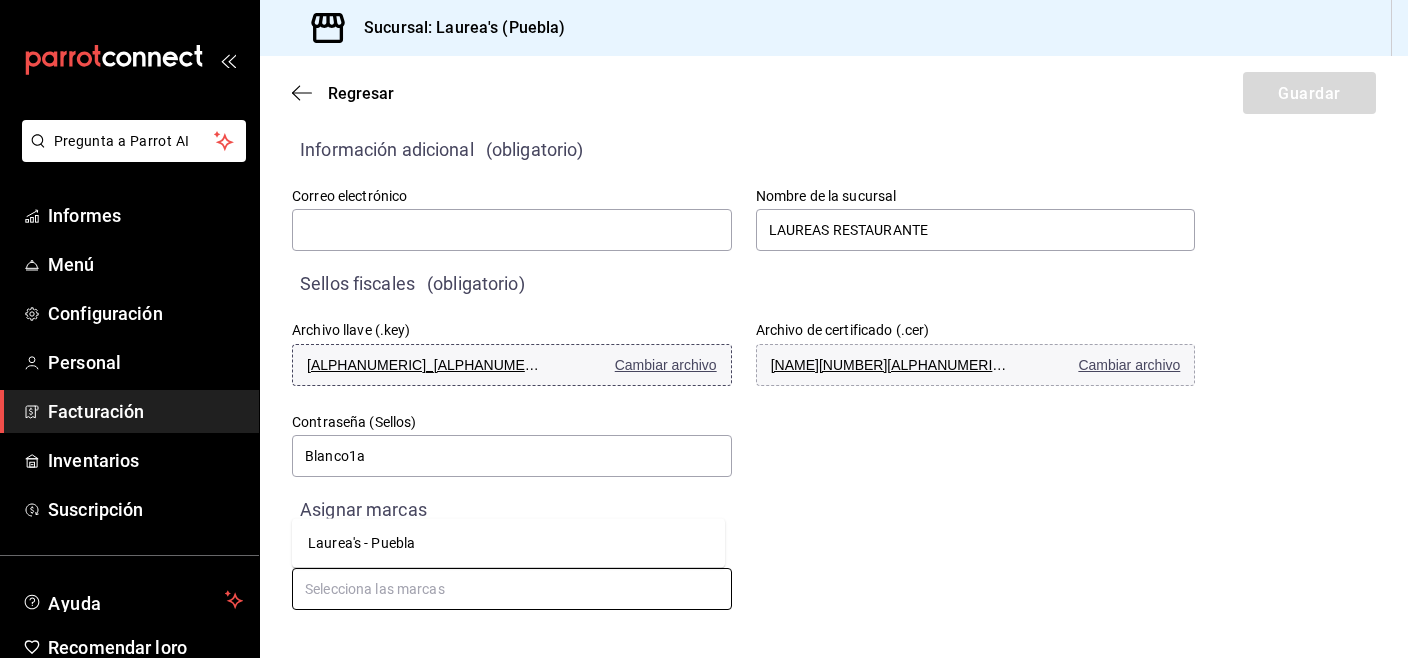 click at bounding box center [512, 589] 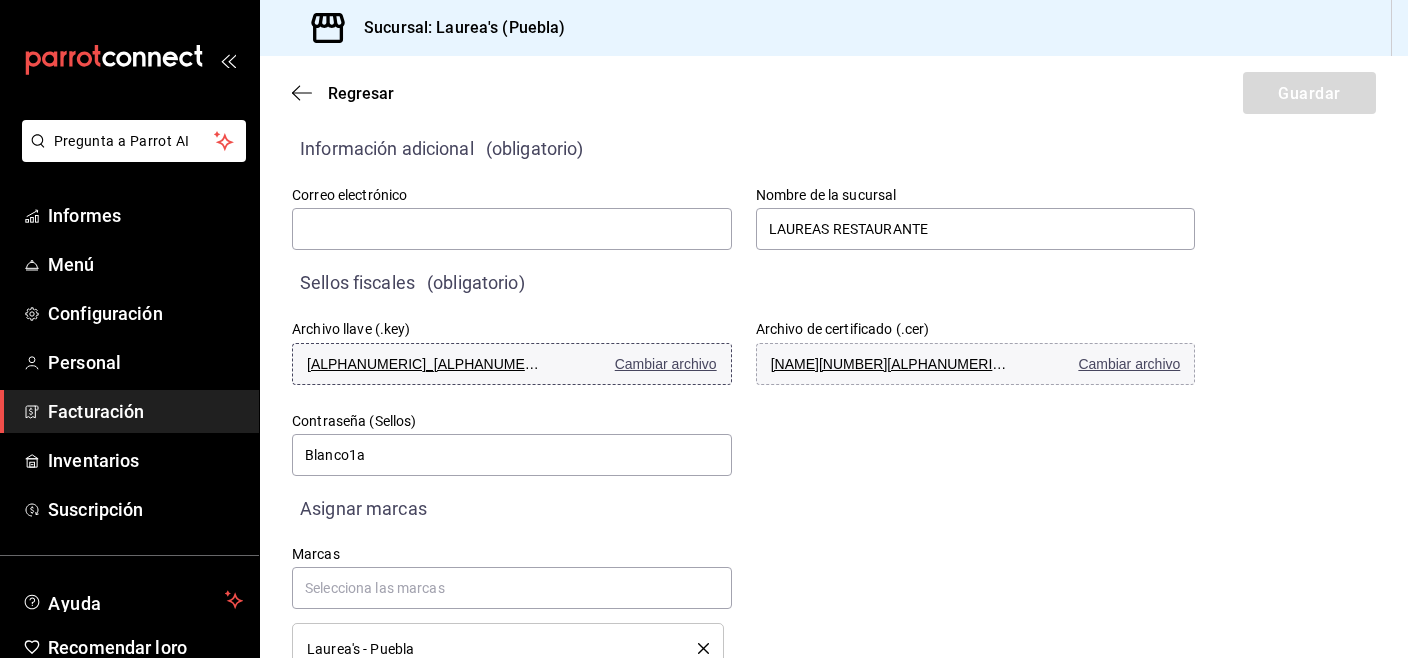click on "Laurea's - Puebla" at bounding box center (487, 649) 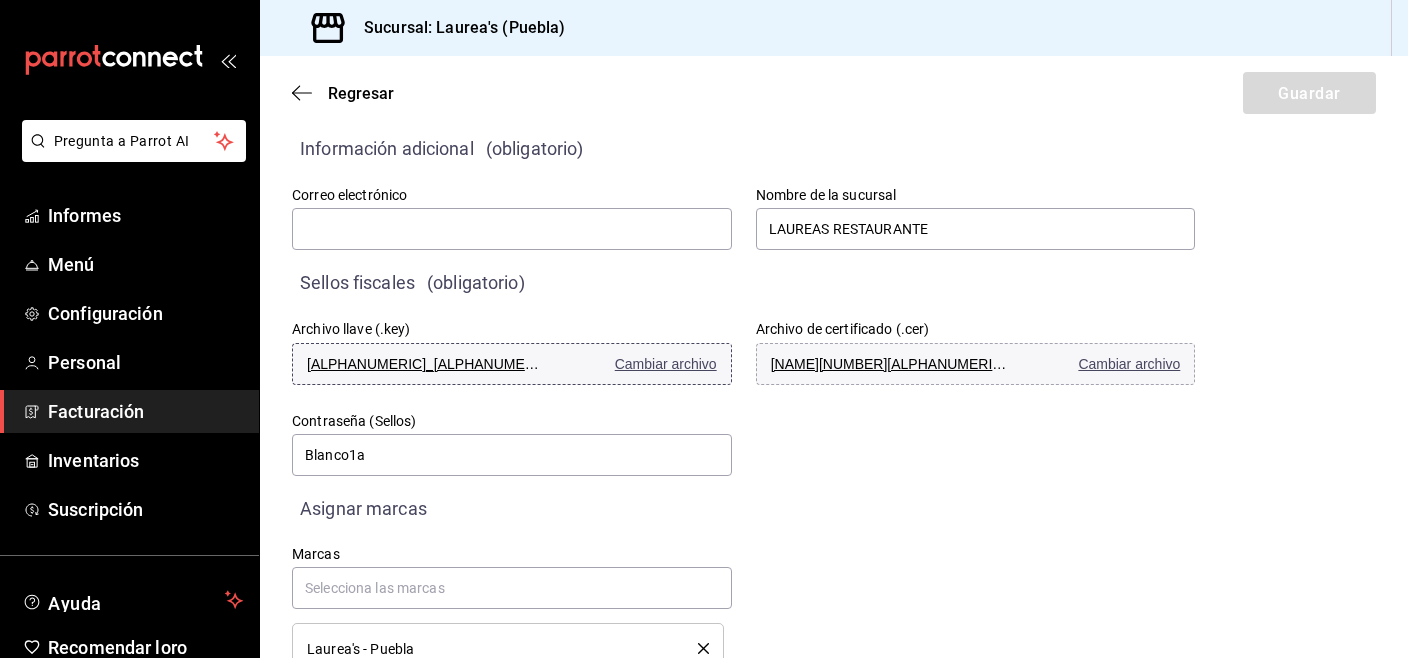 scroll, scrollTop: 585, scrollLeft: 0, axis: vertical 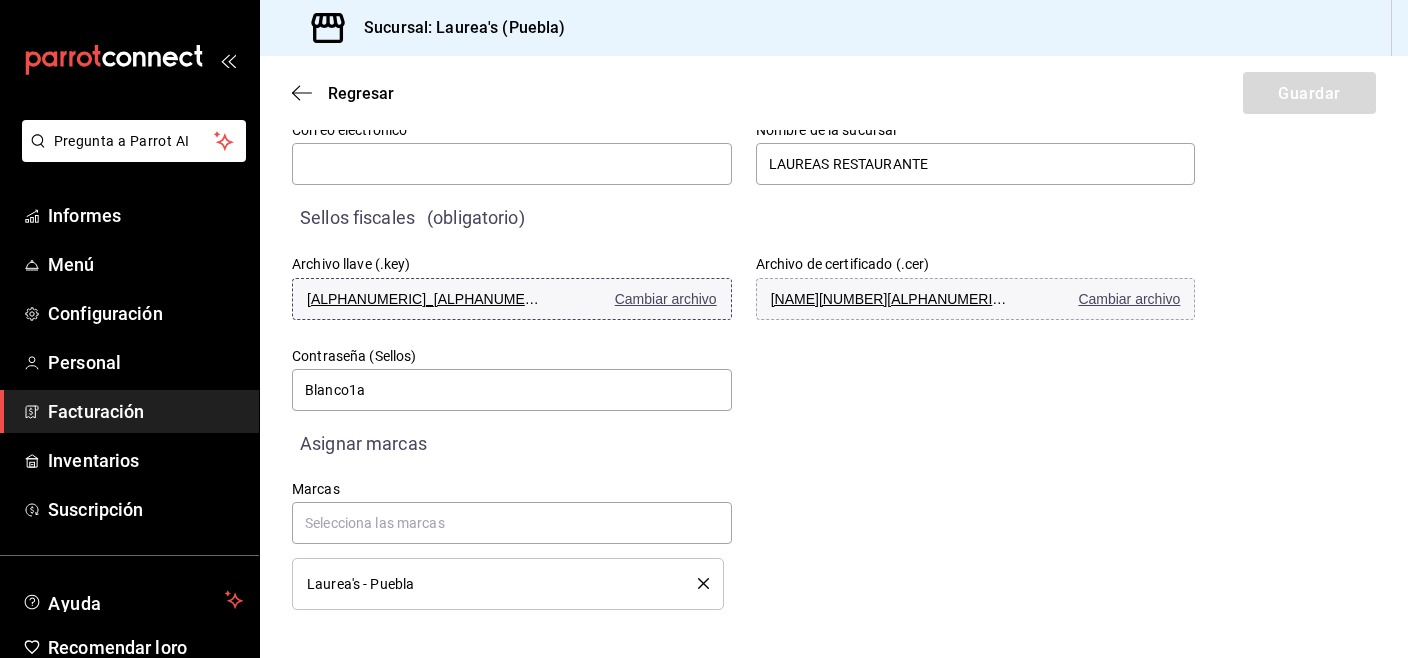 click on "Laurea's - Puebla" at bounding box center (360, 584) 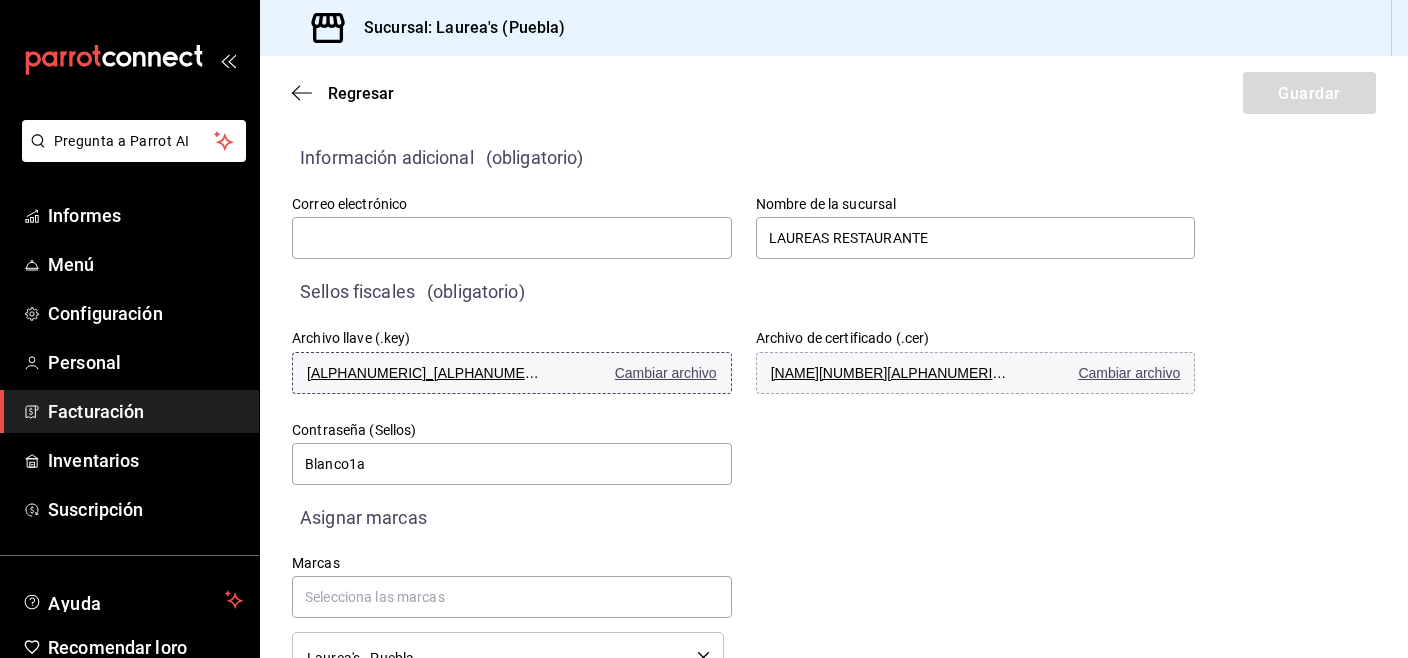 scroll, scrollTop: 479, scrollLeft: 0, axis: vertical 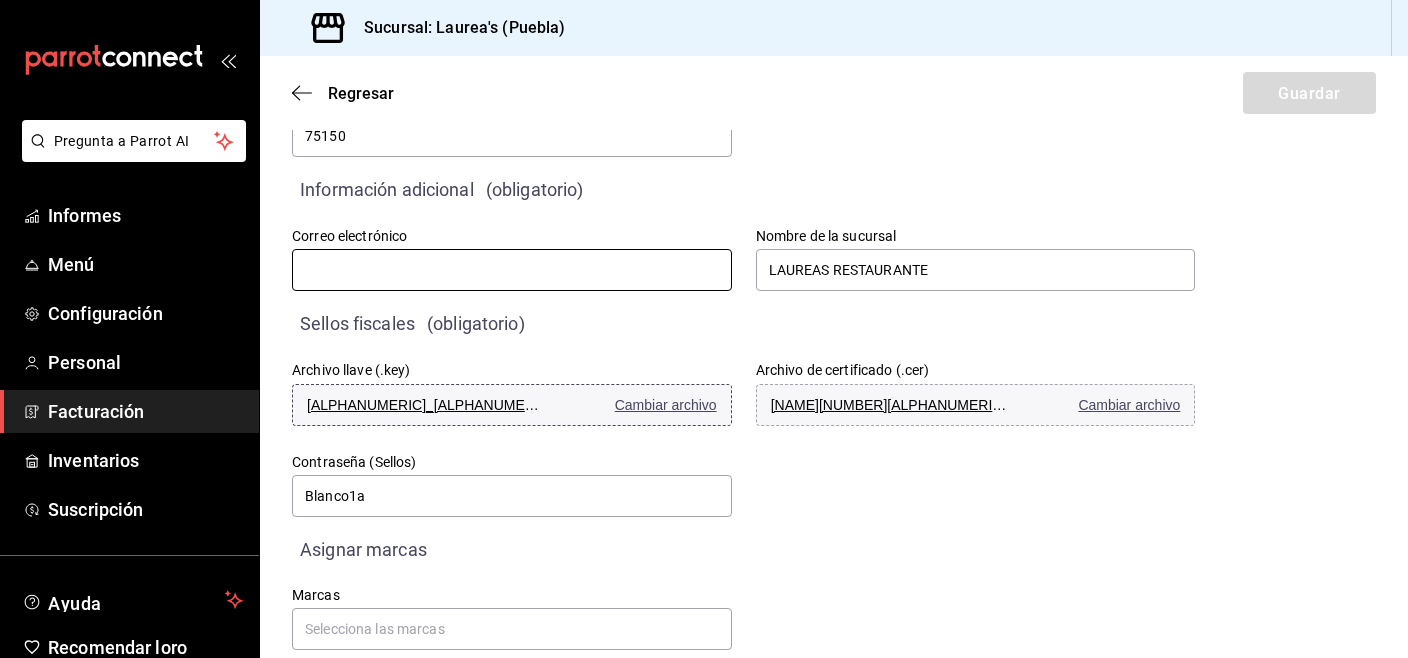click at bounding box center (512, 270) 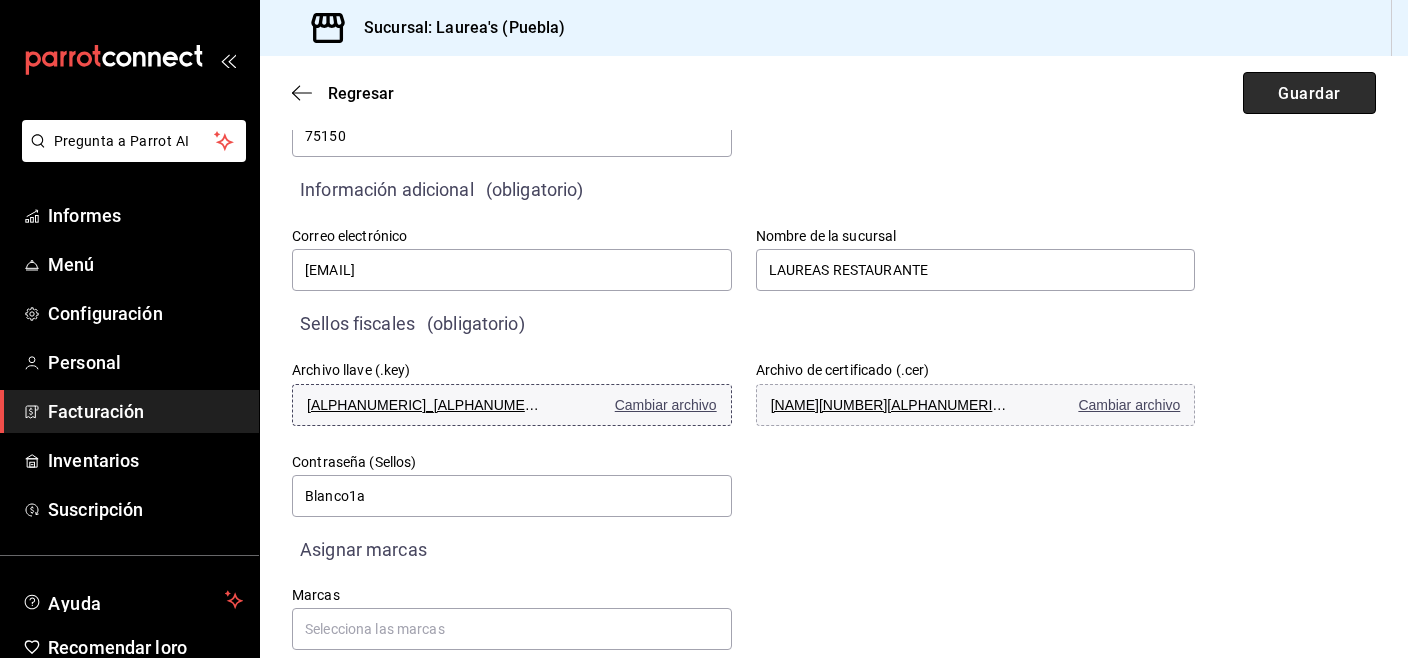 click on "Guardar" at bounding box center [1309, 93] 